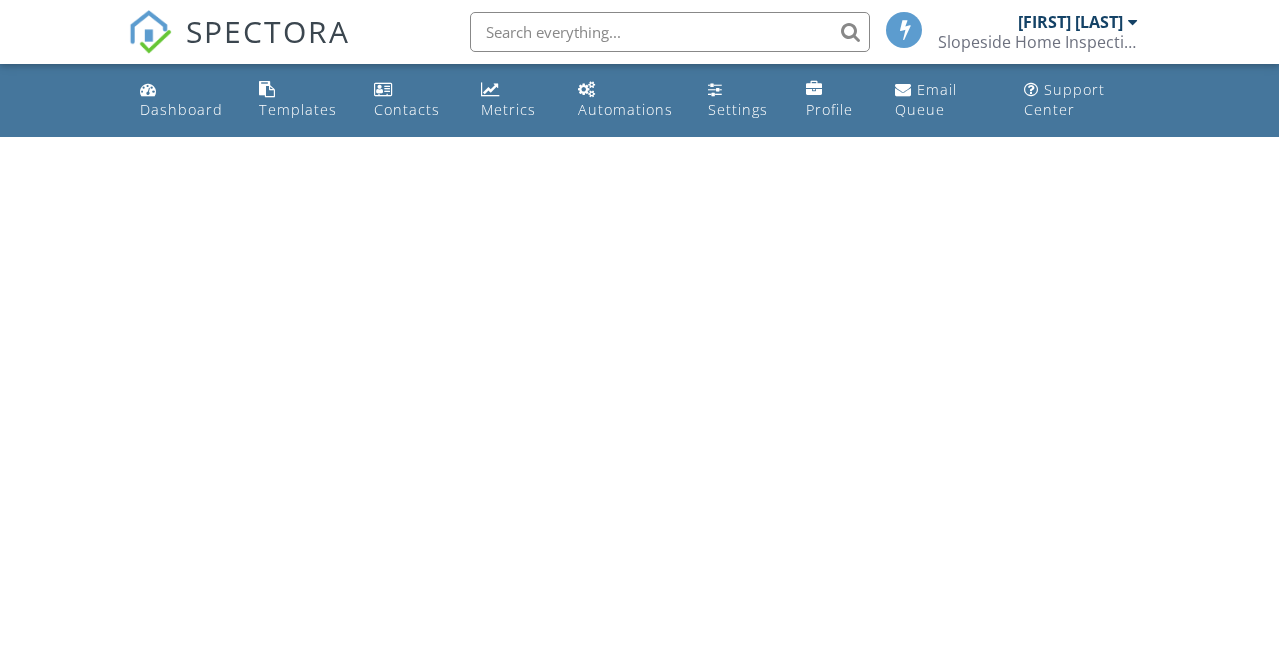 scroll, scrollTop: 0, scrollLeft: 0, axis: both 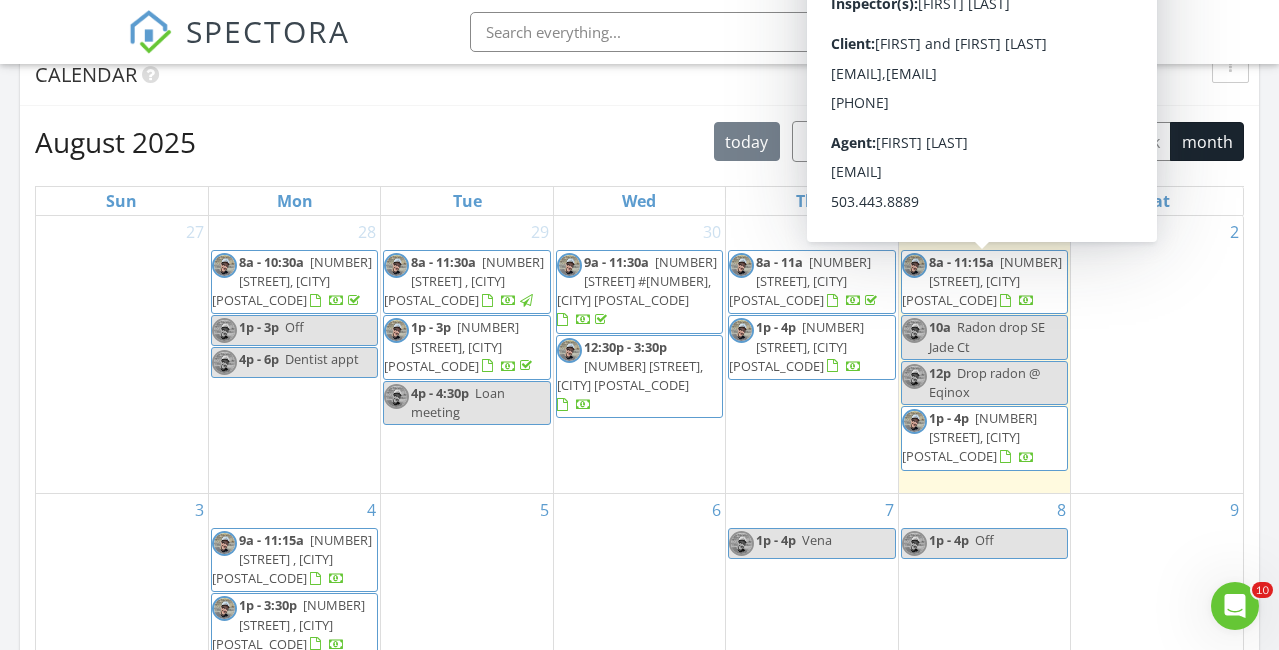 click on "6807 SW 180th Ave, Beaverton 97007" at bounding box center [982, 281] 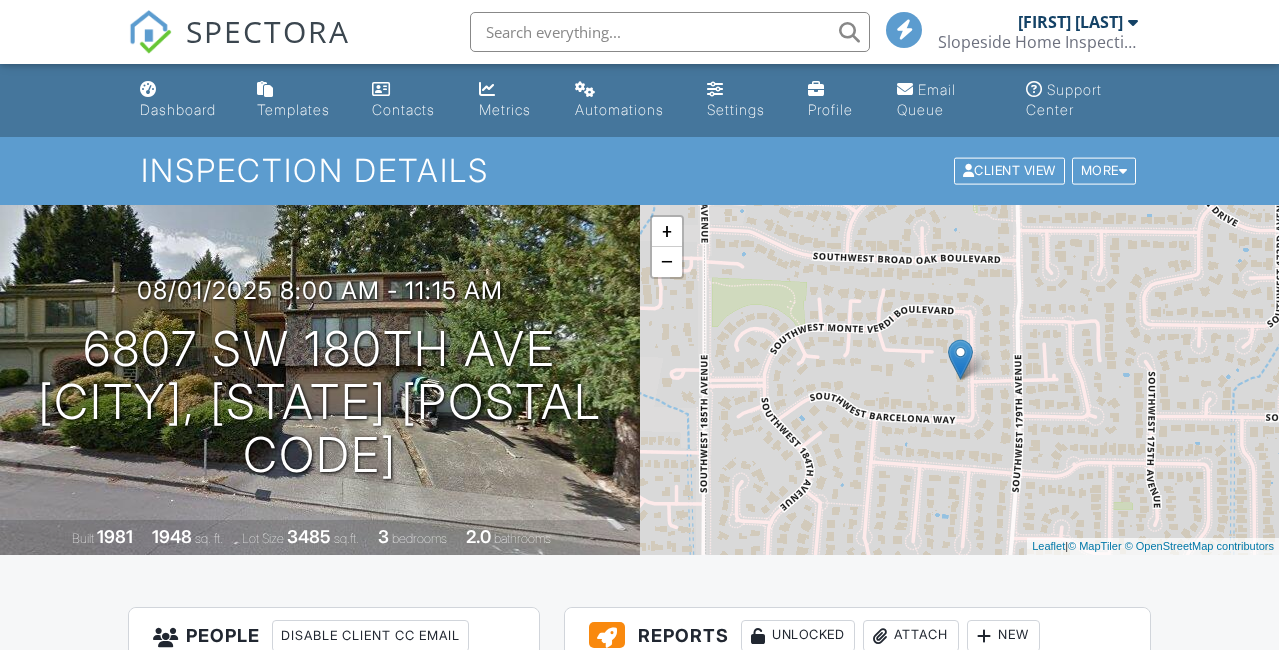 scroll, scrollTop: 316, scrollLeft: 0, axis: vertical 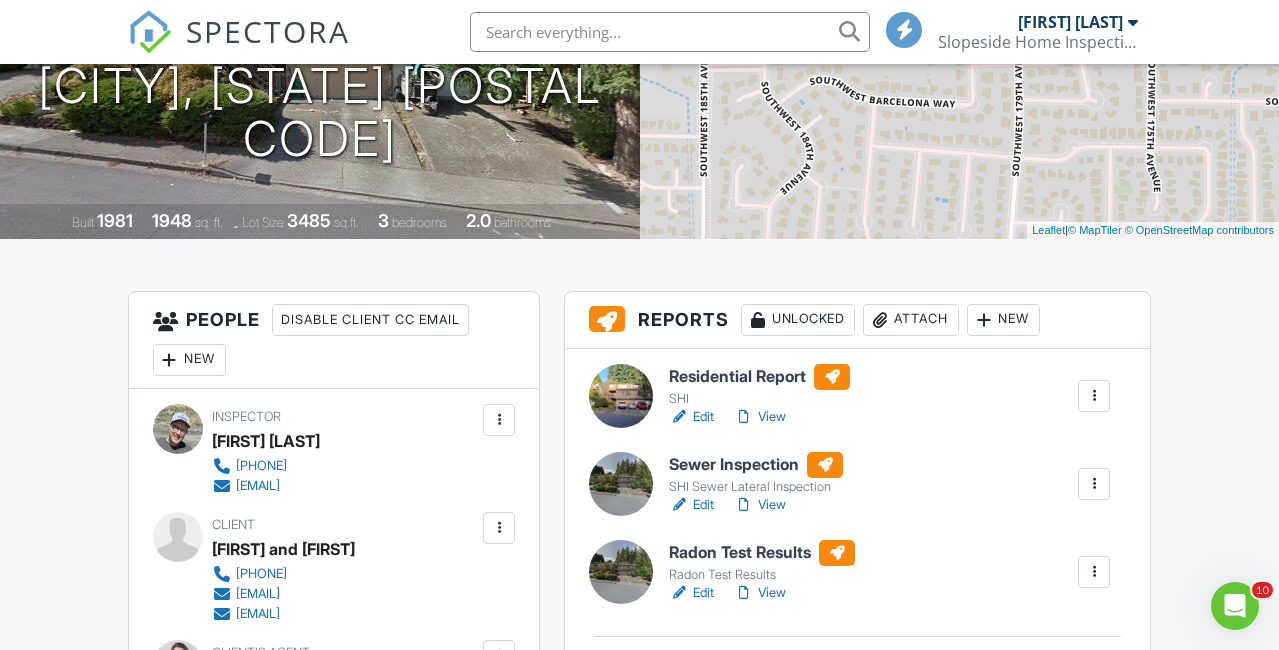 click at bounding box center (1094, 572) 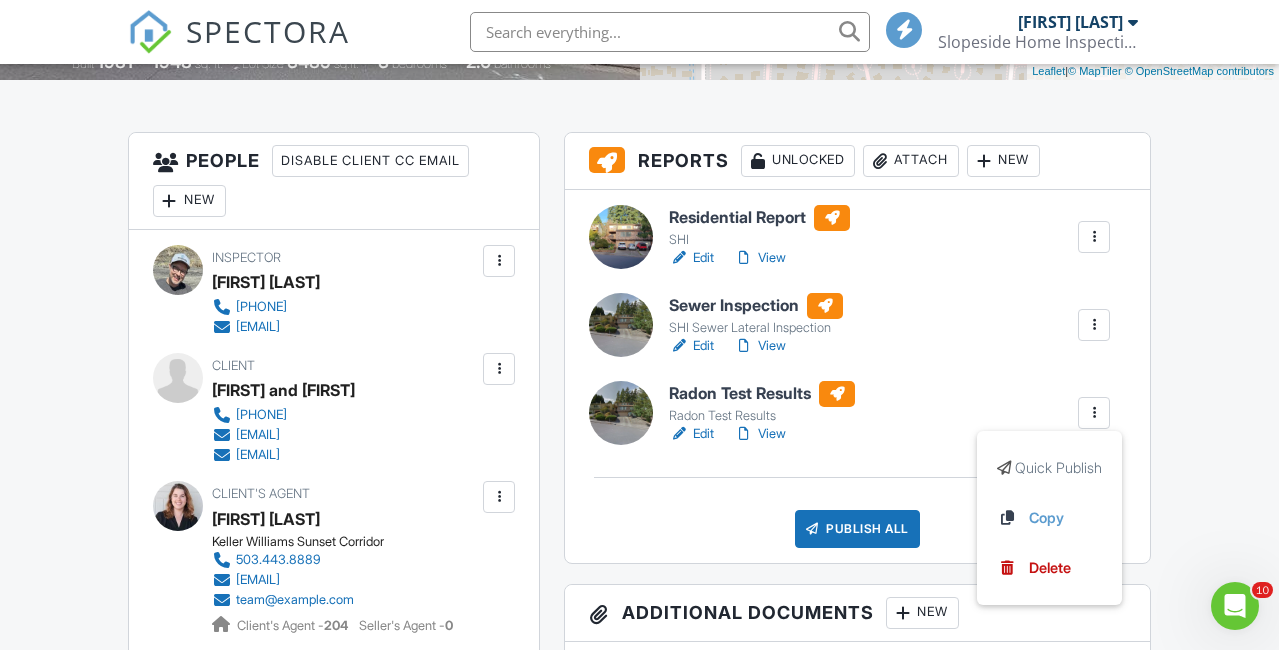 scroll, scrollTop: 512, scrollLeft: 0, axis: vertical 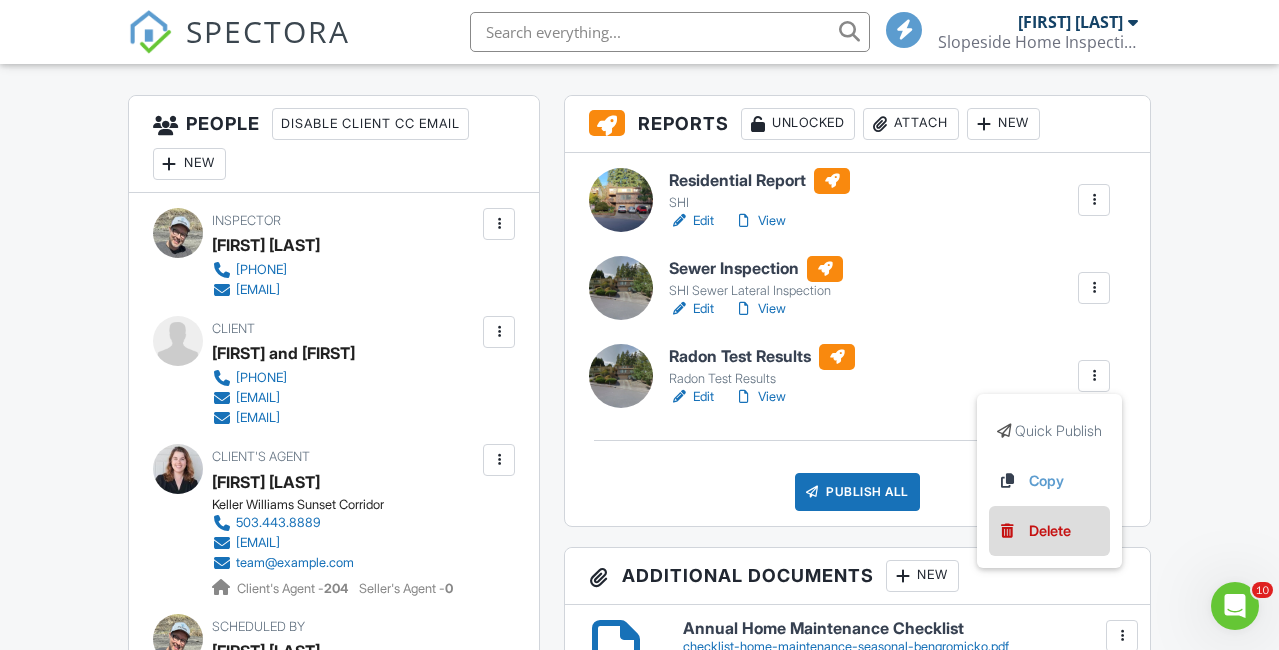 click on "Delete" at bounding box center [1050, 531] 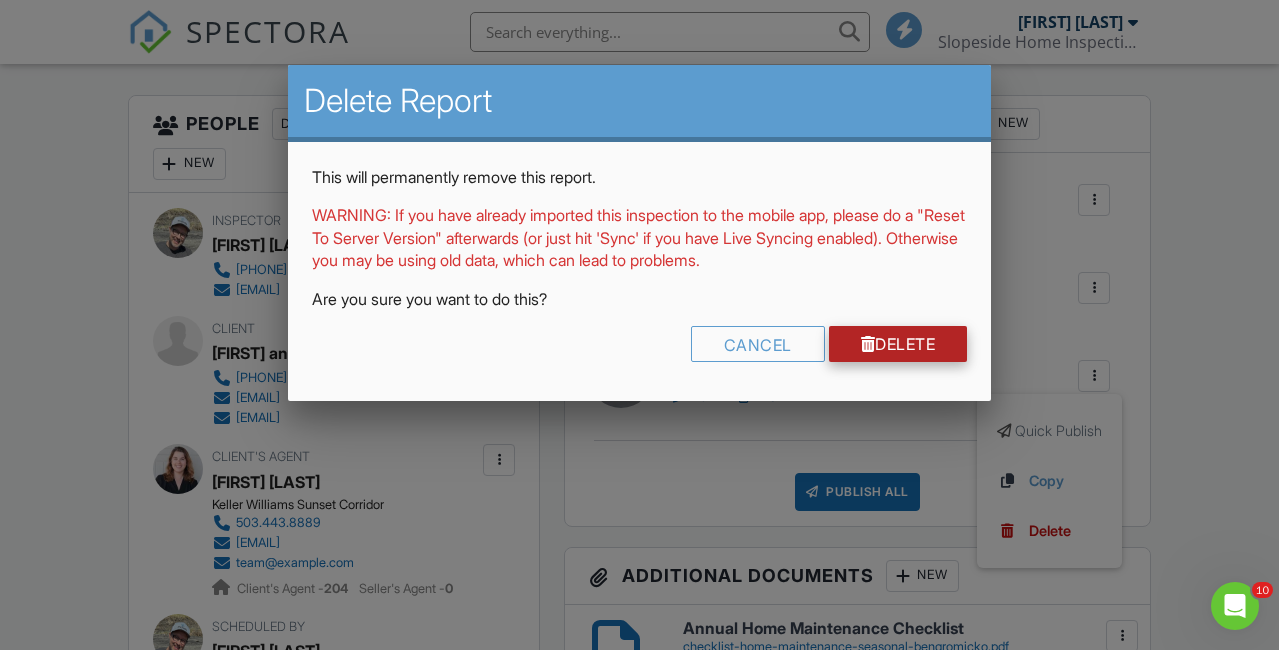 click on "Delete" at bounding box center (898, 344) 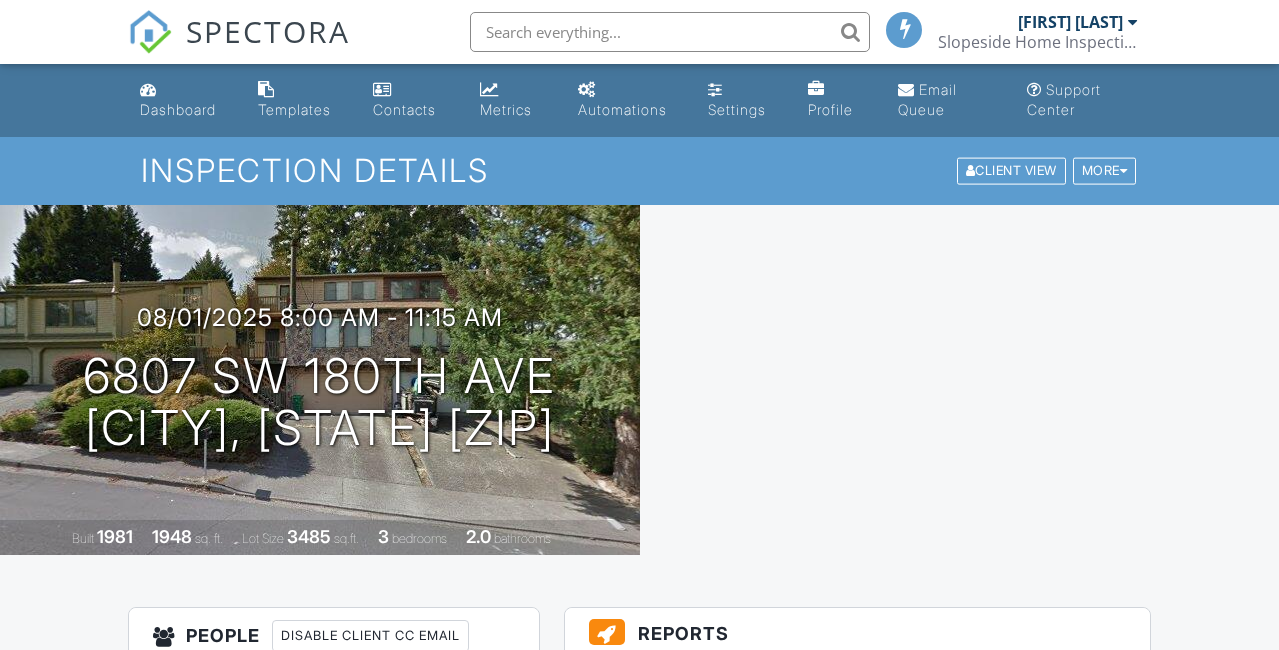 scroll, scrollTop: 0, scrollLeft: 0, axis: both 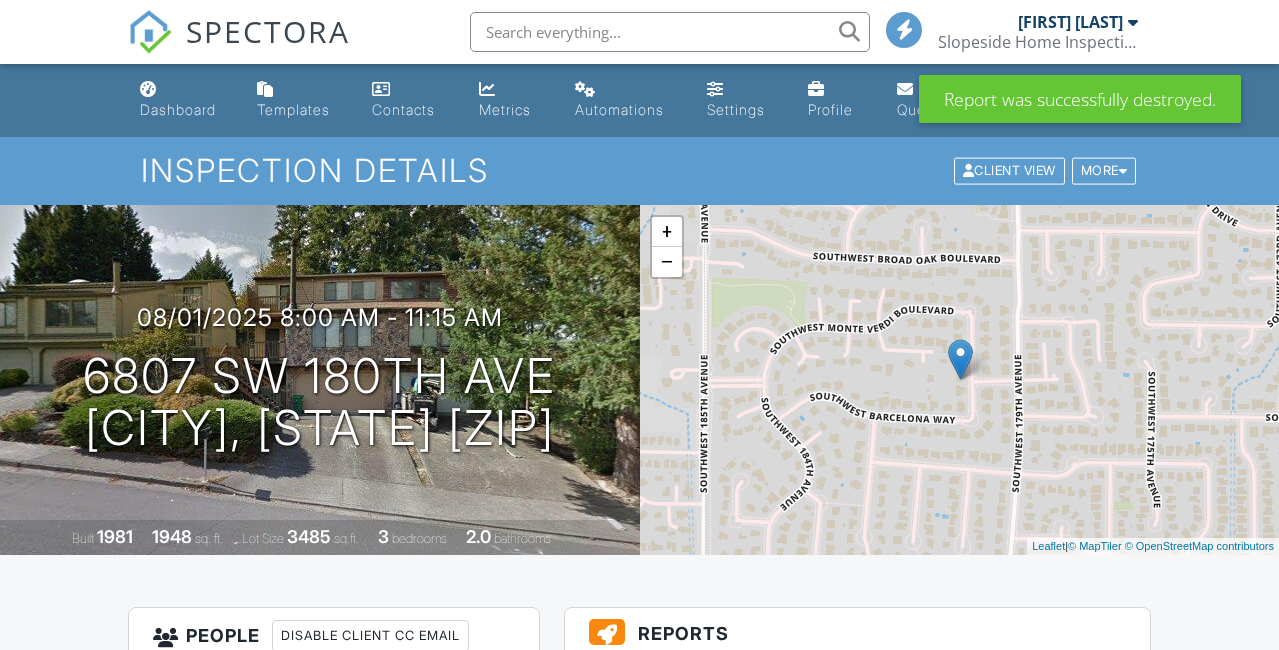 click on "Attach" at bounding box center [880, 671] 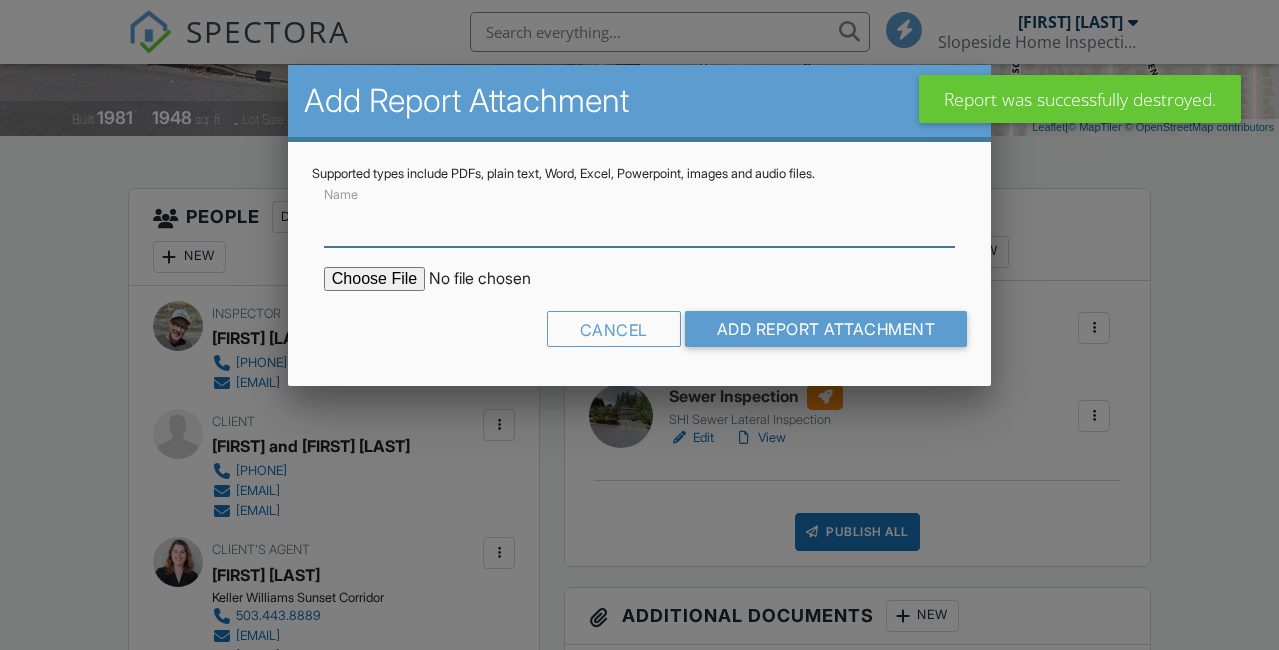 scroll, scrollTop: 419, scrollLeft: 0, axis: vertical 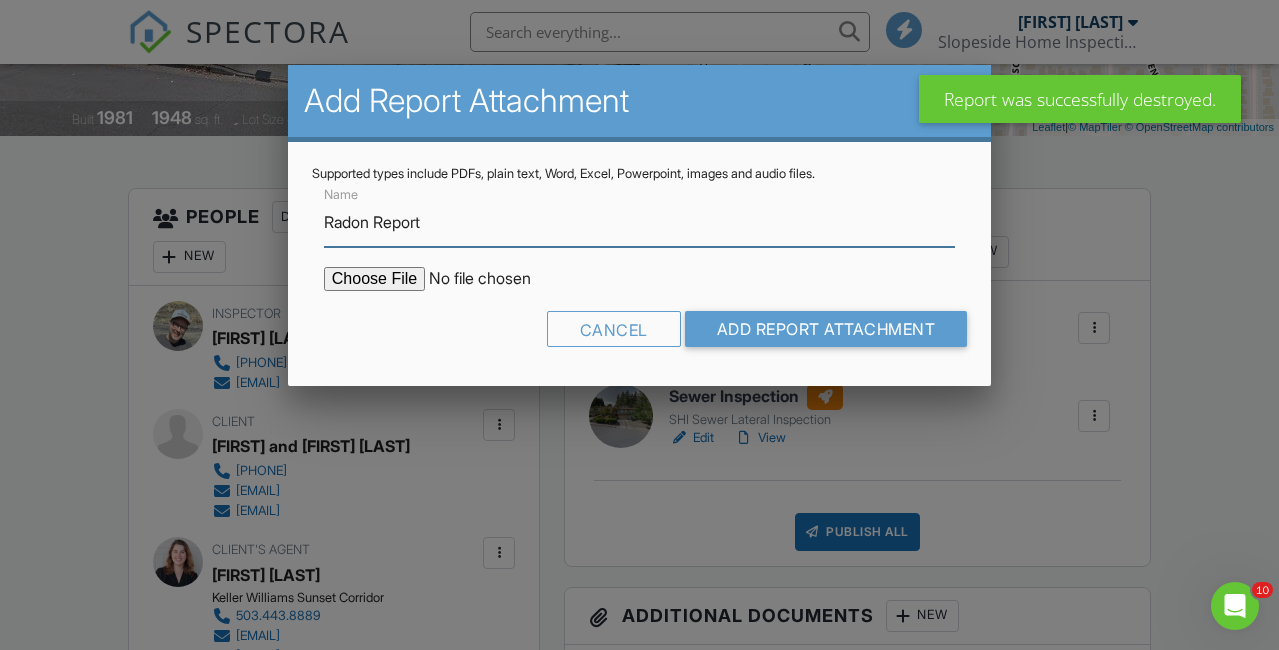 type on "Radon Report" 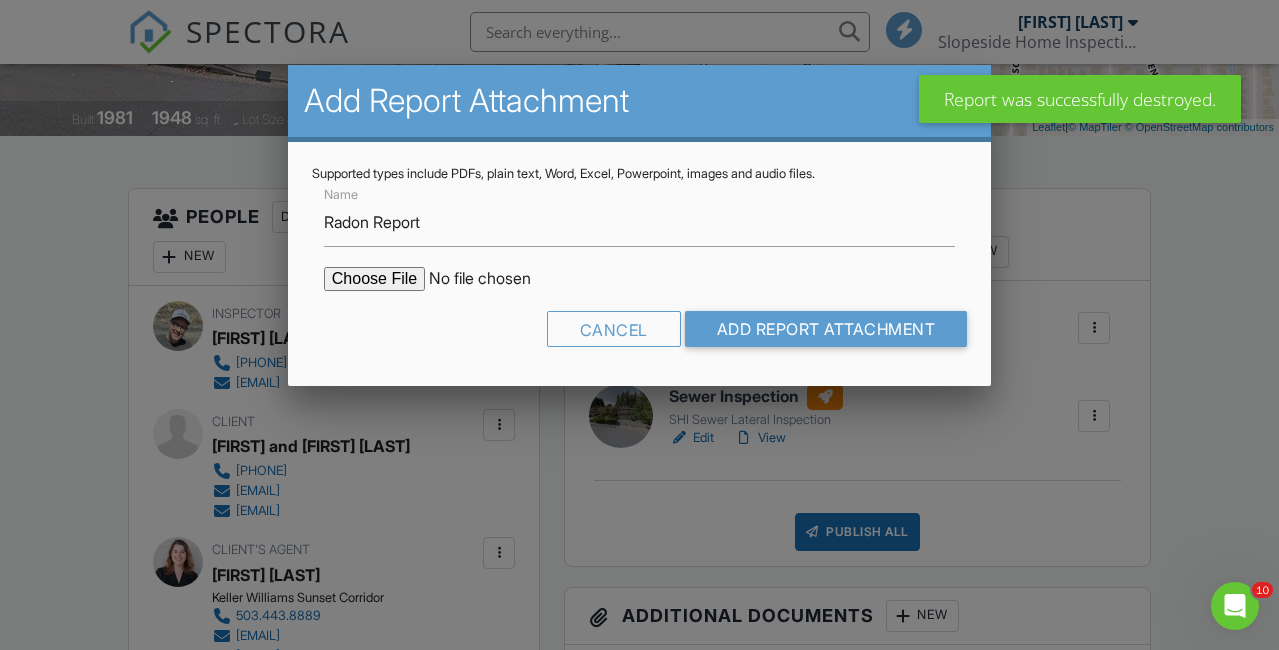 click at bounding box center [494, 279] 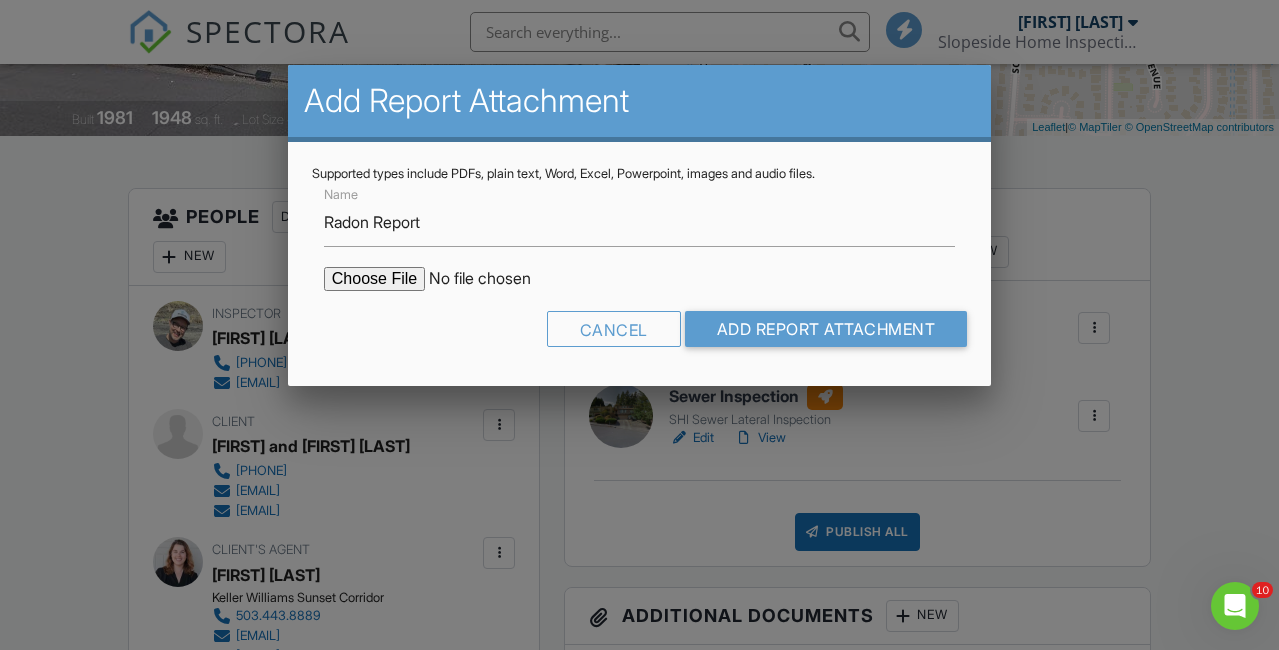 type on "C:\fakepath\6807-SW-180th-Ave_RadonReport_b4d47066-9d80-45aa-b9c0-df3faeebbe46.pdf" 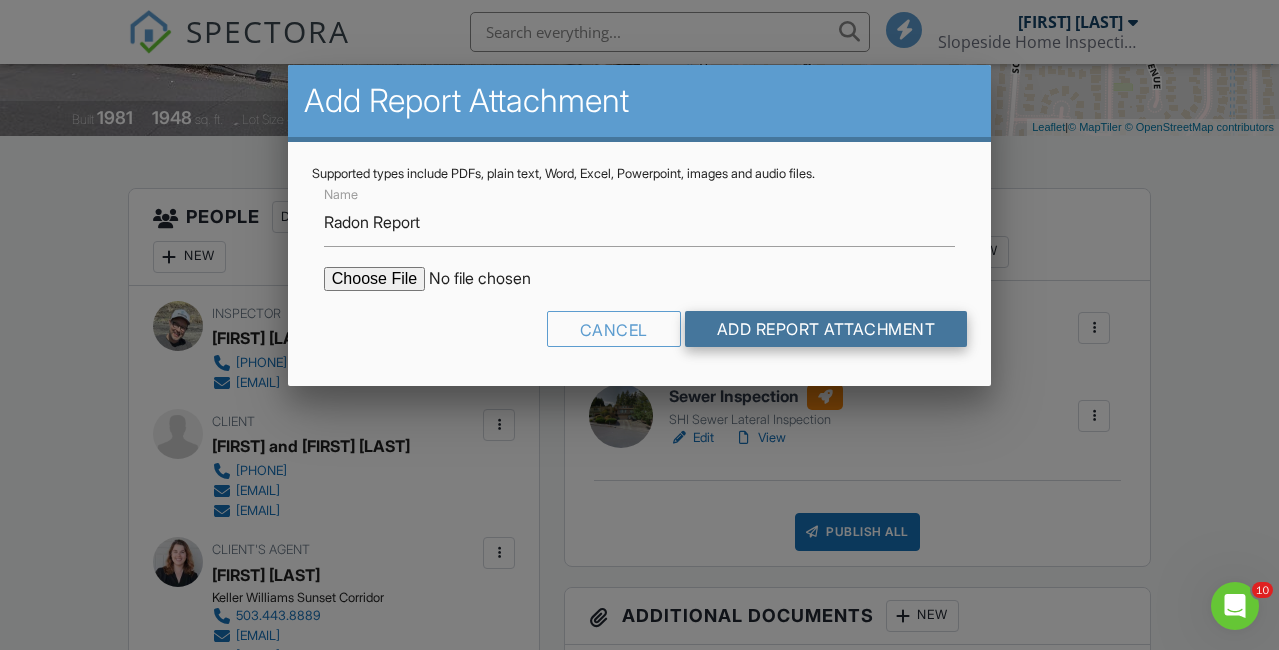 click on "Add Report Attachment" at bounding box center [826, 329] 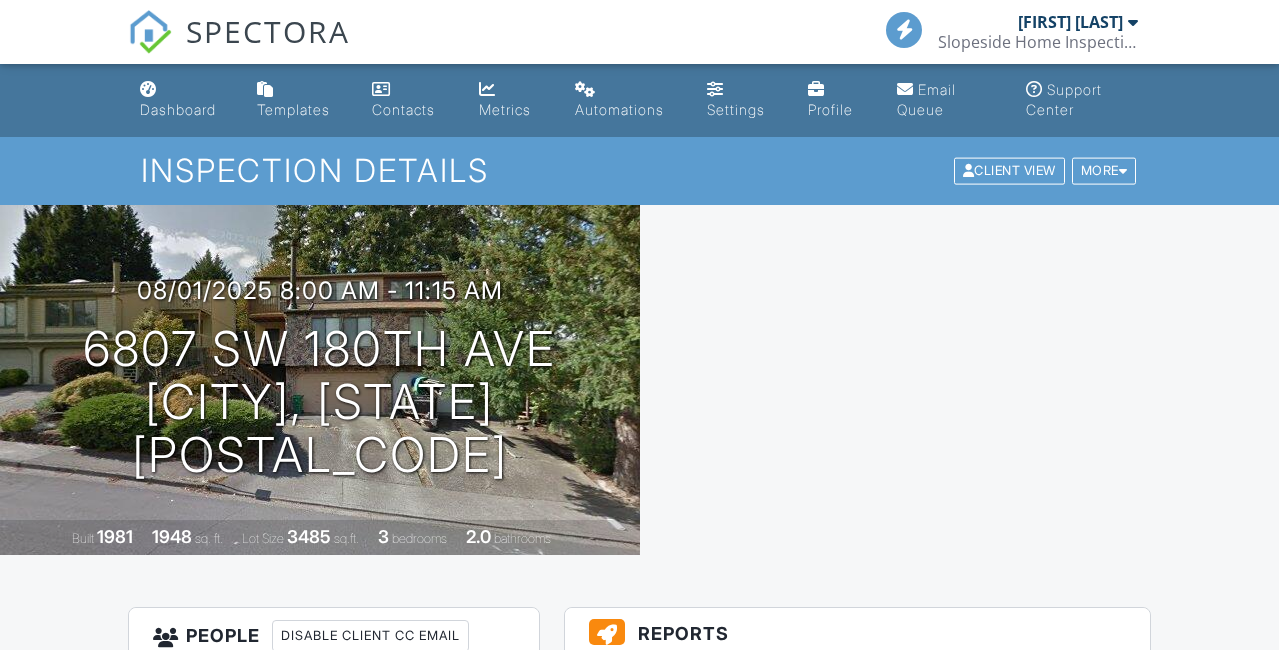 scroll, scrollTop: 0, scrollLeft: 0, axis: both 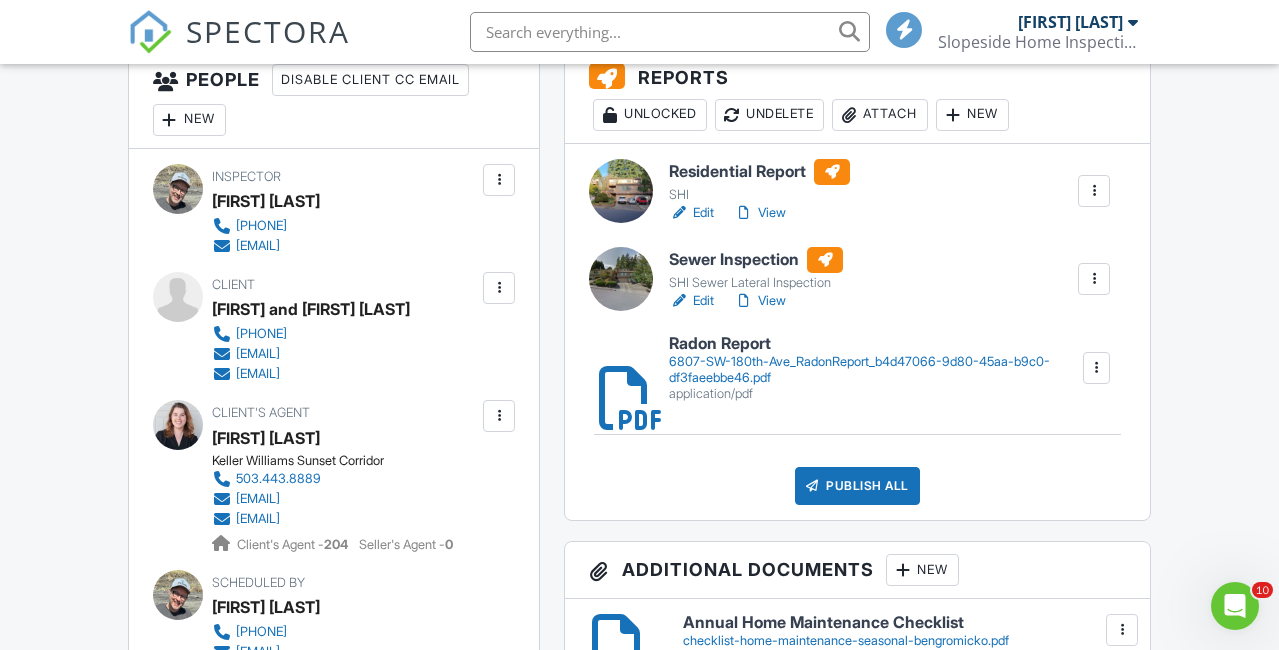 click on "Edit" at bounding box center [691, 213] 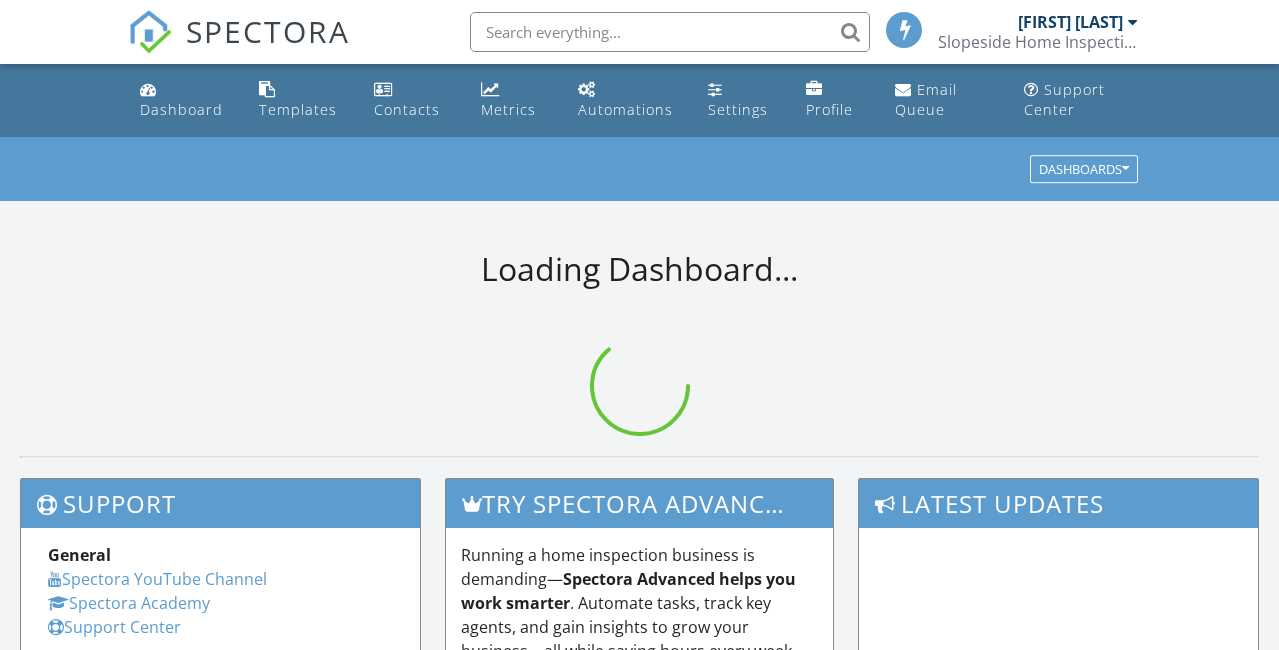 scroll, scrollTop: 0, scrollLeft: 0, axis: both 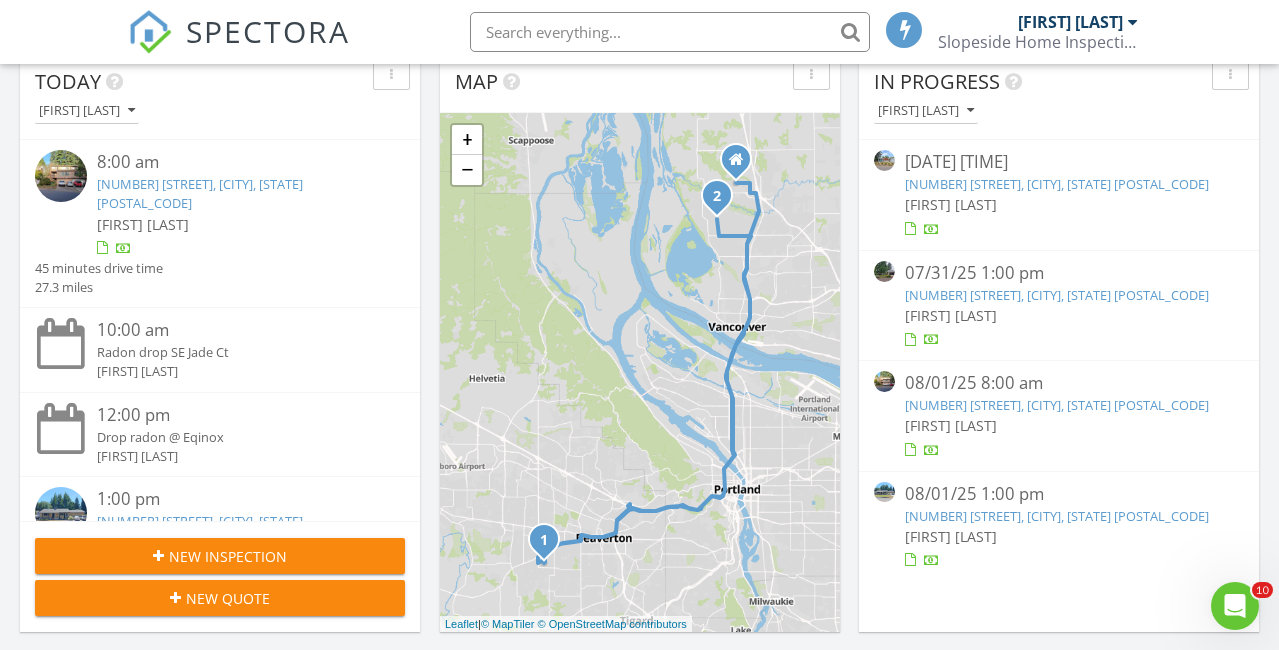click on "[NUMBER] [STREET], [CITY], [STATE] [POSTAL_CODE]" at bounding box center [1057, 405] 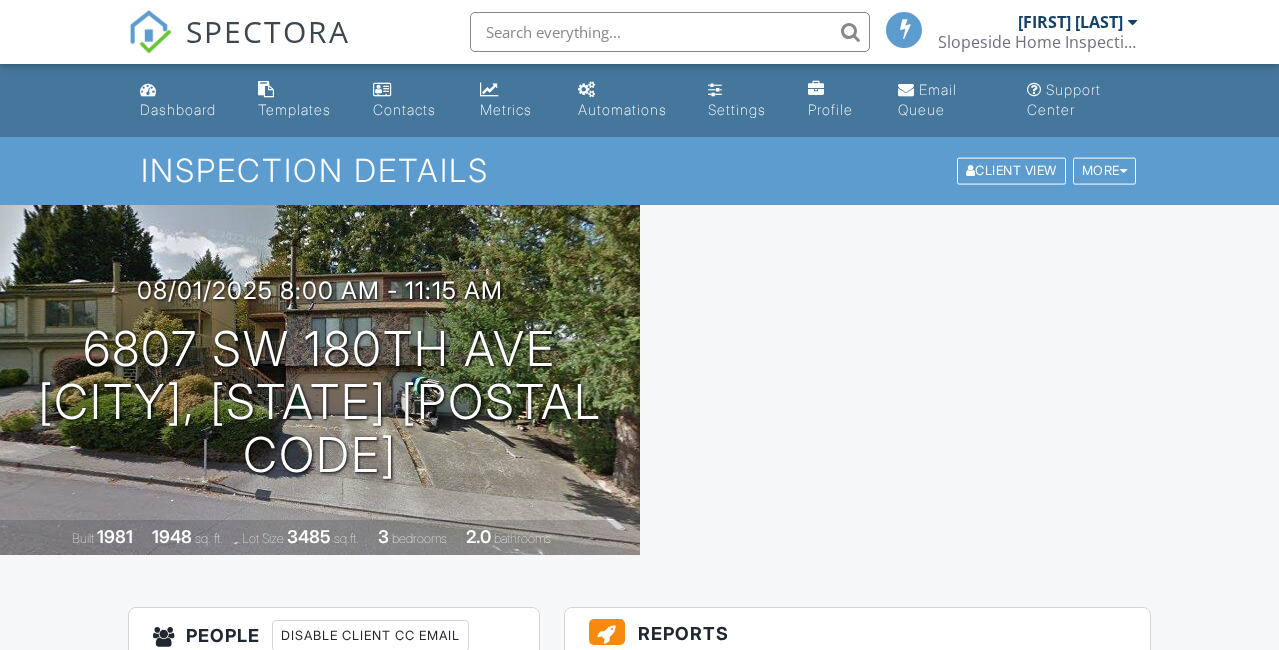 scroll, scrollTop: 337, scrollLeft: 0, axis: vertical 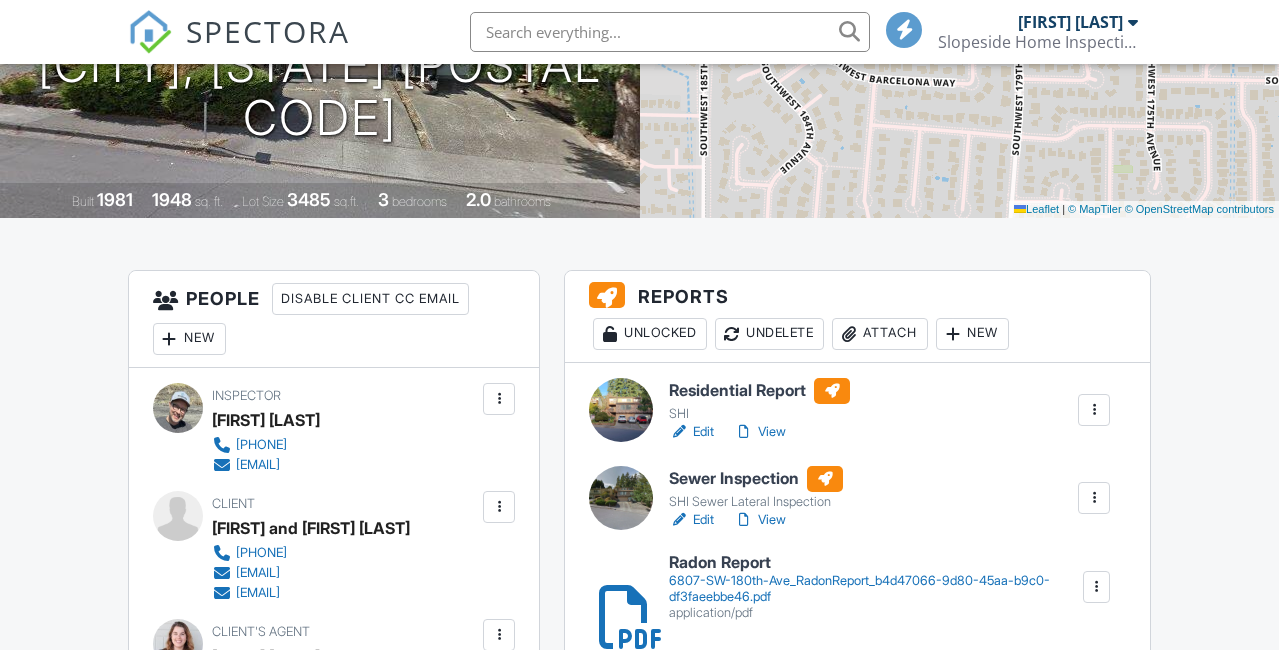 click on "Edit" at bounding box center [691, 520] 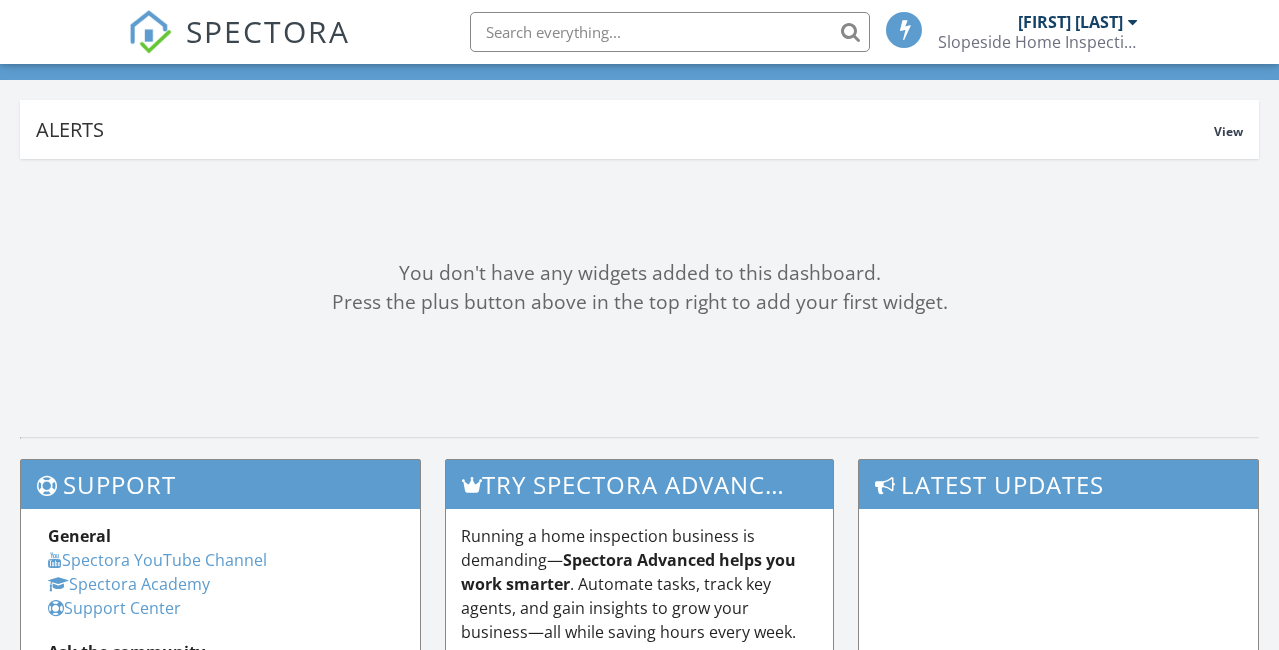 scroll, scrollTop: 186, scrollLeft: 0, axis: vertical 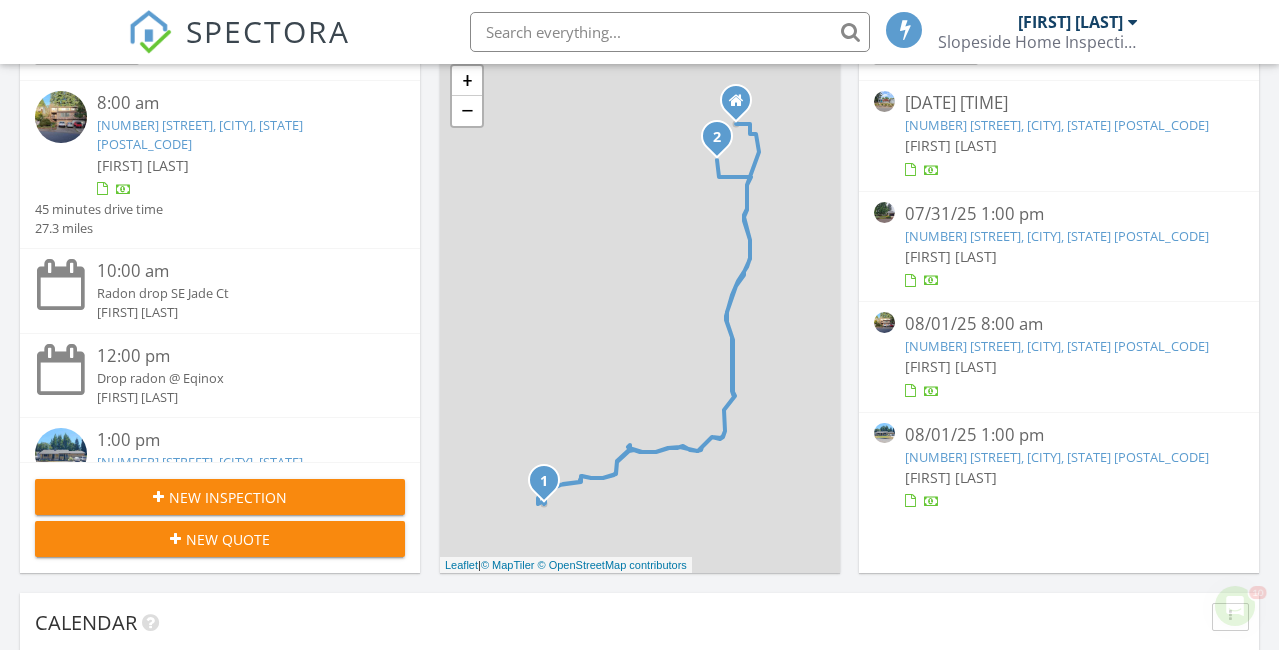 click on "[NUMBER] [STREET], [CITY], [STATE] [POSTAL_CODE]" at bounding box center (1057, 346) 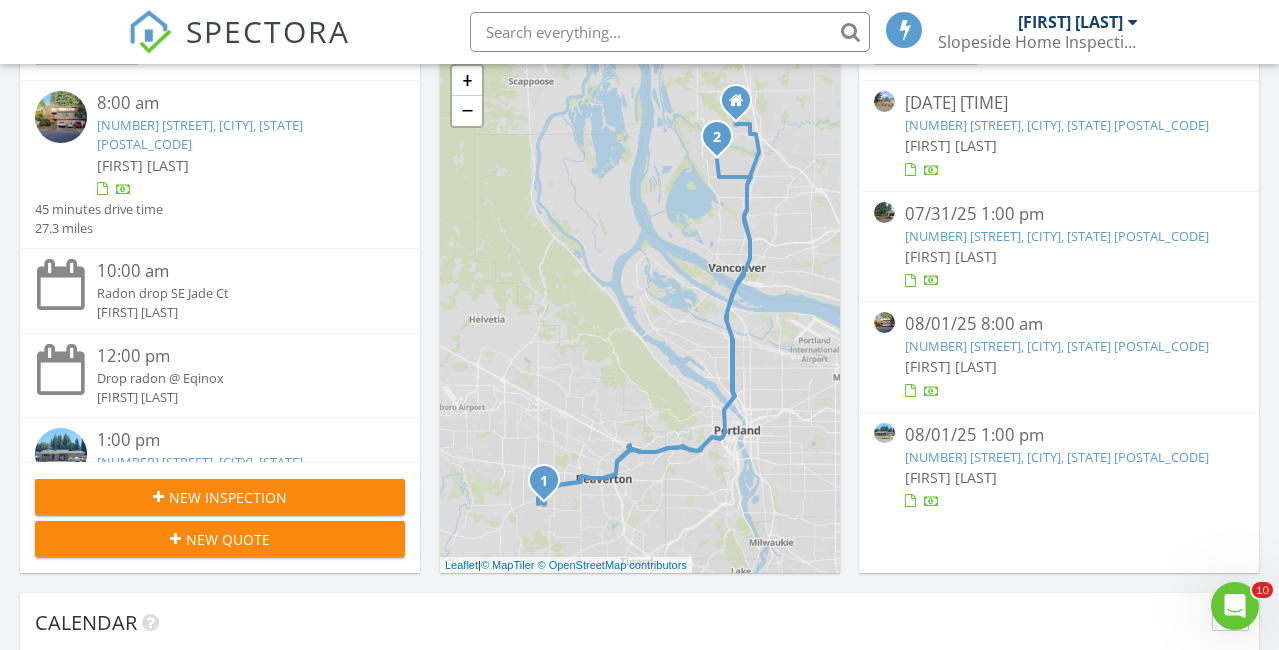 scroll, scrollTop: 0, scrollLeft: 0, axis: both 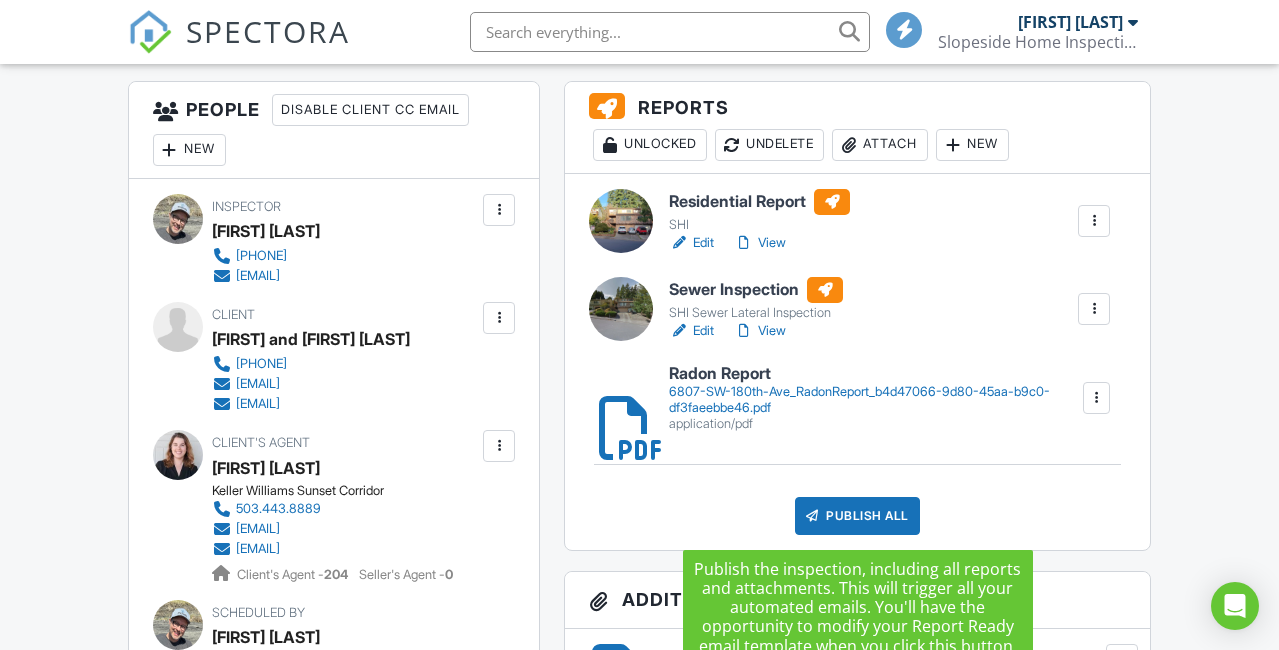 click on "Publish All" at bounding box center [857, 516] 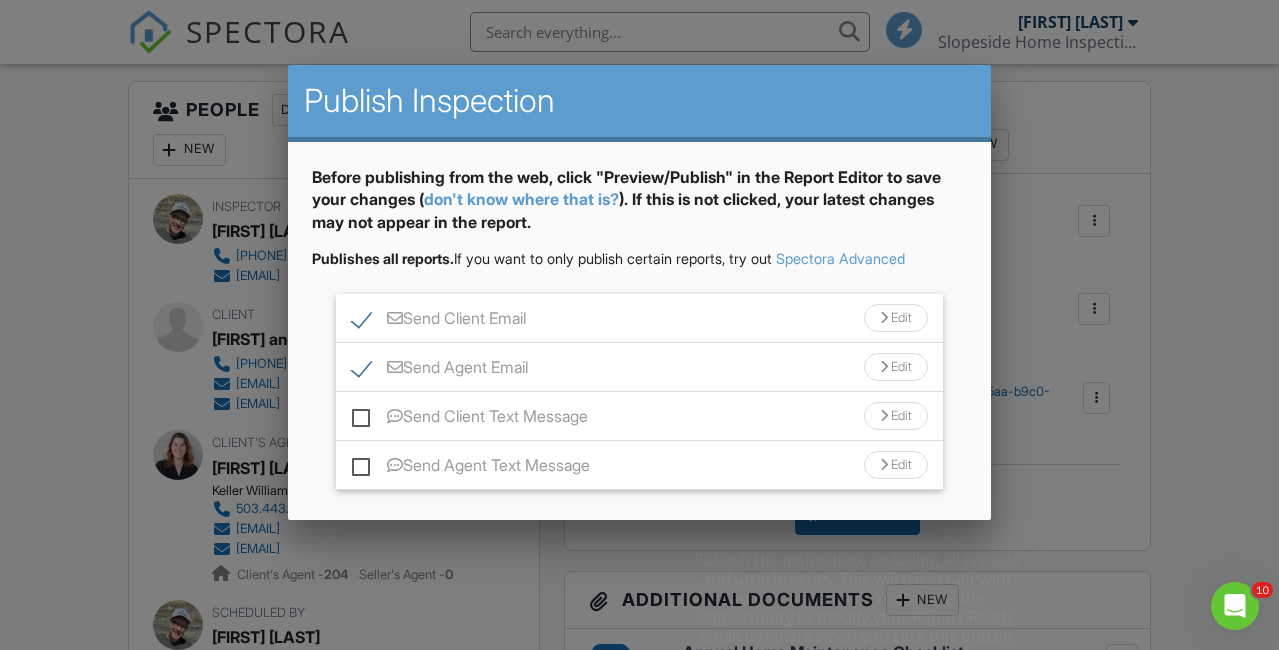 scroll, scrollTop: 0, scrollLeft: 0, axis: both 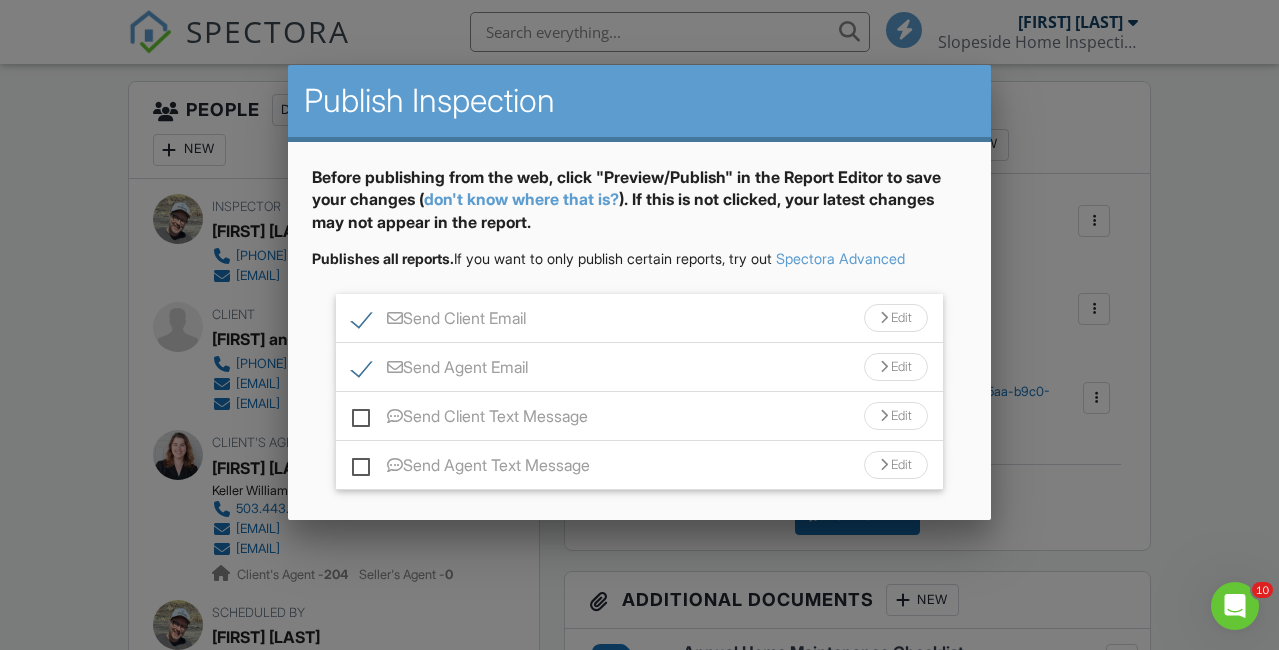 click on "Edit" at bounding box center (896, 318) 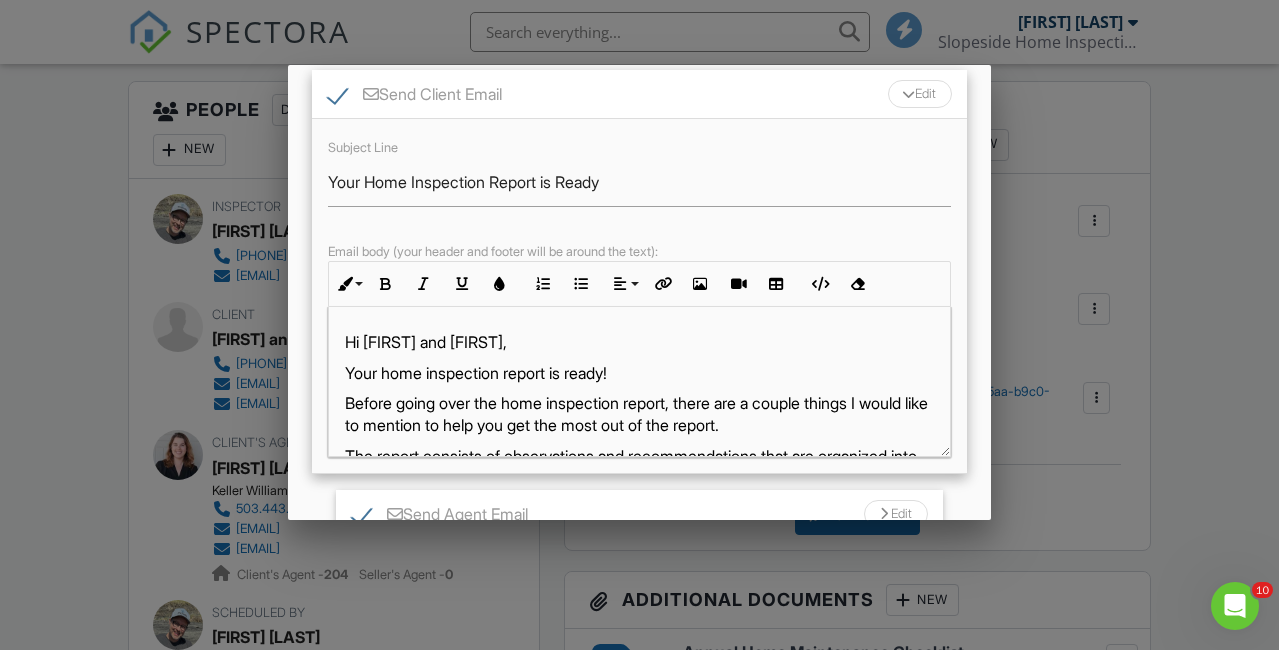 scroll, scrollTop: 225, scrollLeft: 0, axis: vertical 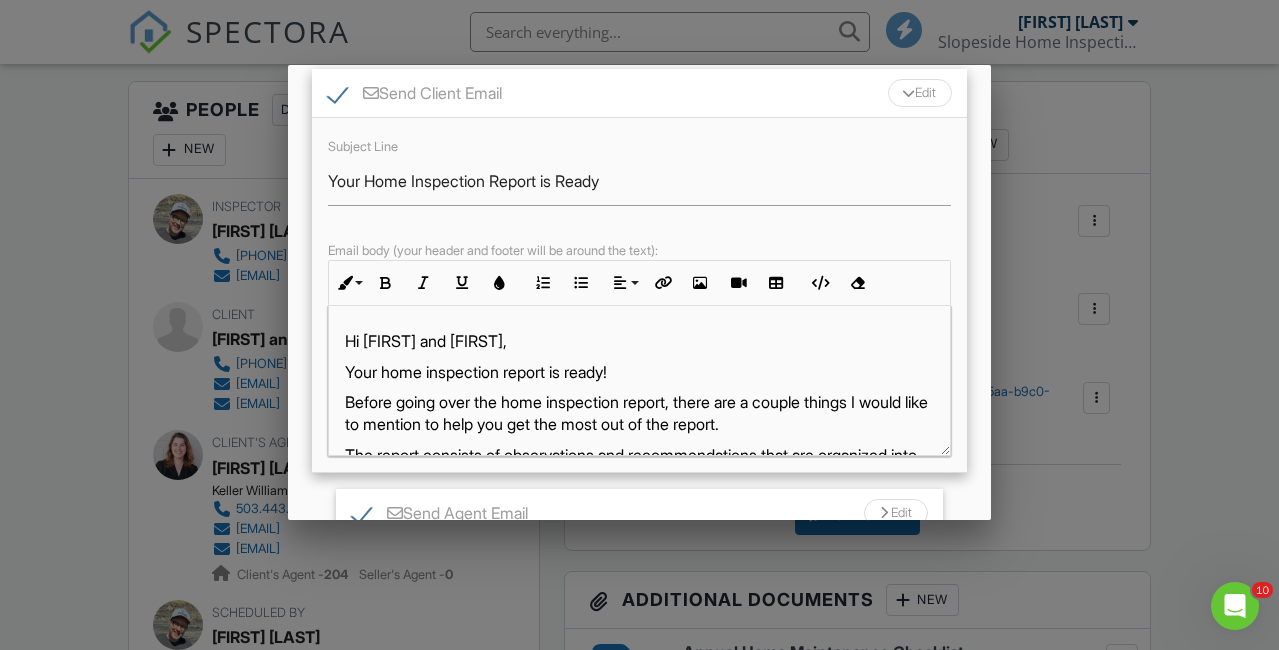 click on "Your home inspection report is ready!" at bounding box center (639, 372) 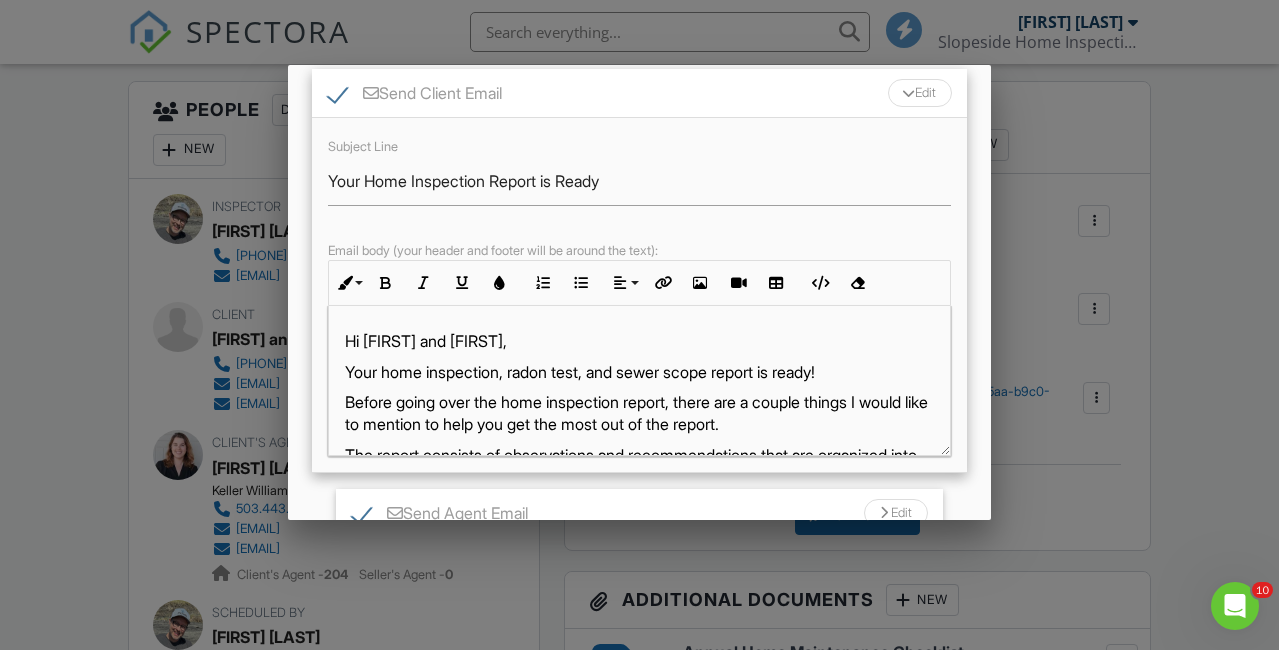 click on "Your home inspection, radon test, and sewer scope report is ready!" at bounding box center [639, 372] 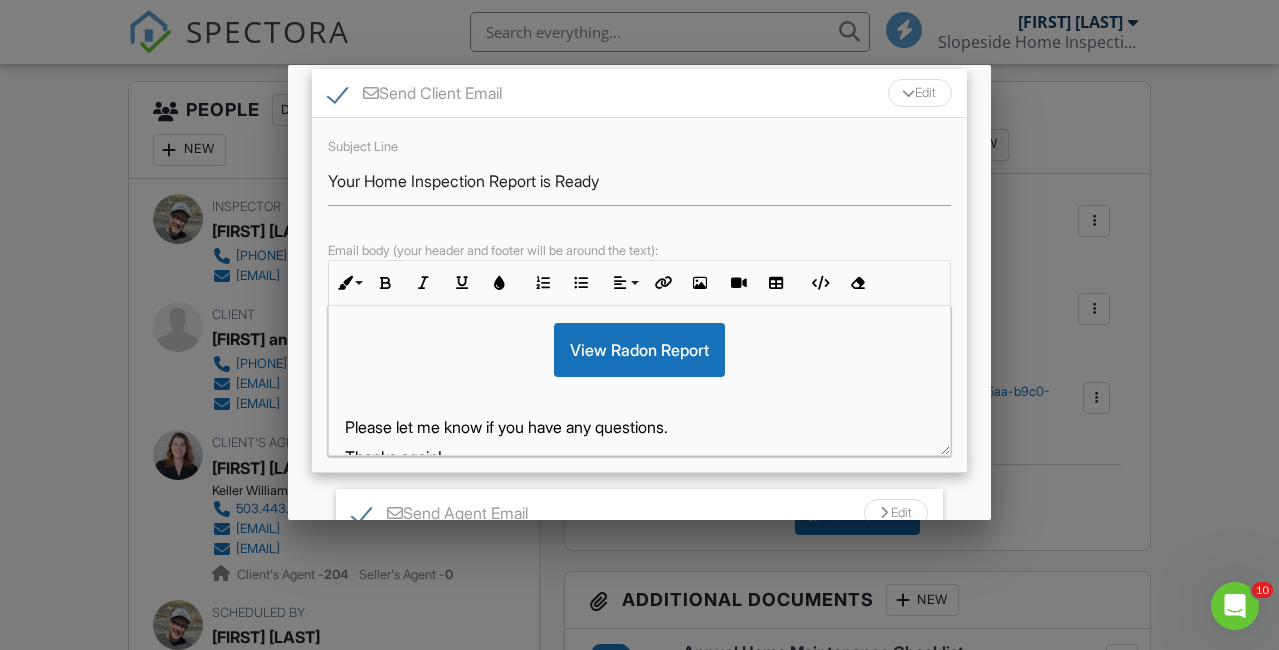 scroll, scrollTop: 683, scrollLeft: 0, axis: vertical 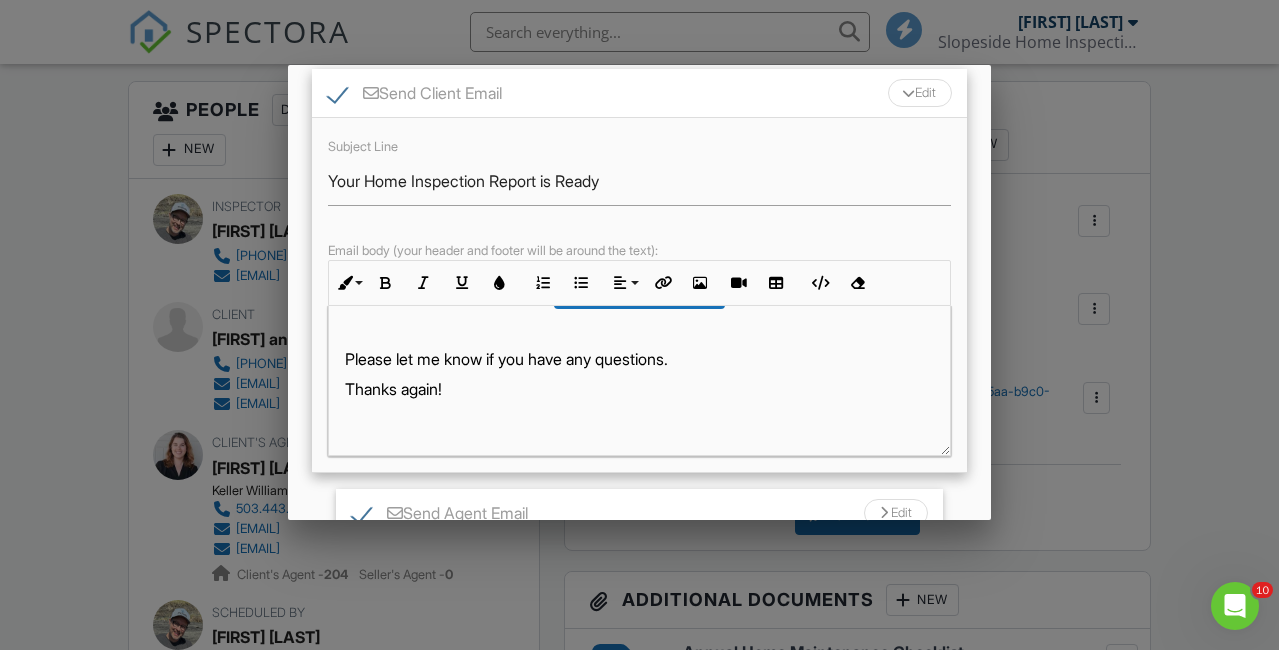 click on "Thanks again!" at bounding box center (639, 389) 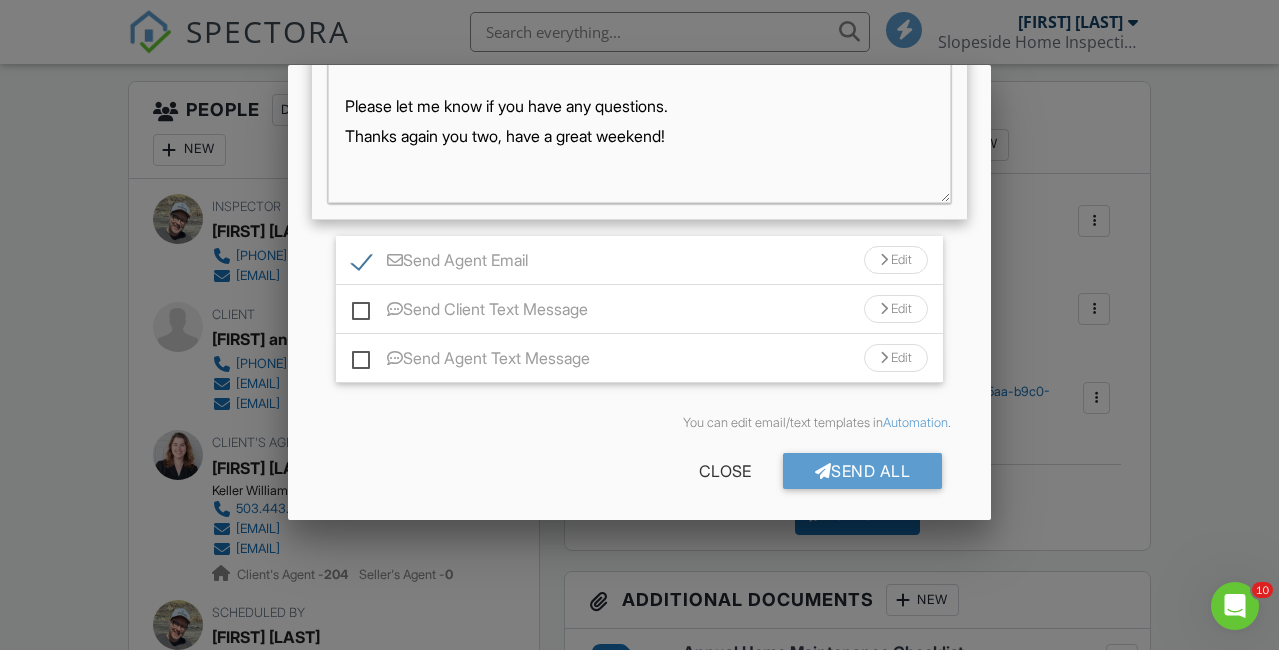 scroll, scrollTop: 485, scrollLeft: 0, axis: vertical 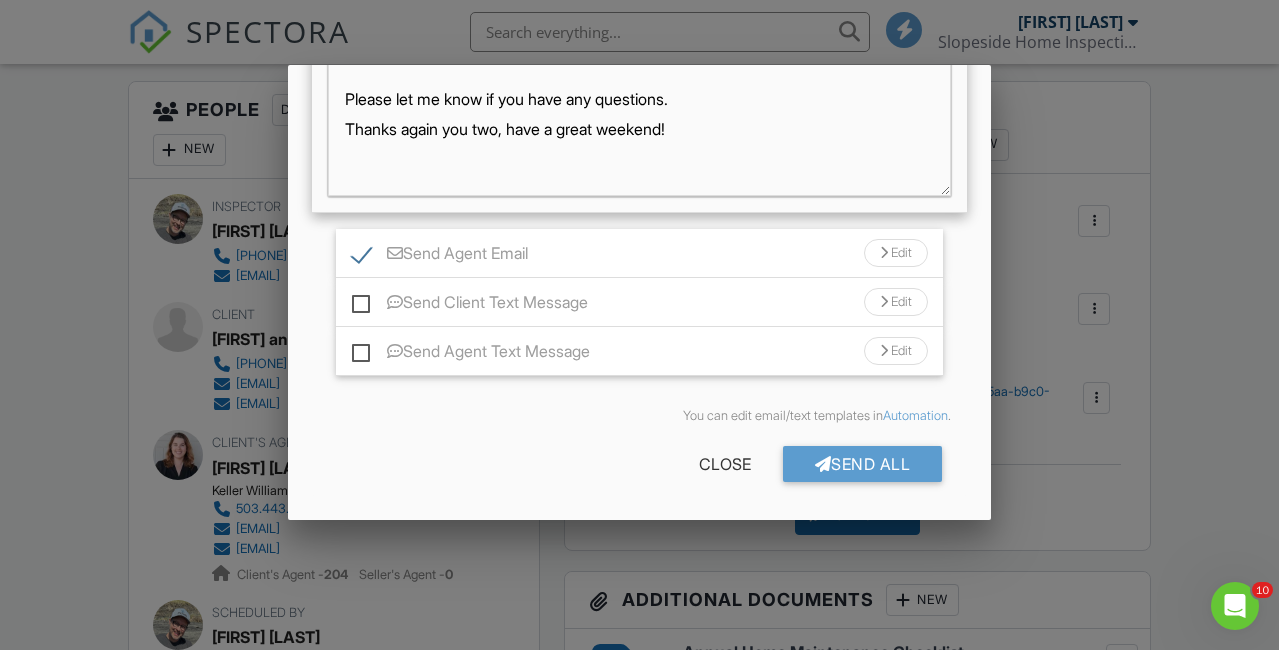 click on "Edit" at bounding box center (896, 253) 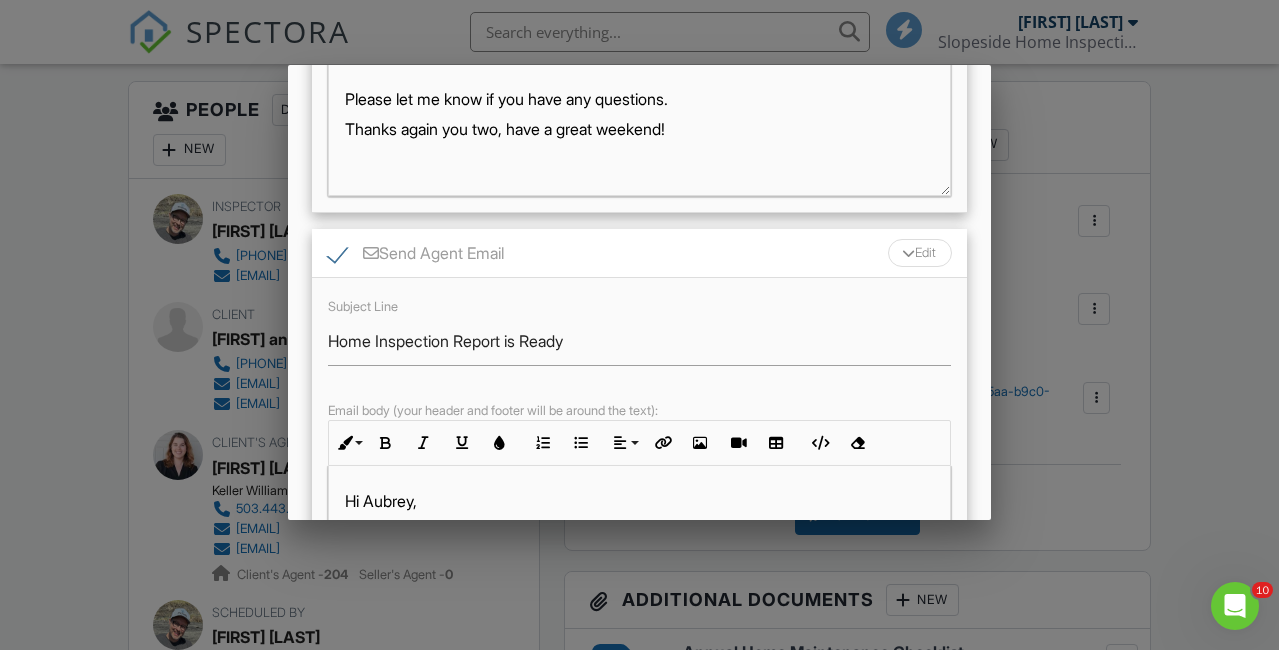 scroll, scrollTop: 627, scrollLeft: 0, axis: vertical 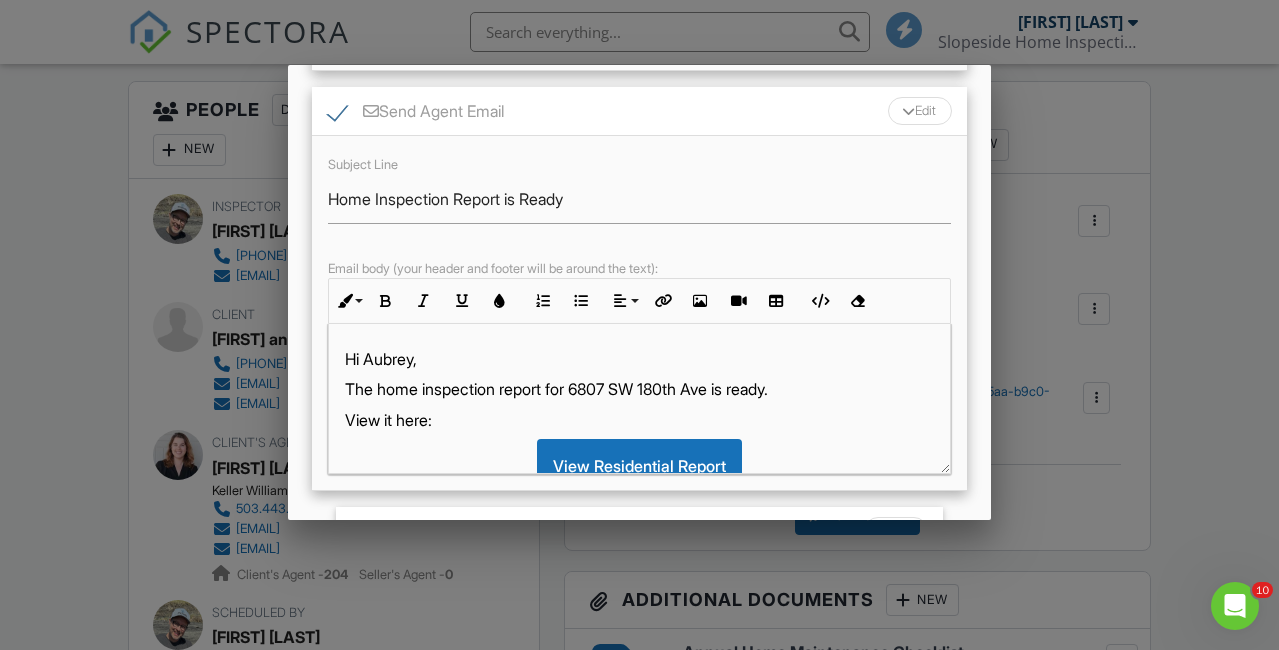 click on "The home inspection report for 6807 SW 180th Ave is ready." at bounding box center (639, 389) 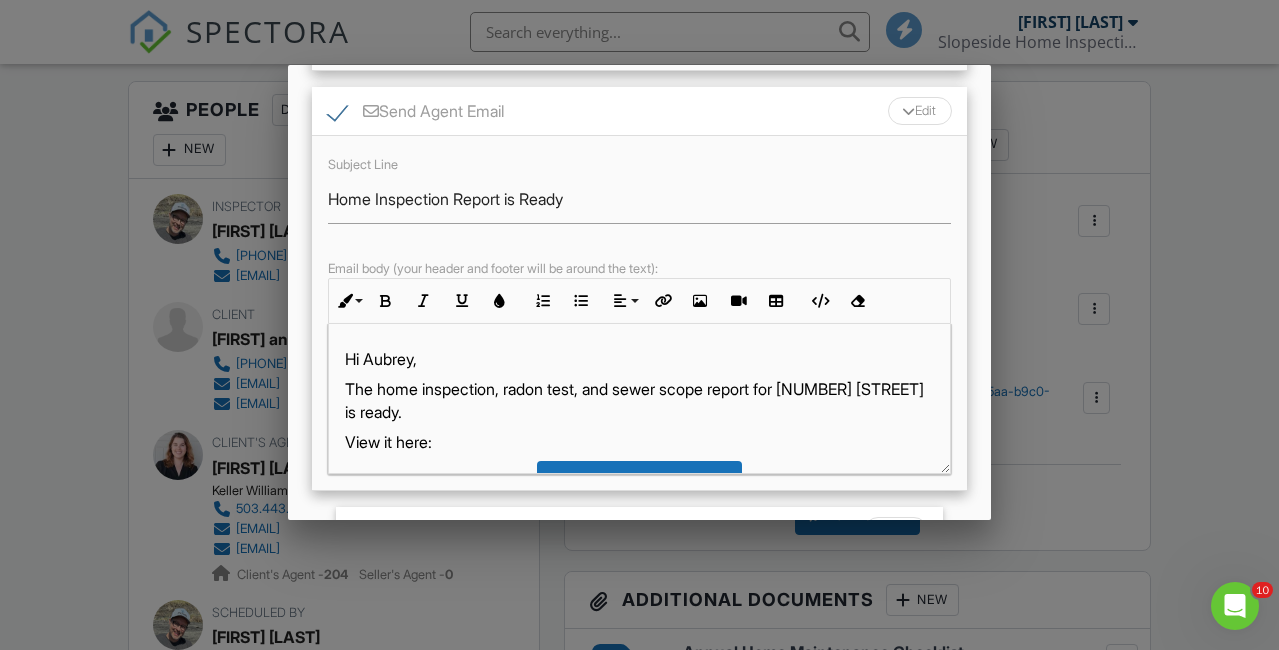 click on "The home inspection, radon test, and sewer scope report for 6807 SW 180th Ave is ready." at bounding box center [639, 400] 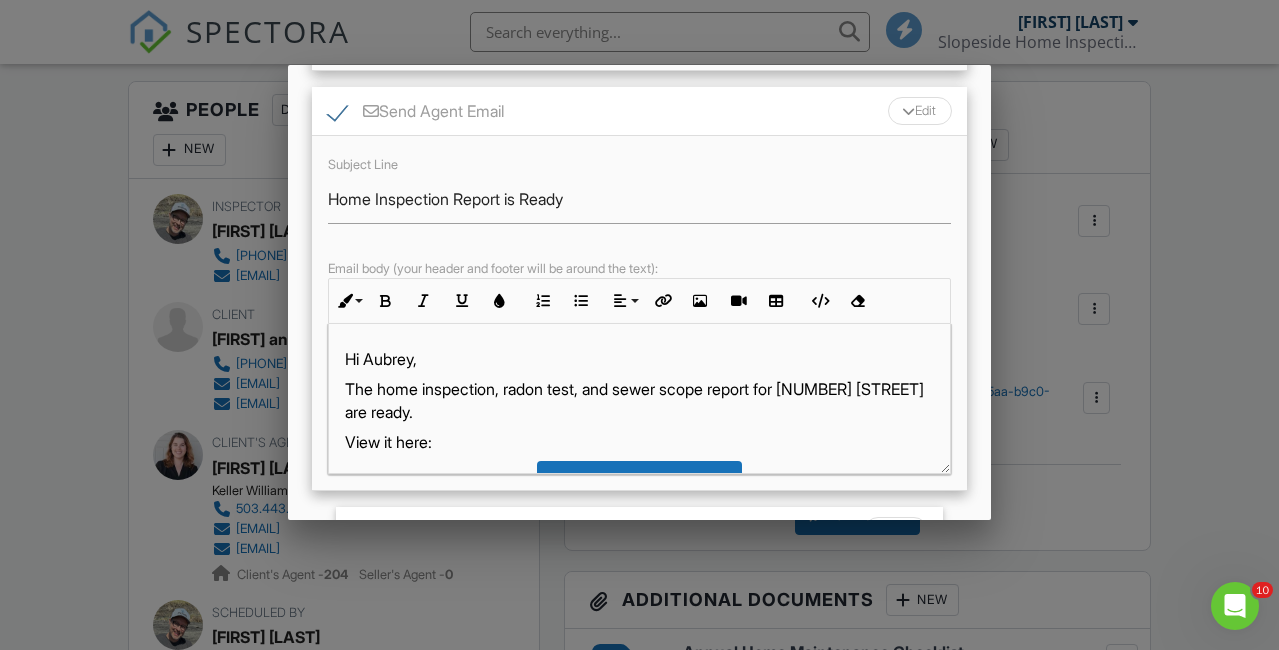 scroll, scrollTop: 344, scrollLeft: 0, axis: vertical 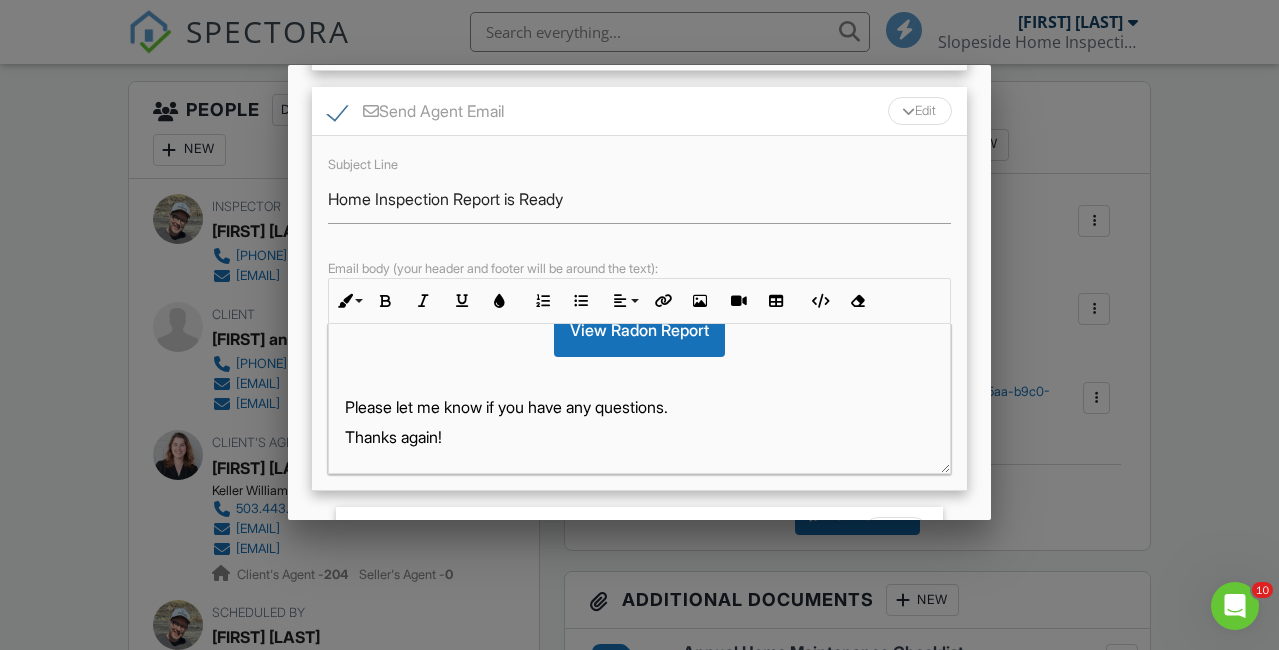 click on "Thanks again!" at bounding box center [639, 437] 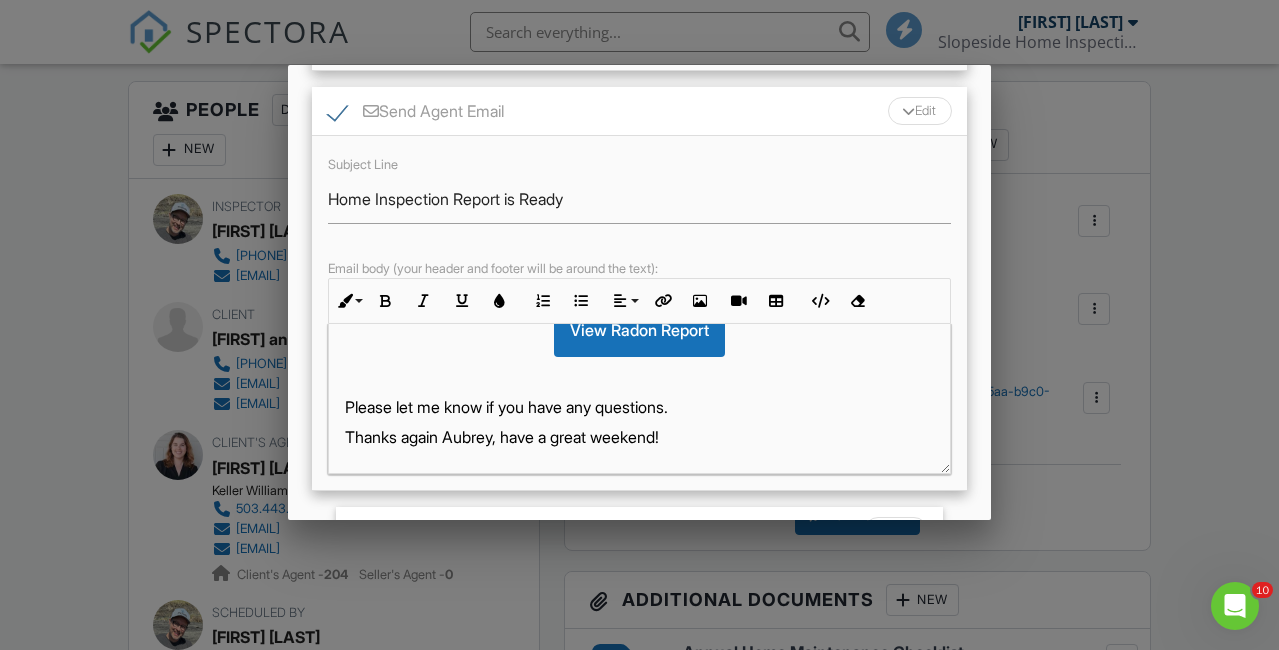 scroll, scrollTop: 856, scrollLeft: 0, axis: vertical 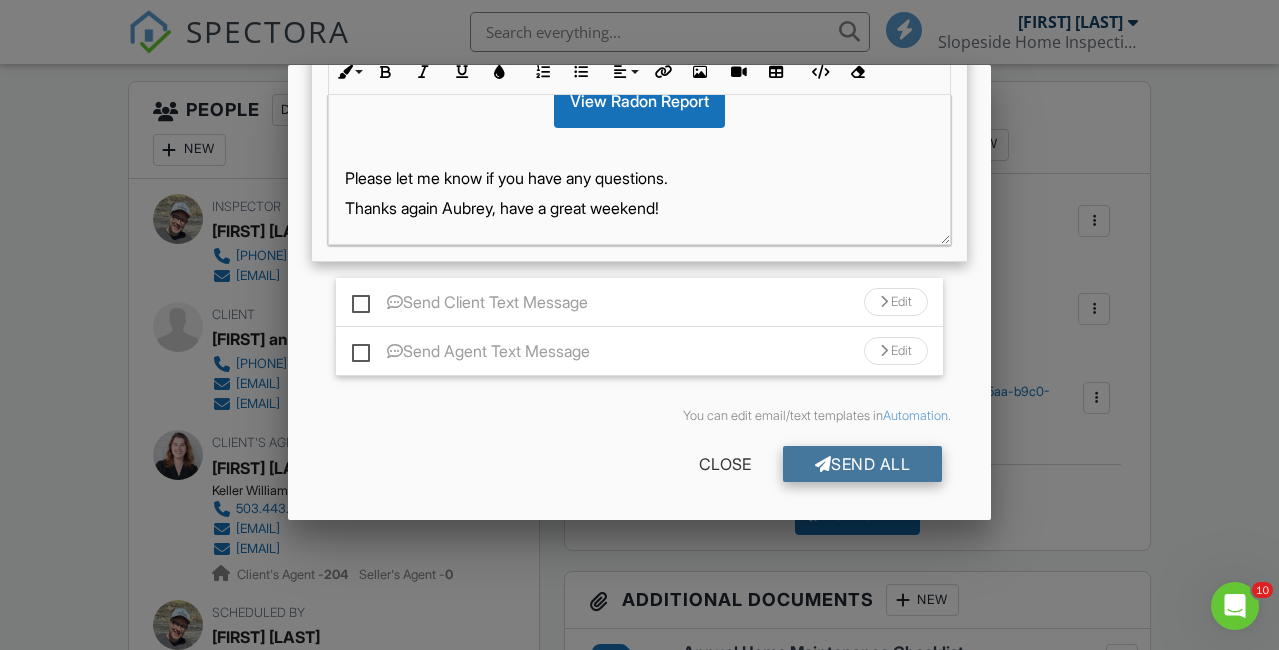 click at bounding box center (823, 464) 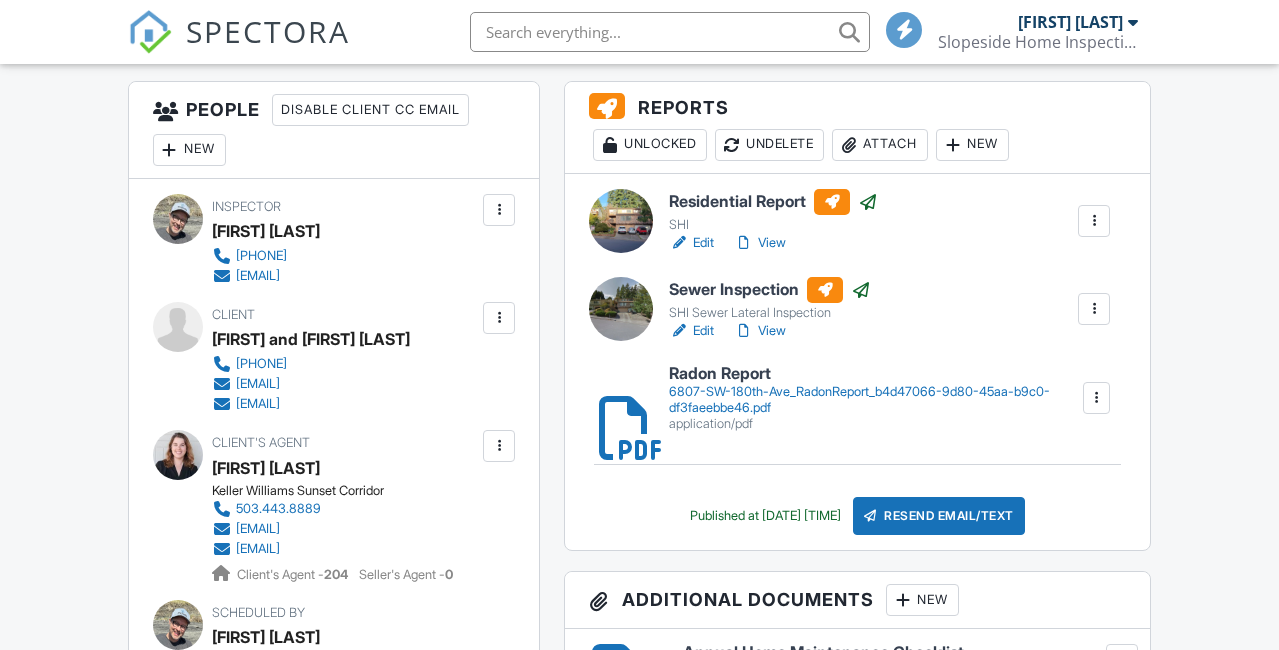 scroll, scrollTop: 526, scrollLeft: 0, axis: vertical 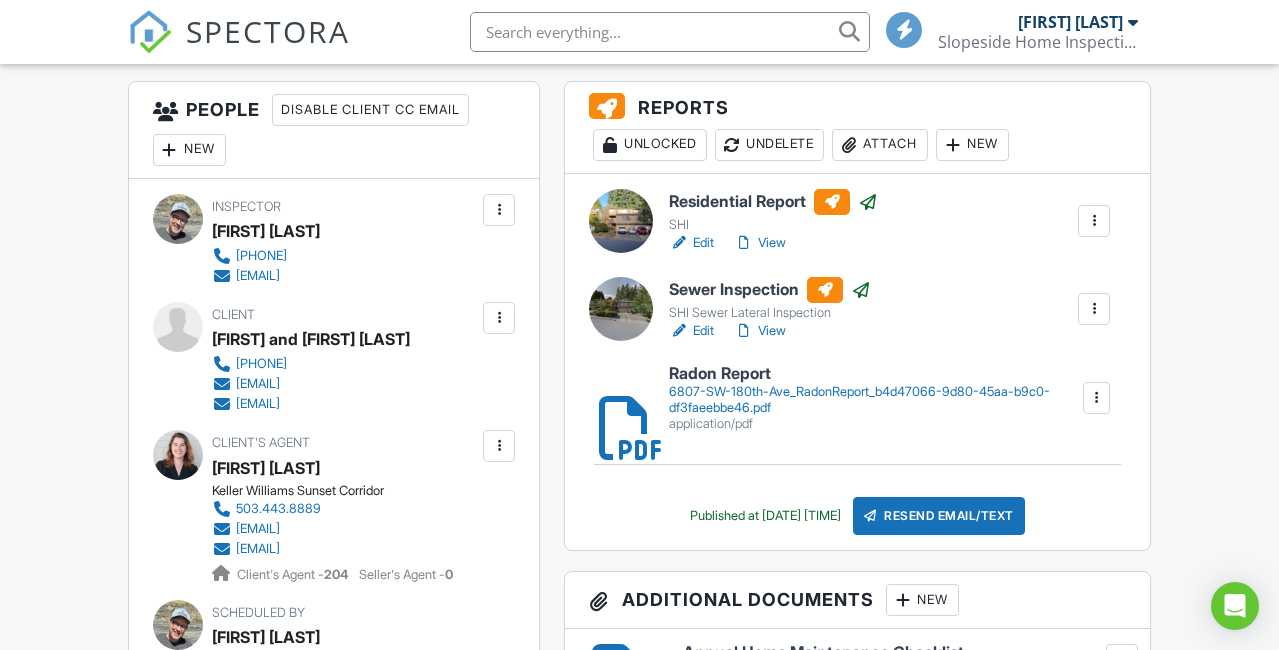 click on "SPECTORA" at bounding box center [268, 31] 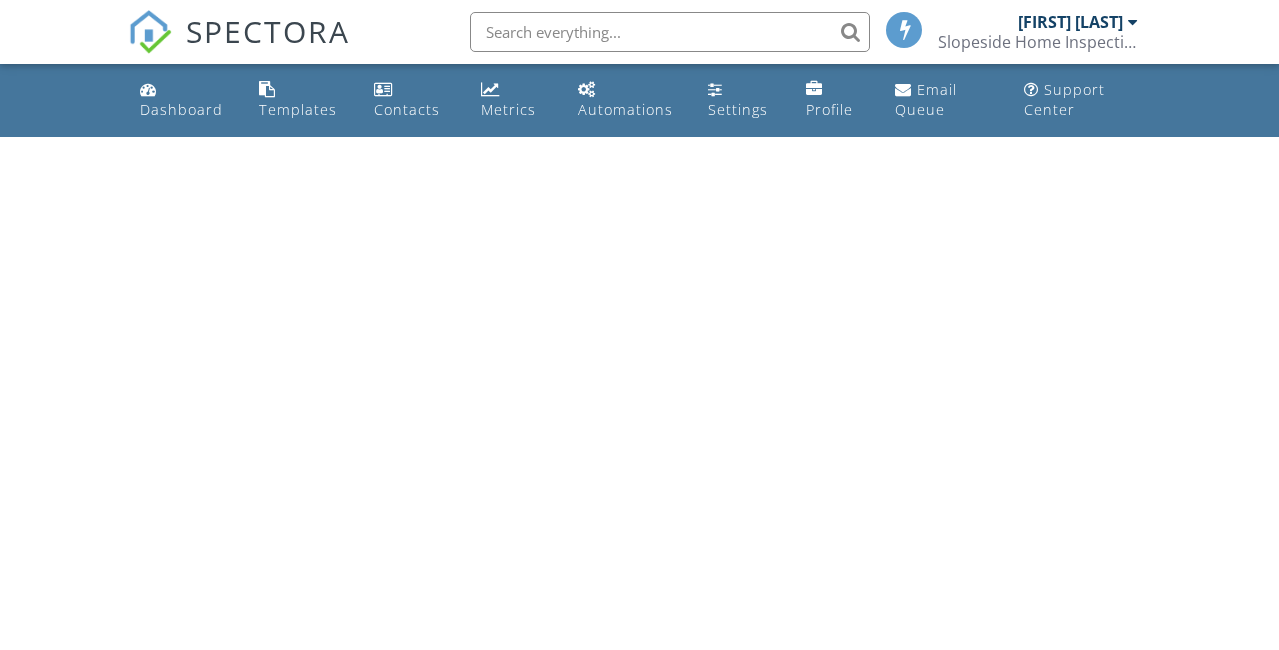 scroll, scrollTop: 0, scrollLeft: 0, axis: both 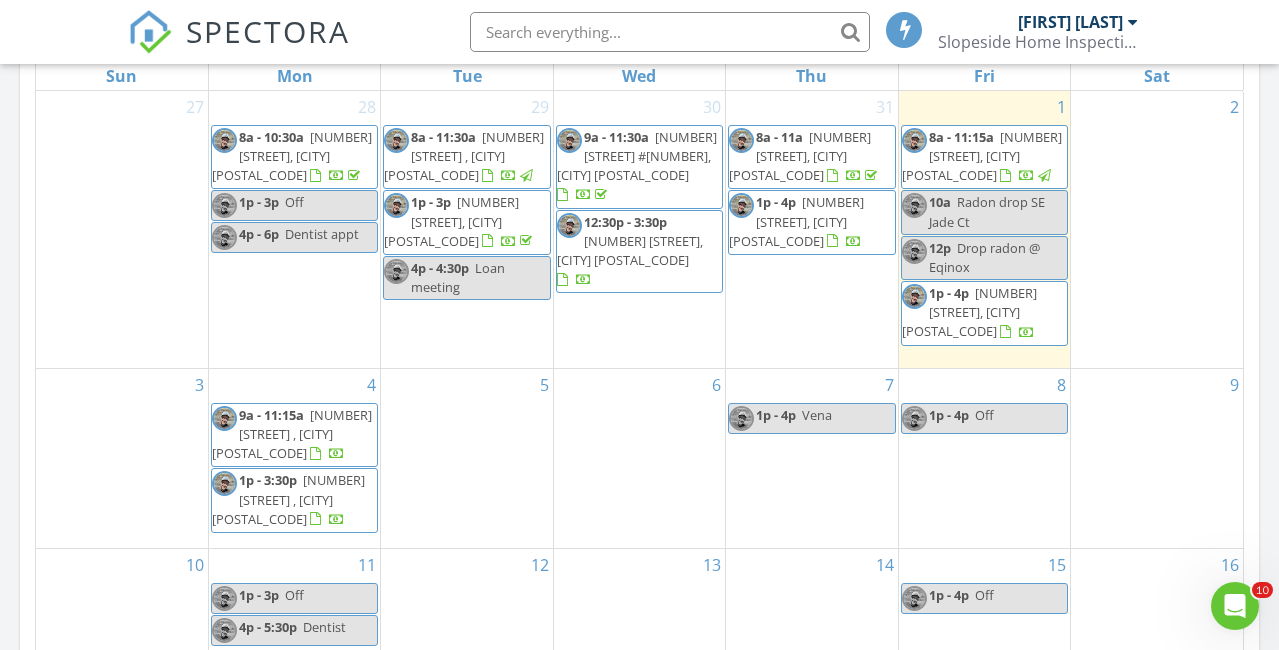 click on "[NUMBER]
[TIME] - [TIME]
[NAME]" at bounding box center [811, 458] 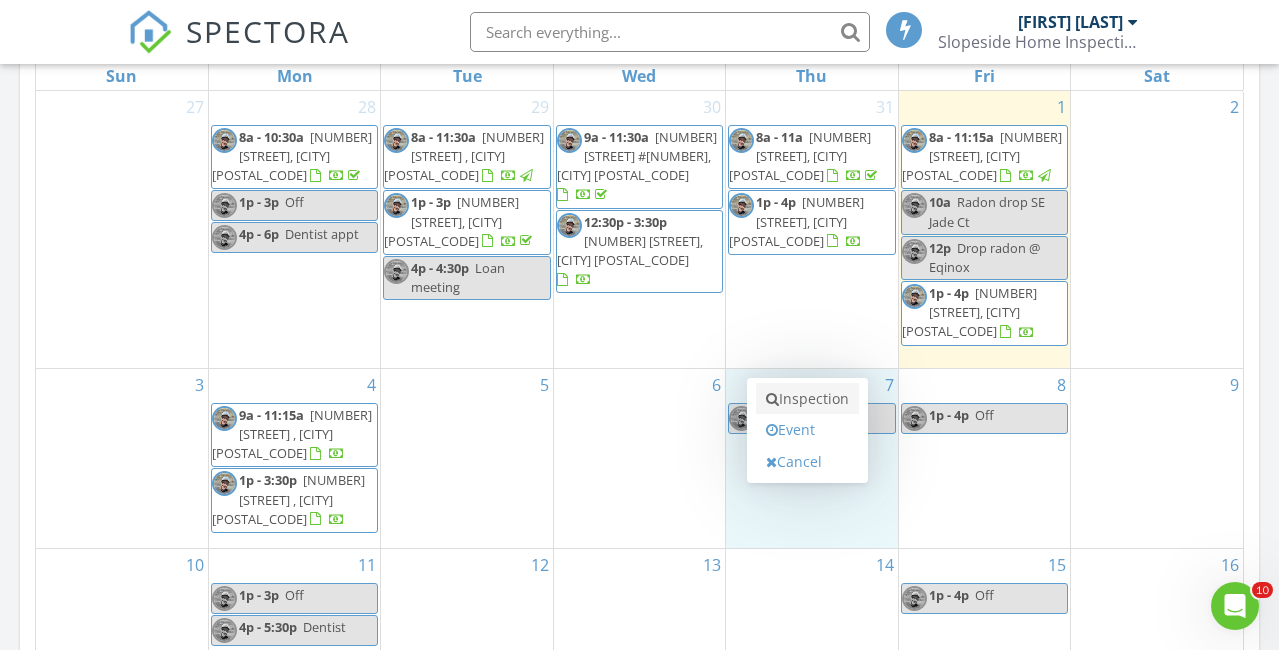 click on "Inspection" at bounding box center [807, 399] 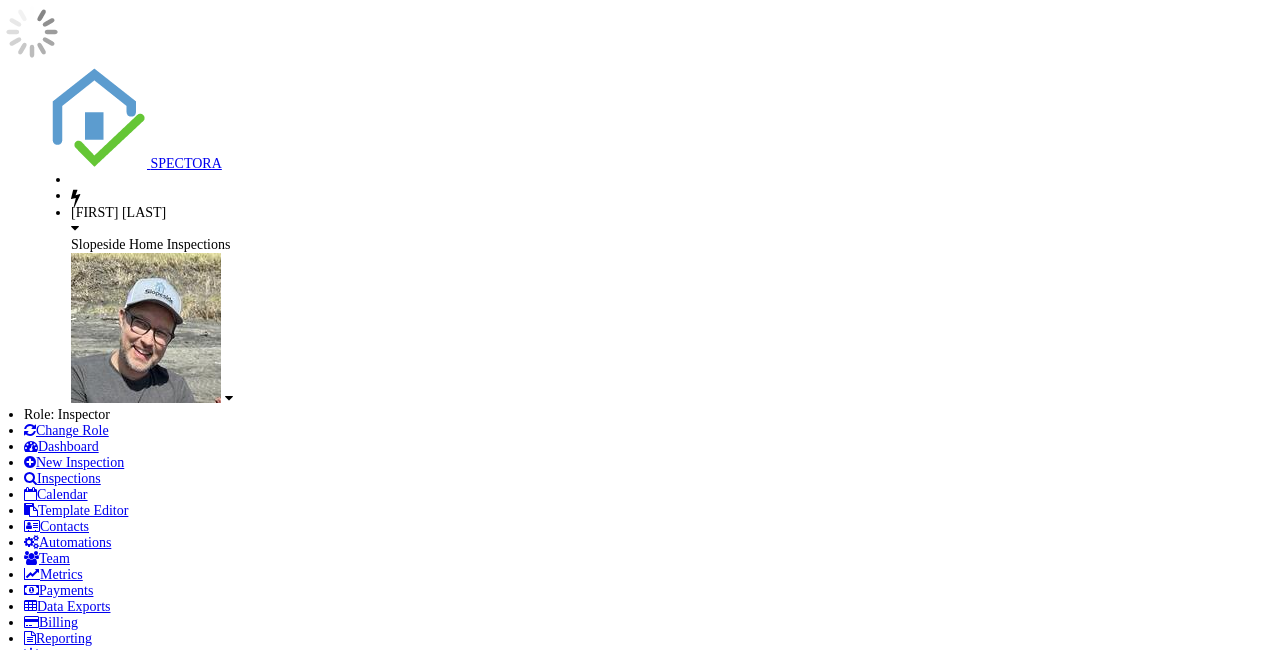 scroll, scrollTop: 0, scrollLeft: 0, axis: both 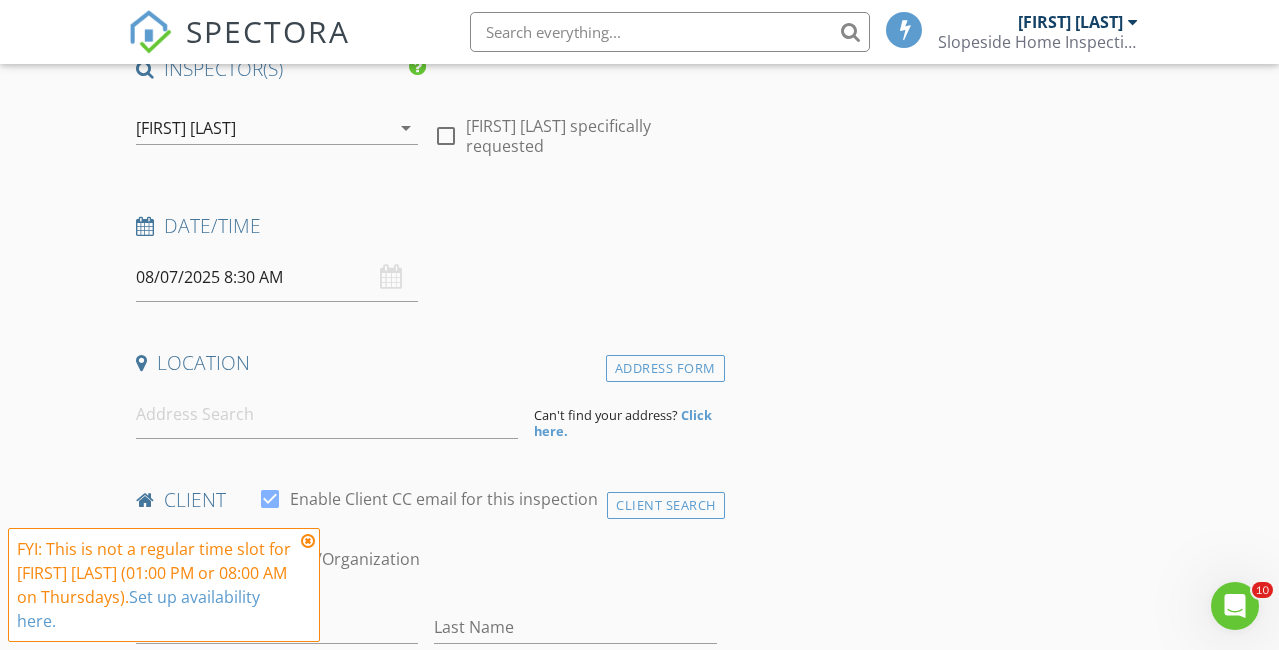 click at bounding box center (308, 541) 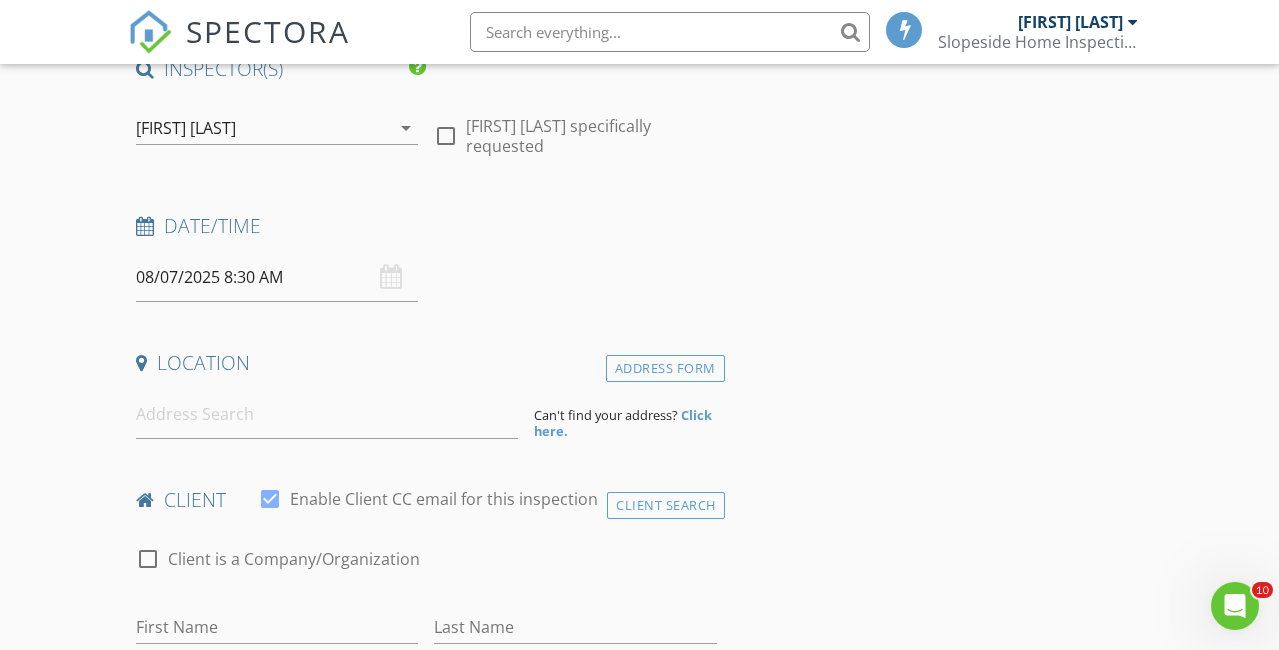 click on "08/07/2025 8:30 AM" at bounding box center [277, 277] 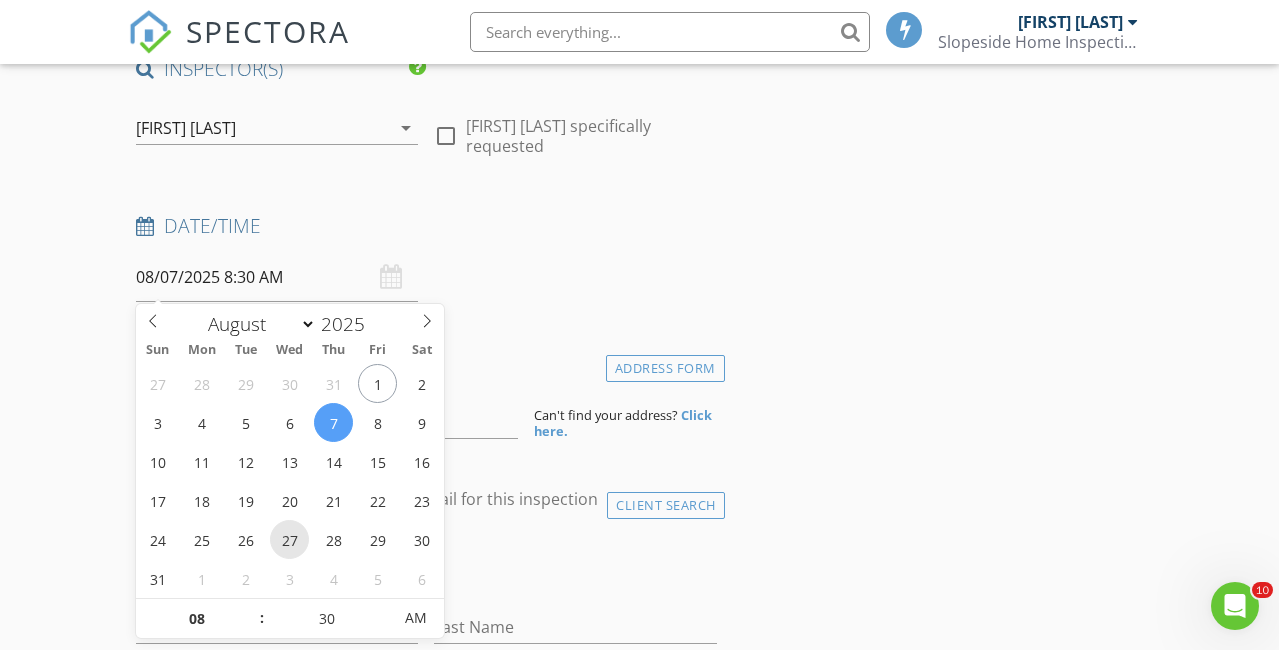 scroll, scrollTop: 272, scrollLeft: 0, axis: vertical 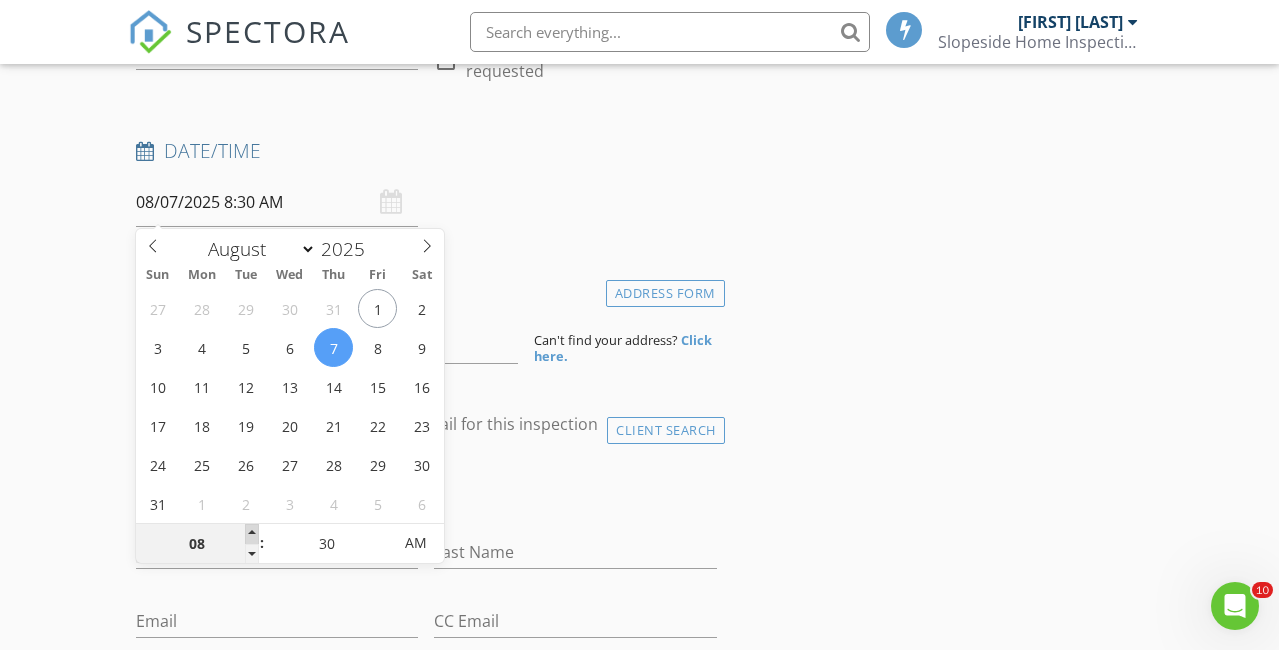 click at bounding box center [252, 534] 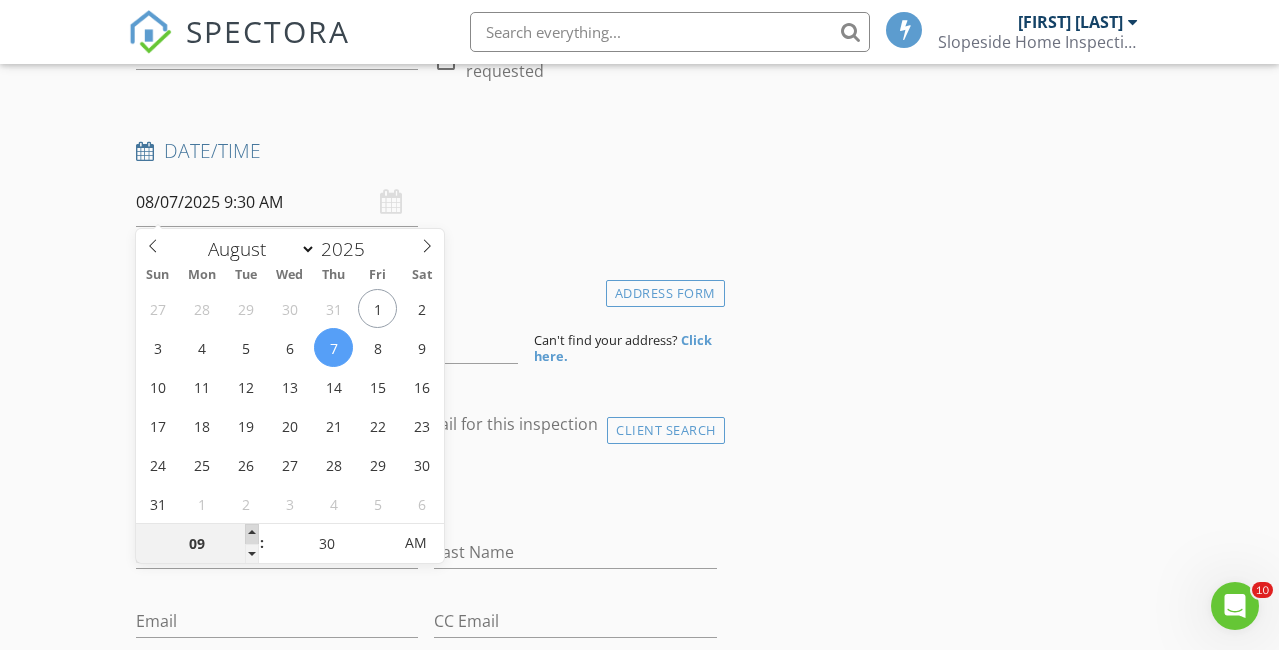 type on "10" 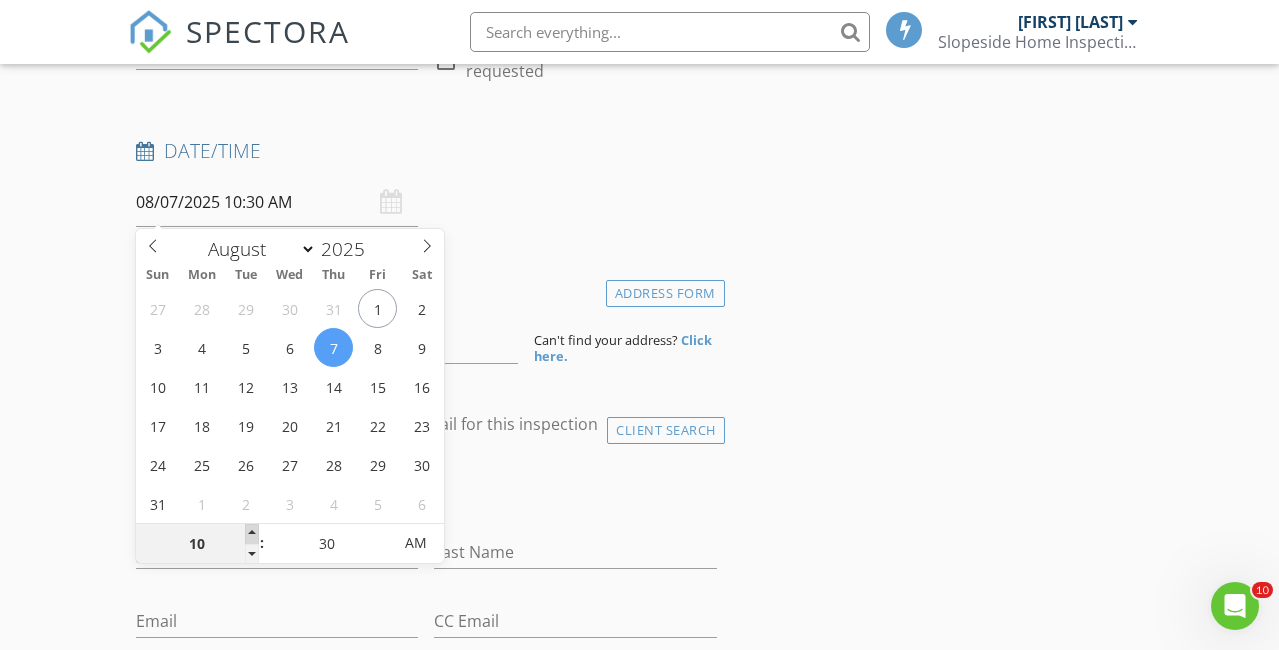 click at bounding box center [252, 534] 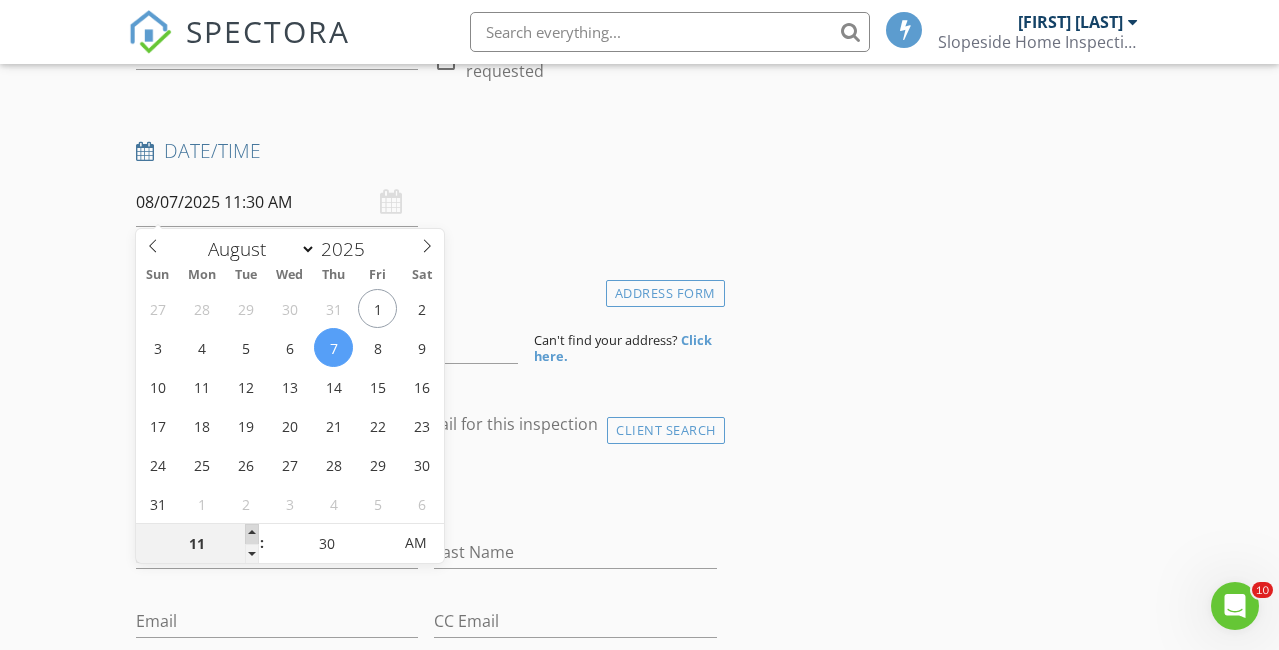 click at bounding box center [252, 534] 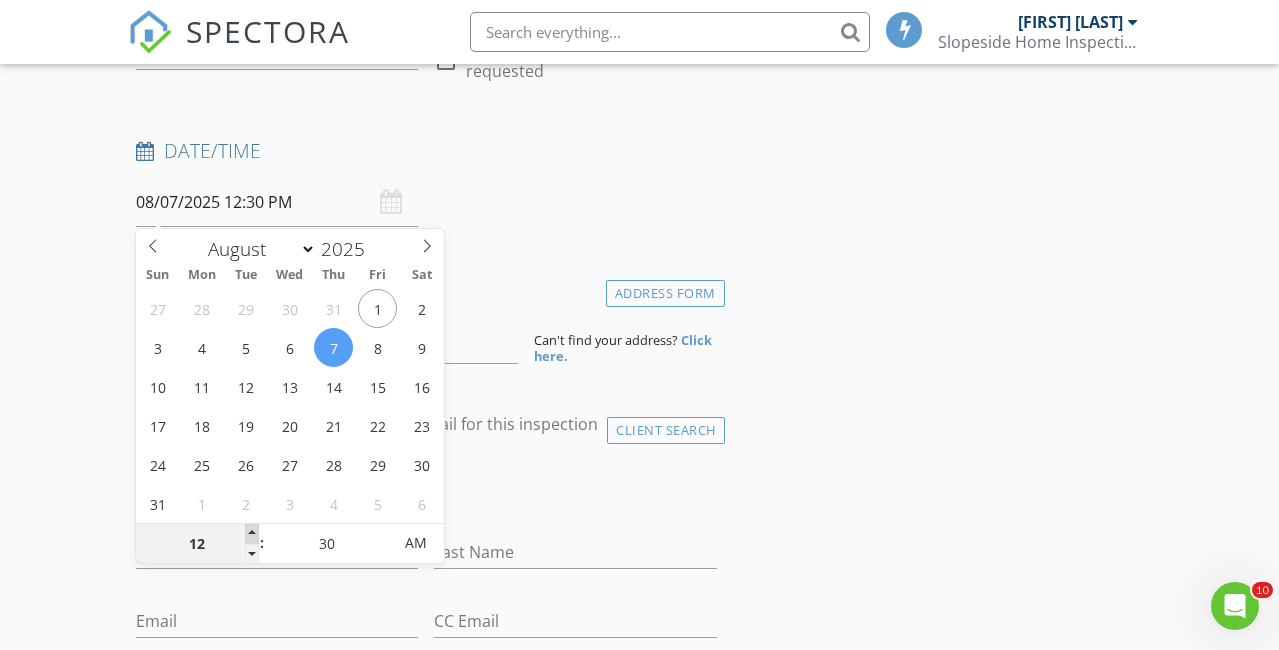 click at bounding box center (252, 534) 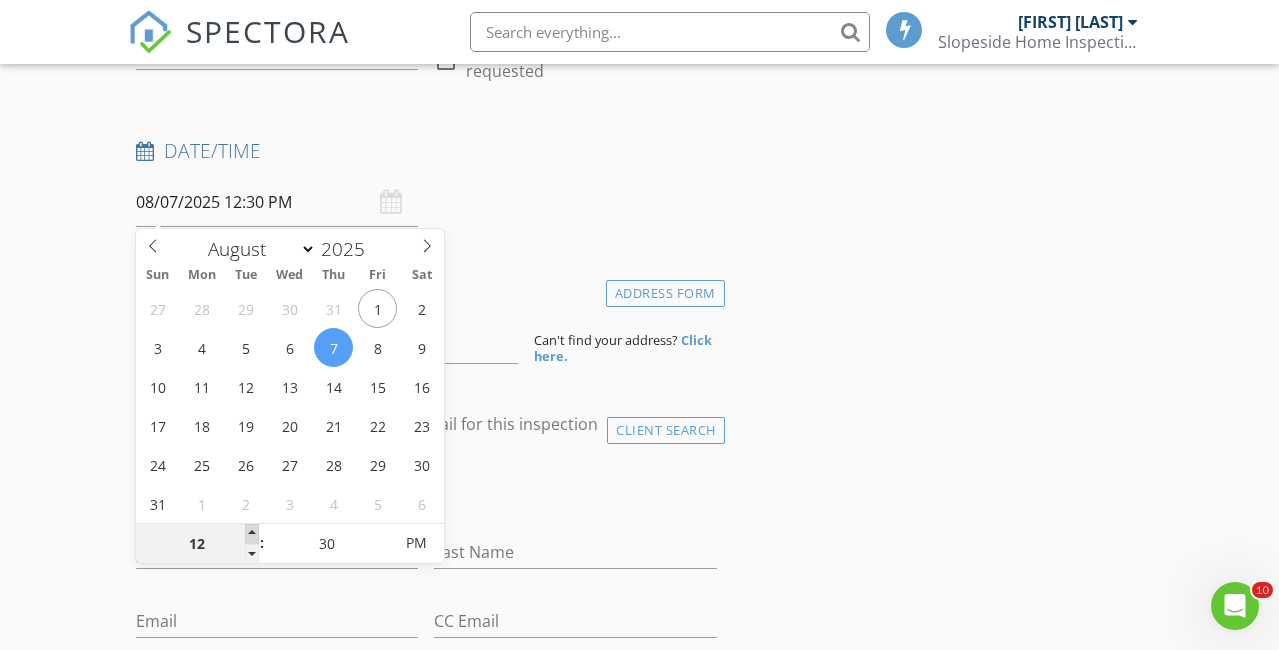 type on "01" 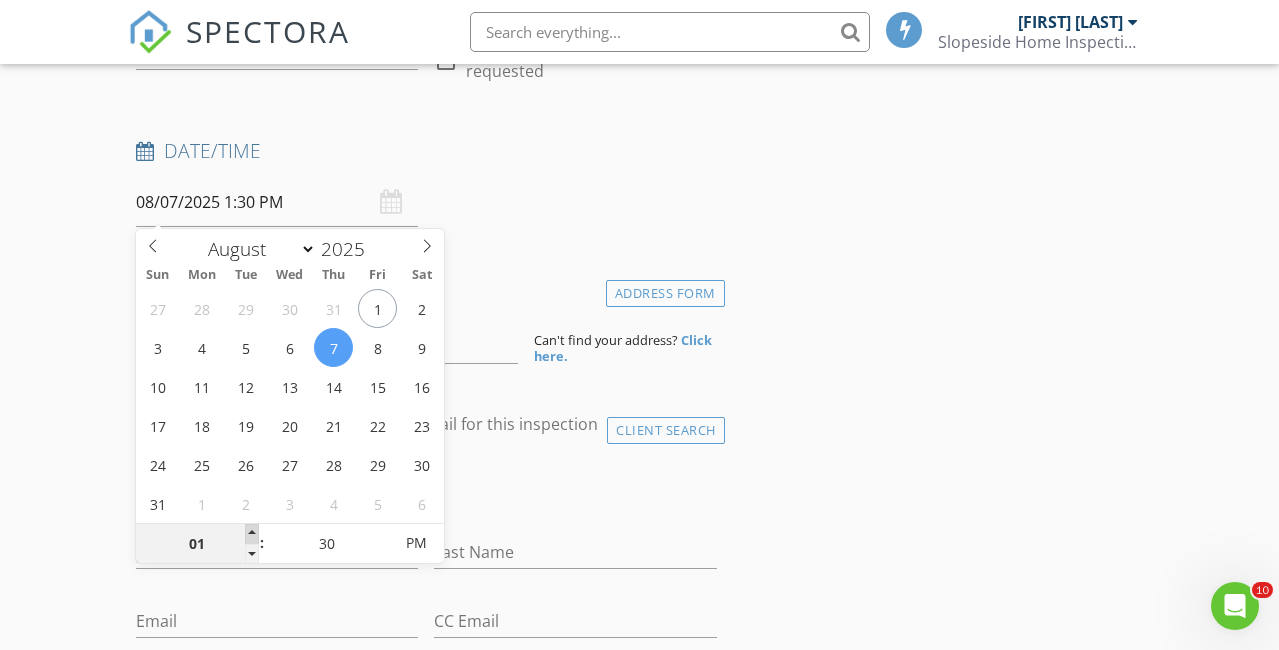 click at bounding box center (252, 534) 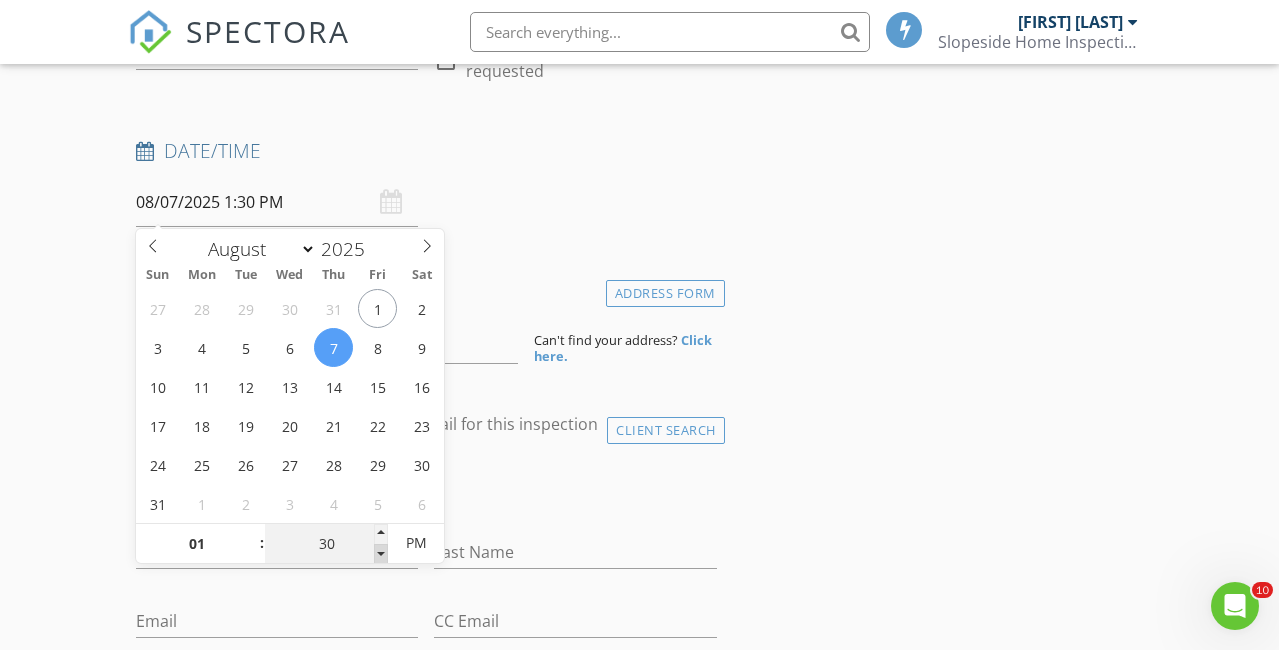 type on "25" 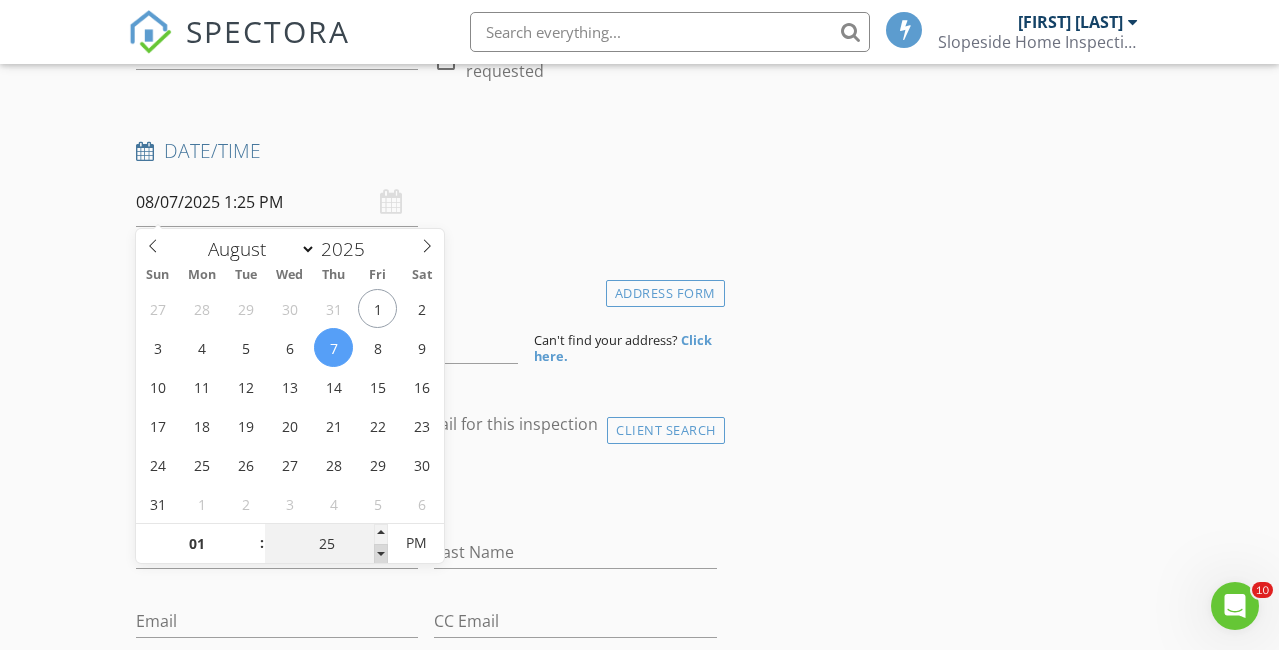 click at bounding box center (381, 554) 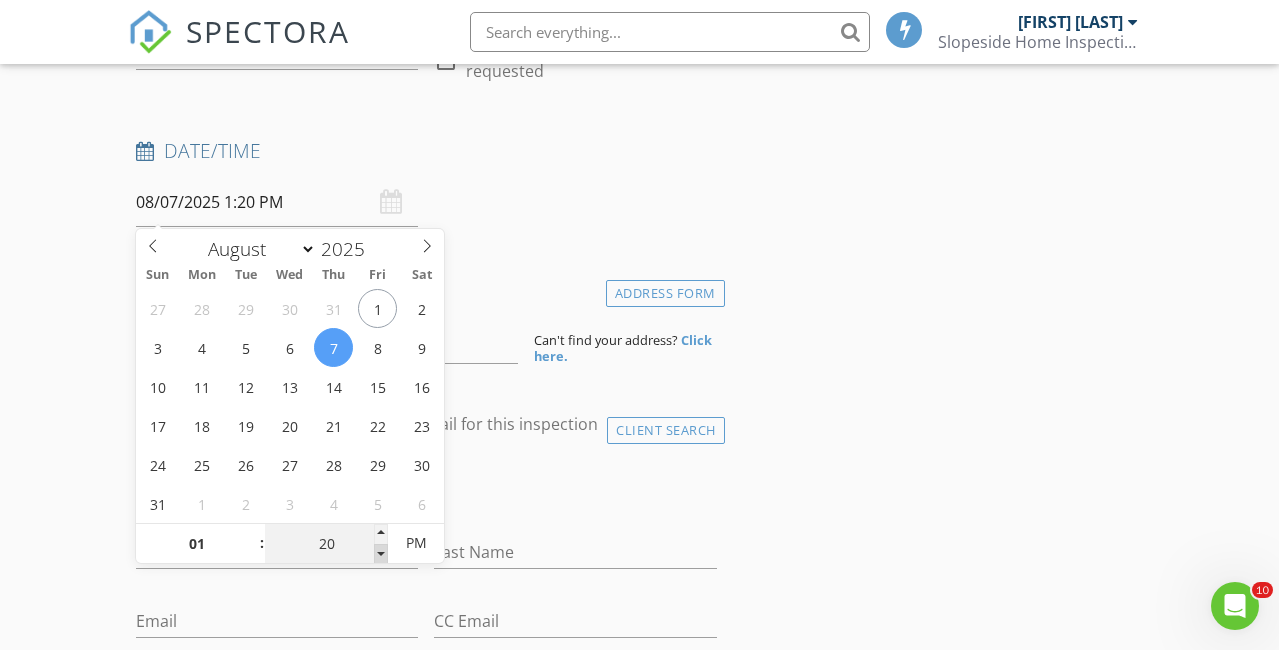 click at bounding box center (381, 554) 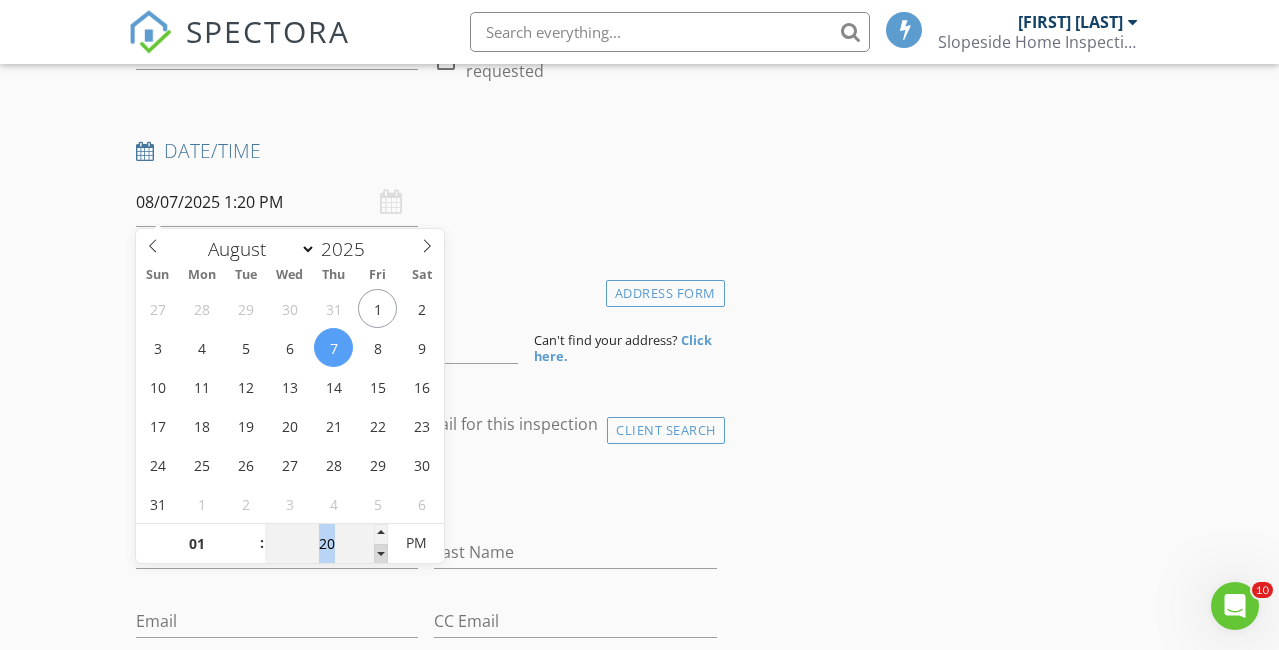 type on "15" 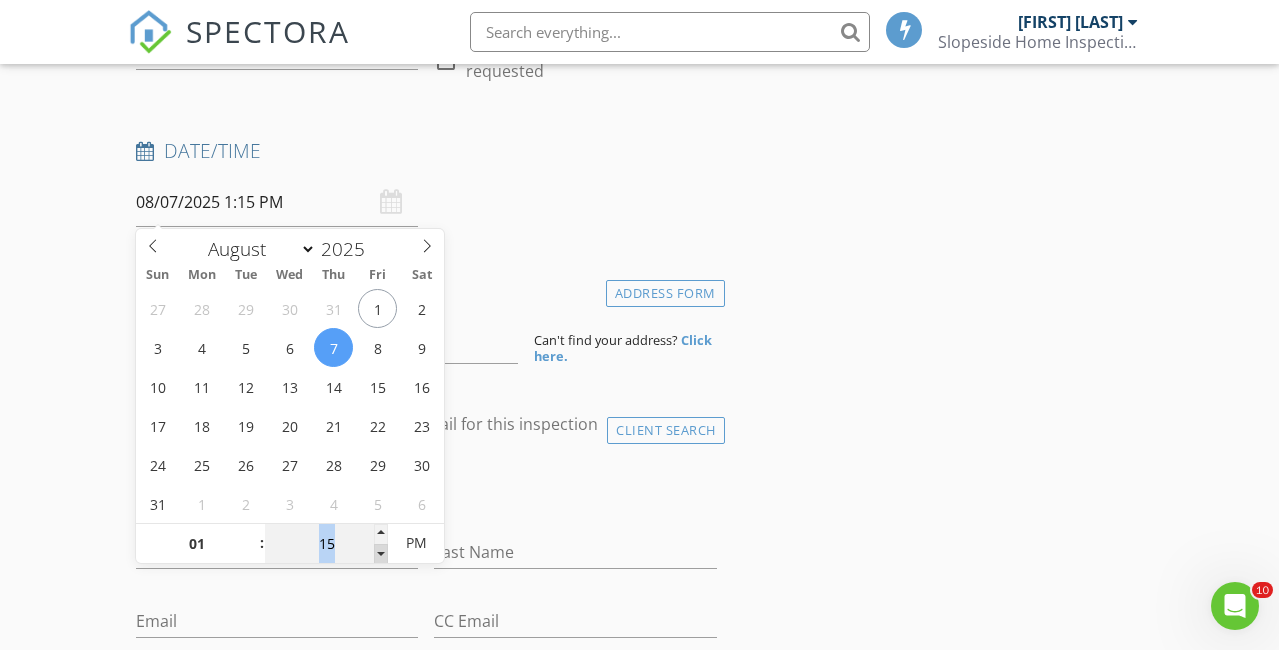 click at bounding box center [381, 554] 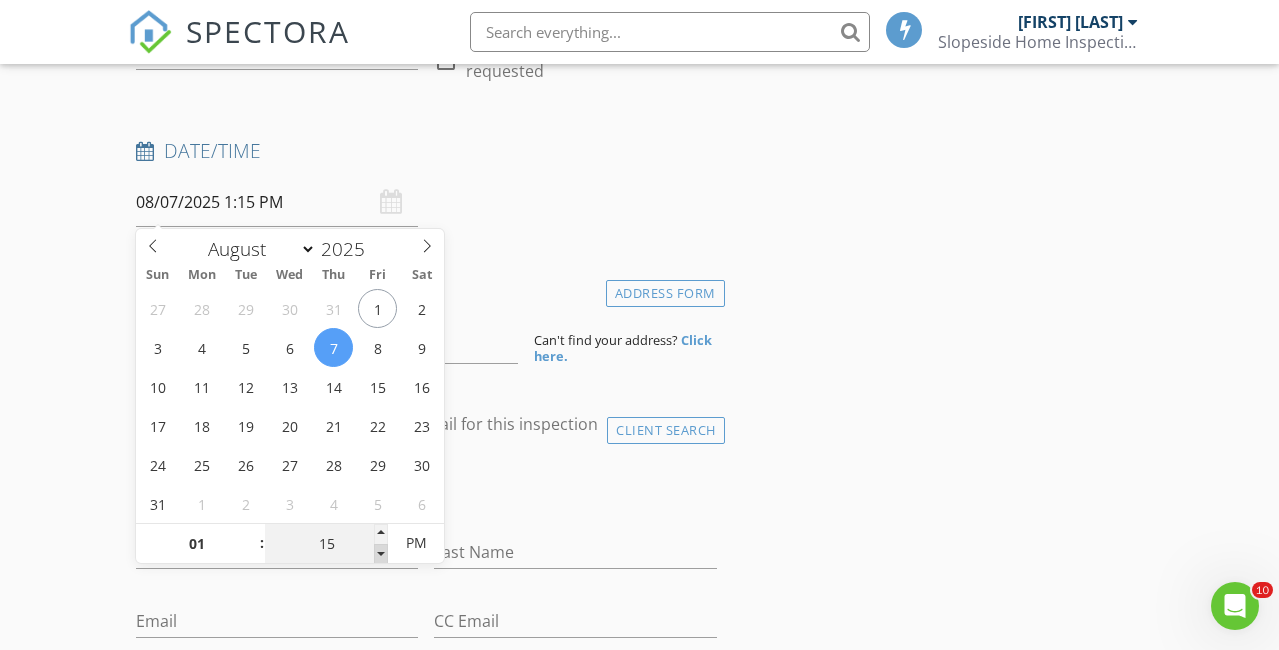 type on "10" 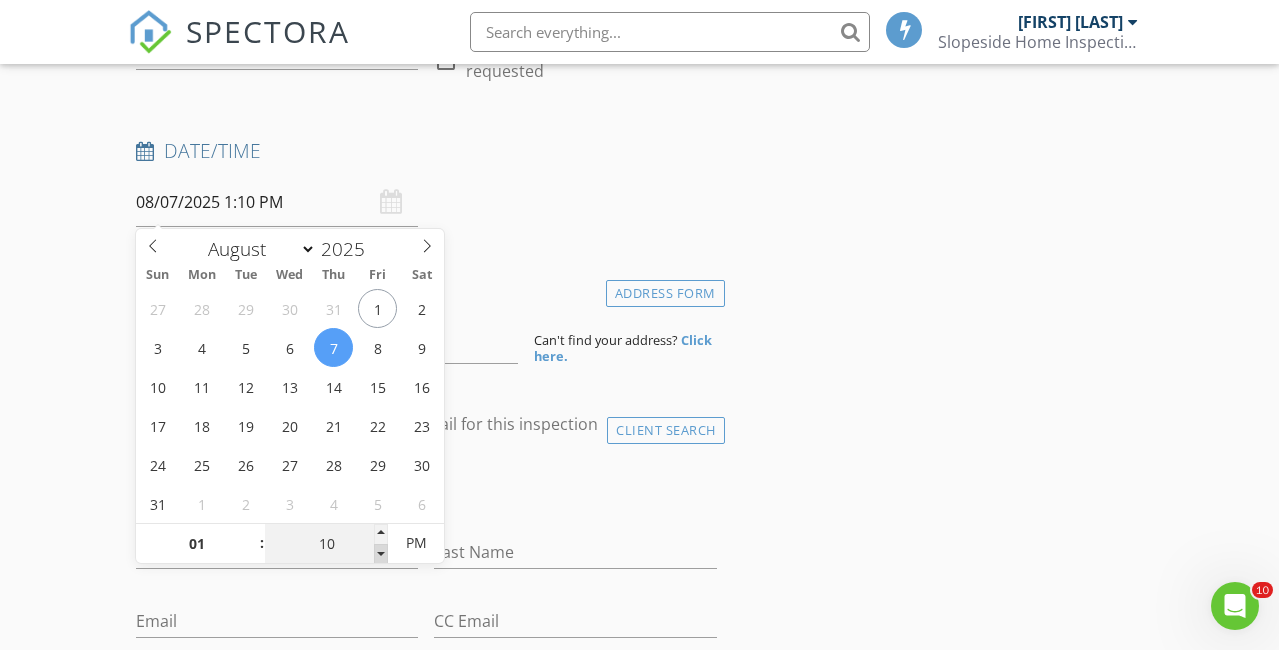 click at bounding box center (381, 554) 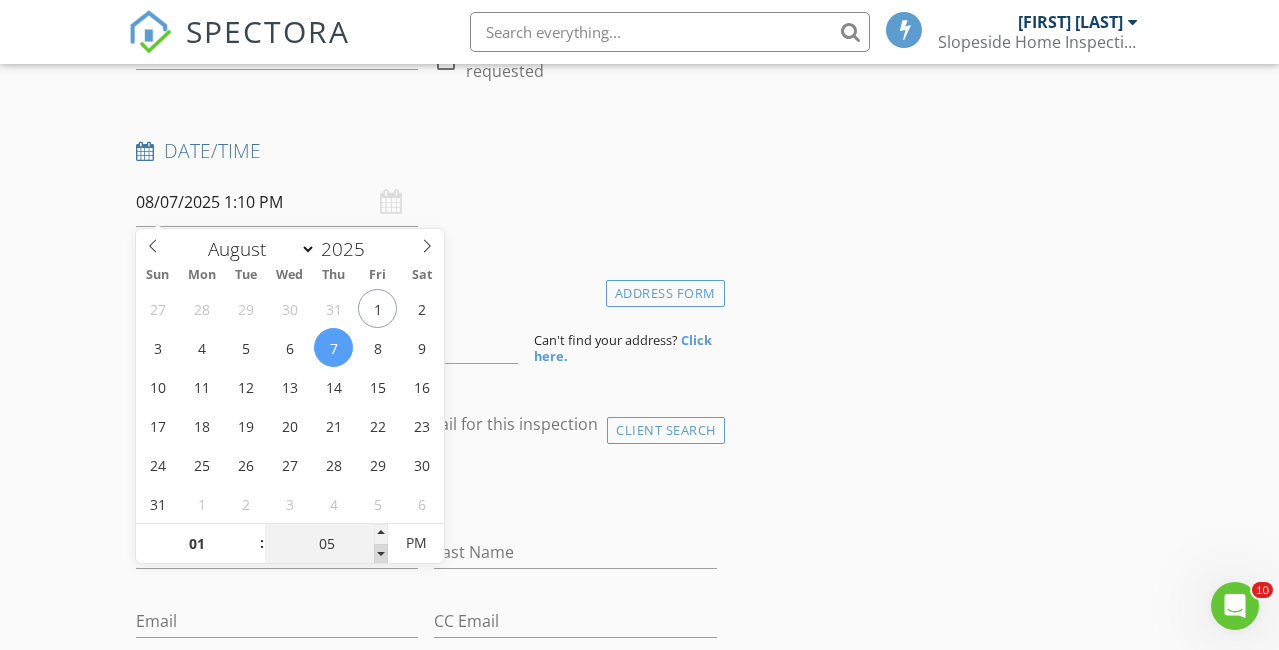 type on "08/07/2025 1:05 PM" 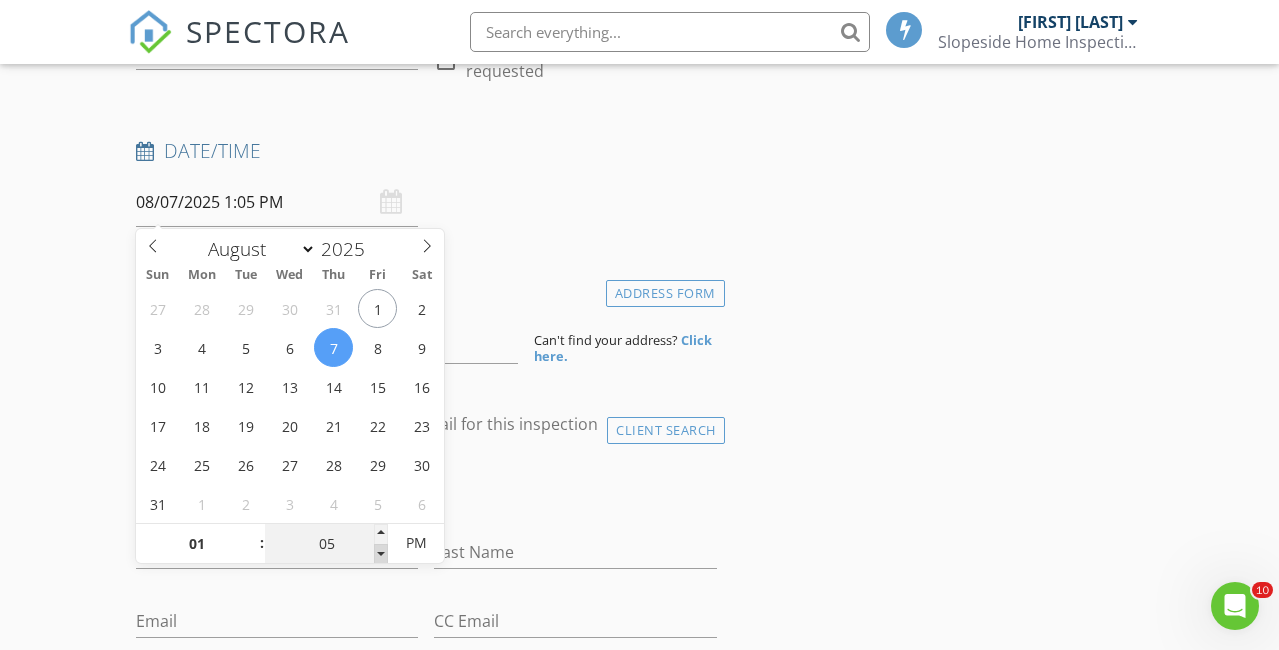 click at bounding box center [381, 554] 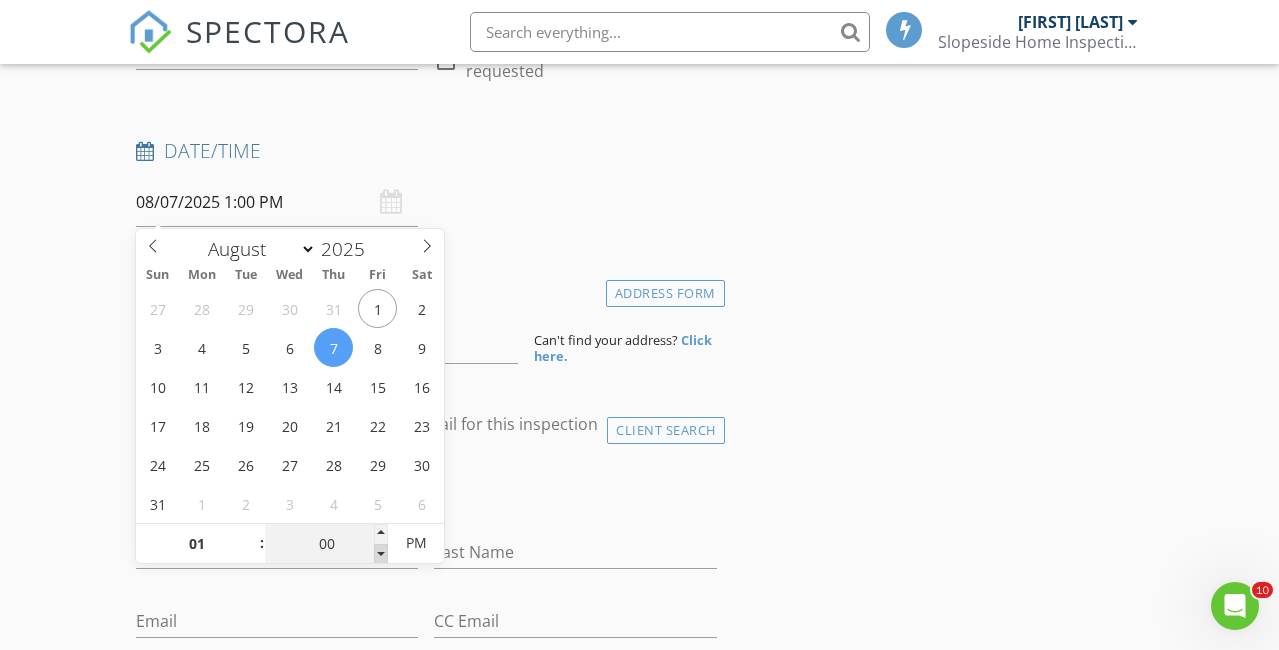 click at bounding box center [381, 554] 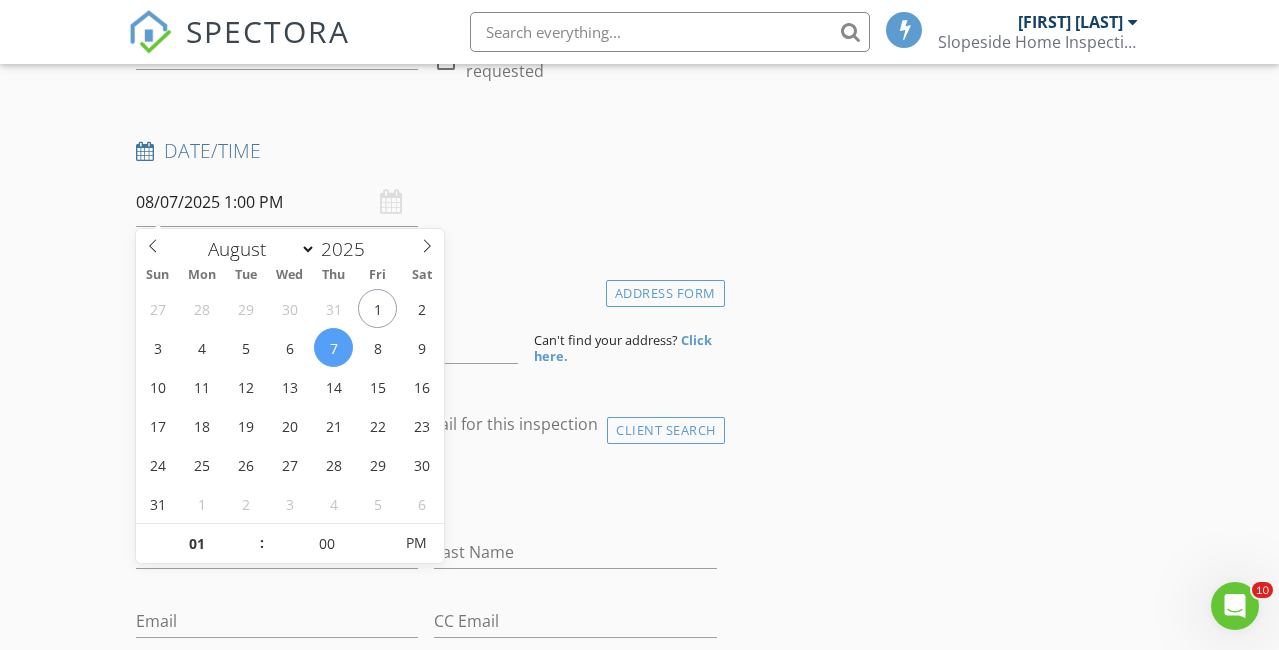 click on "New Inspection
Click here to use the New Order Form
INSPECTOR(S)
check_box   Andrew Tewson   PRIMARY   Andrew Tewson arrow_drop_down   check_box_outline_blank Andrew Tewson specifically requested
Date/Time
08/07/2025 1:00 PM
Location
Address Form       Can't find your address?   Click here.
client
check_box Enable Client CC email for this inspection   Client Search     check_box_outline_blank Client is a Company/Organization     First Name   Last Name   Email   CC Email   Phone           Notes   Private Notes
ADD ADDITIONAL client
SERVICES
check_box_outline_blank   Single Family Home    check_box_outline_blank   Condo (Interior only)   Interior only check_box_outline_blank     check_box_outline_blank   Re-Inspection   check_box_outline_blank" at bounding box center [639, 1415] 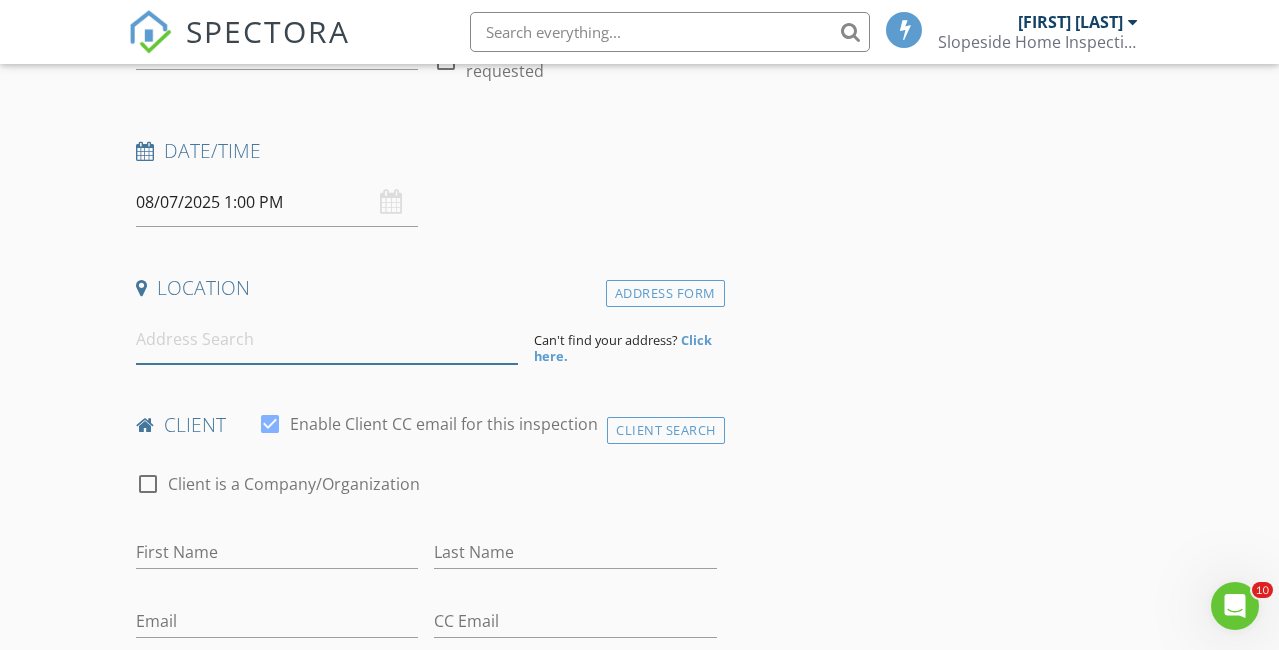 click at bounding box center (327, 339) 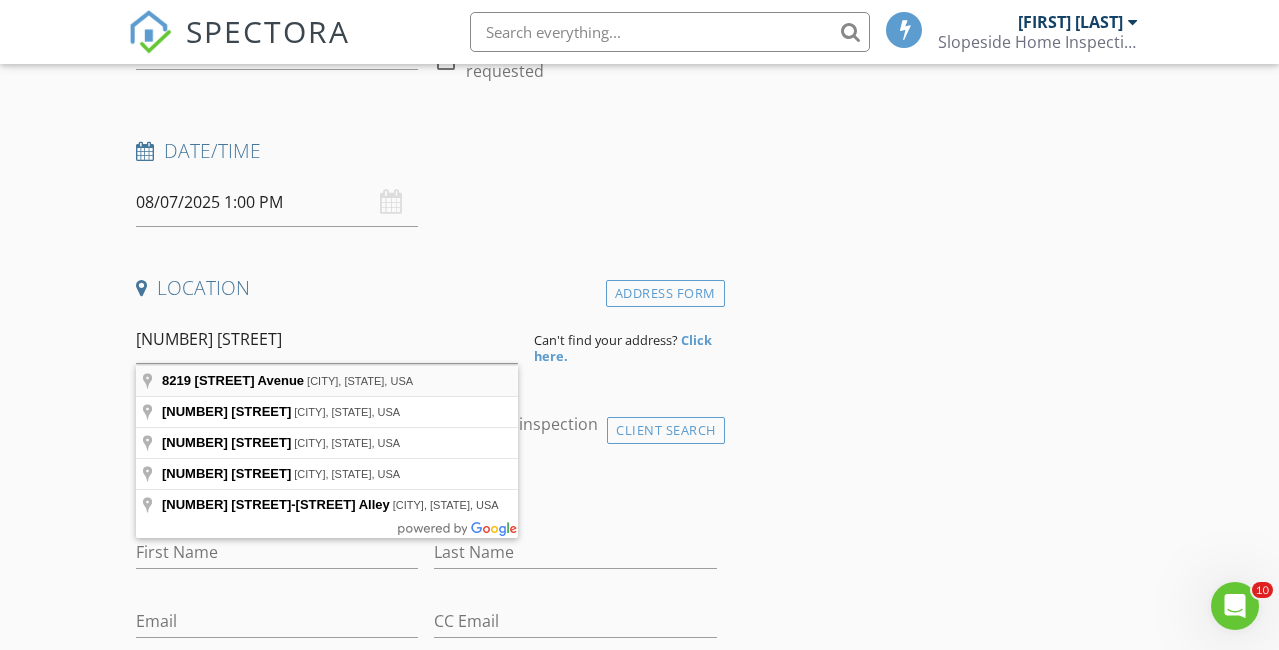 type on "8219 Northeast 21 Avenue, Vancouver, WA, USA" 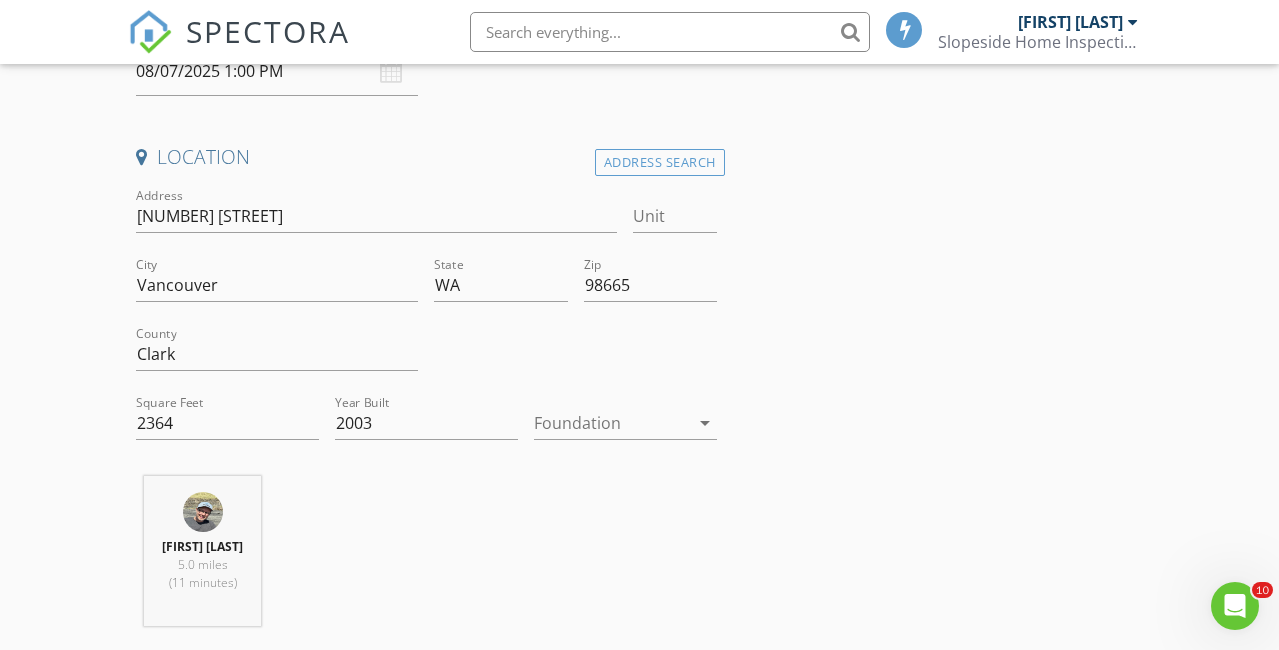 scroll, scrollTop: 427, scrollLeft: 0, axis: vertical 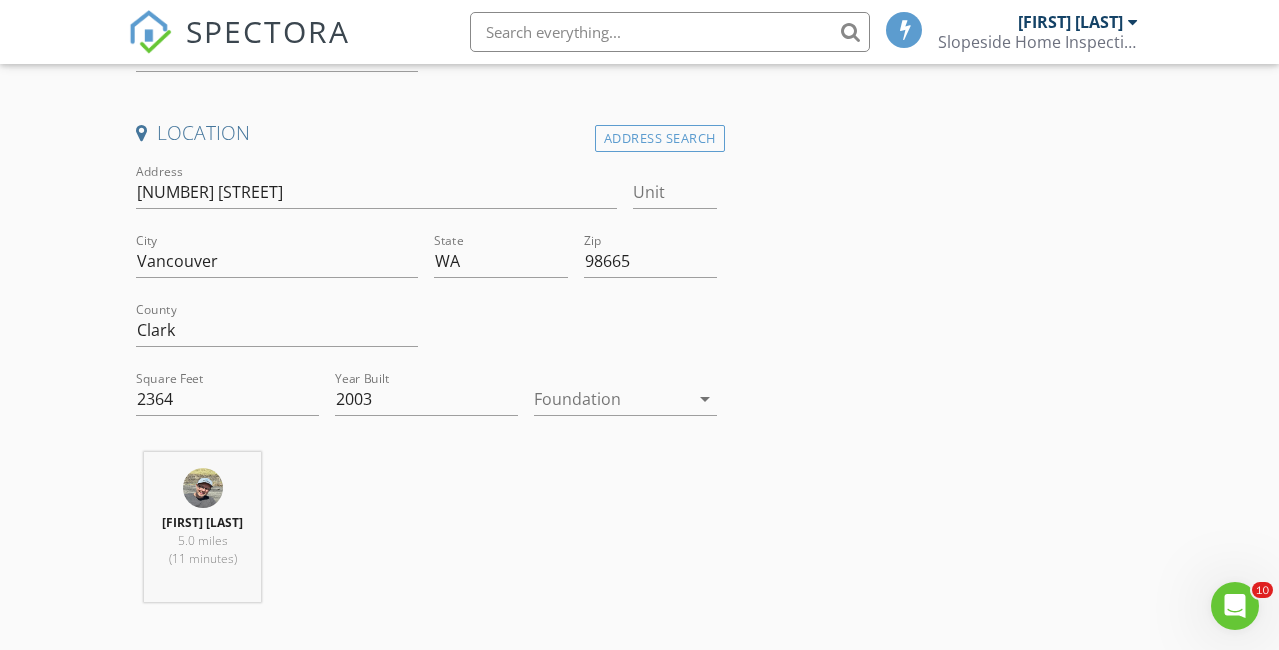 click at bounding box center [611, 399] 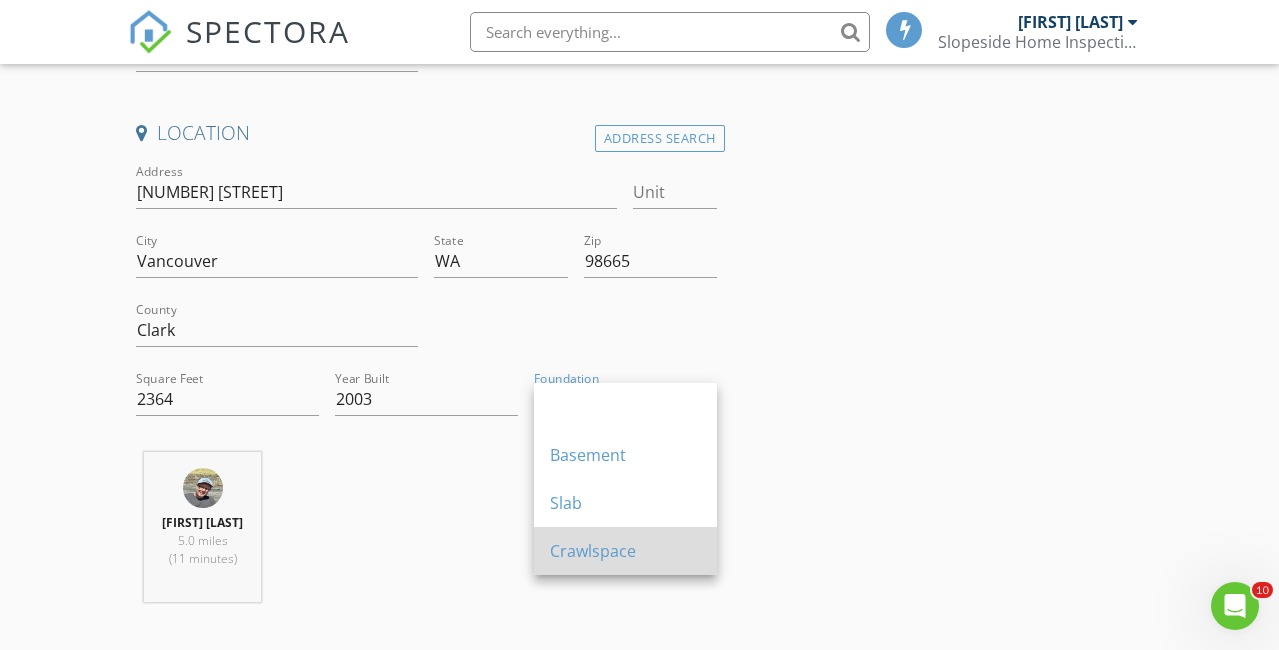 click on "Crawlspace" at bounding box center [625, 551] 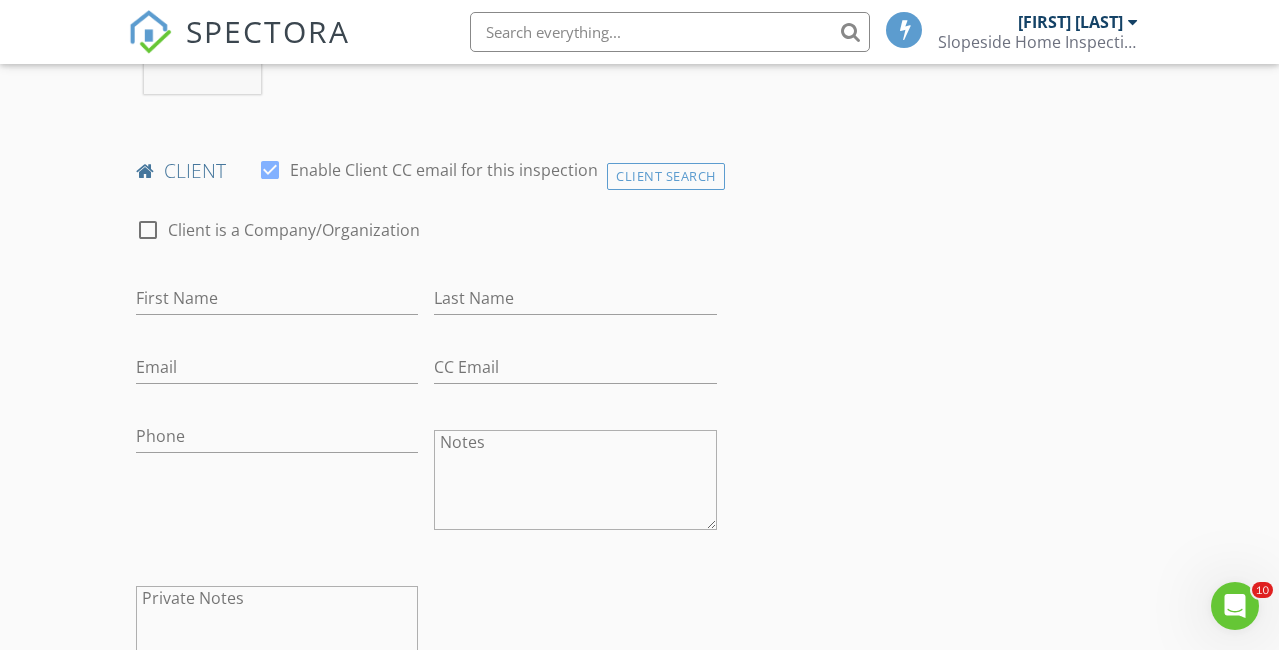 scroll, scrollTop: 962, scrollLeft: 0, axis: vertical 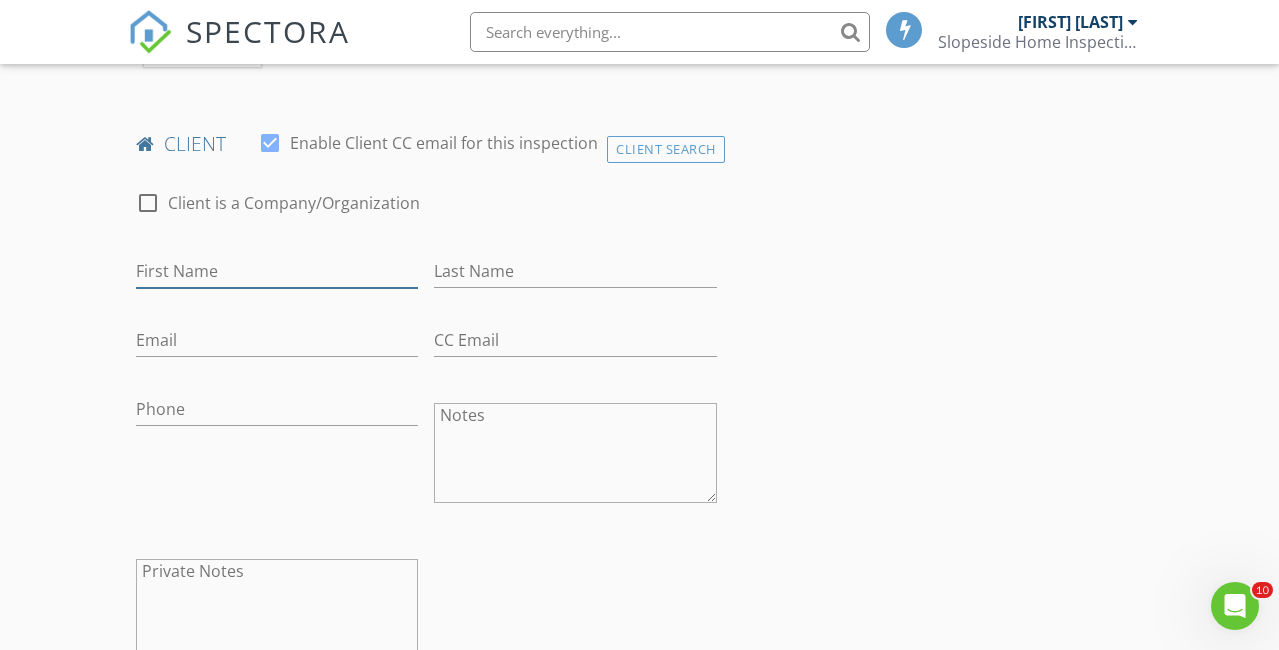 click on "First Name" at bounding box center (277, 271) 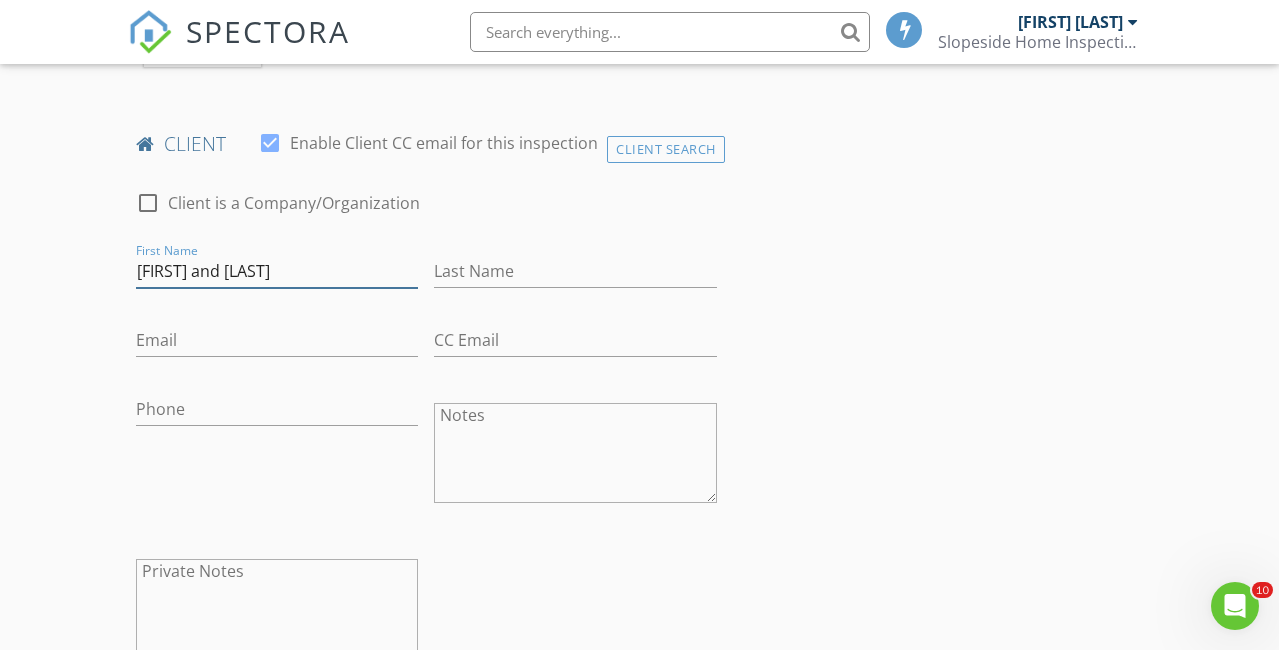 type on "Vena and Talon" 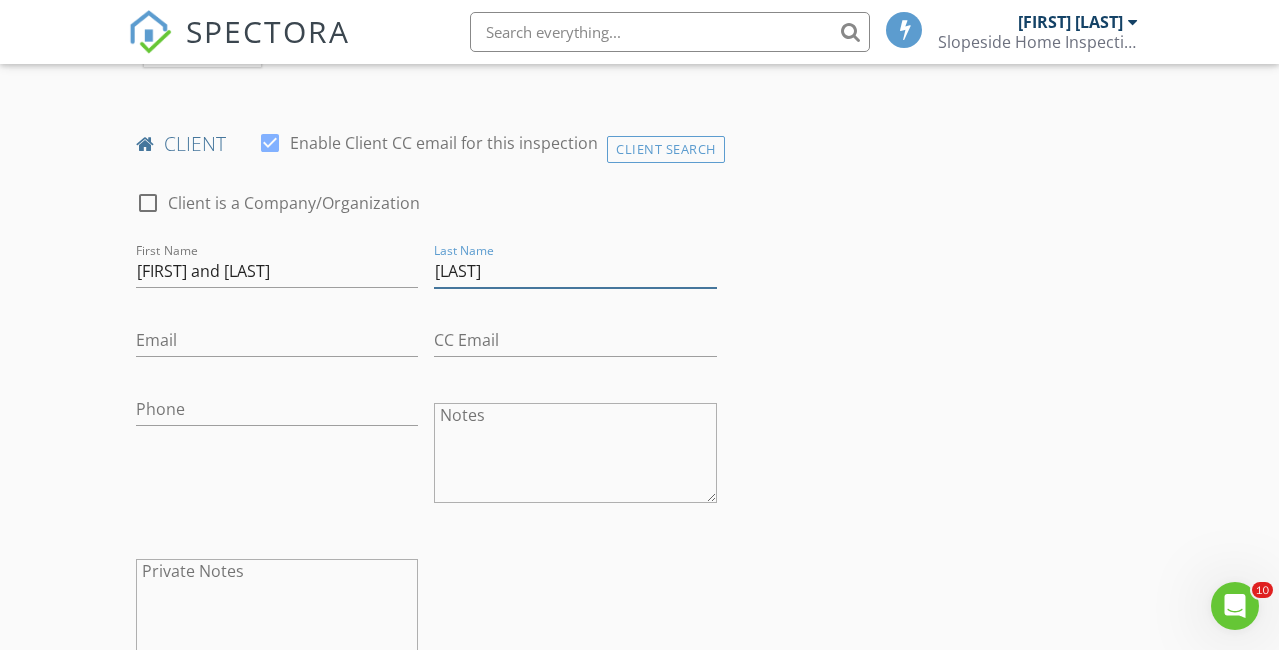 type on "Keitt" 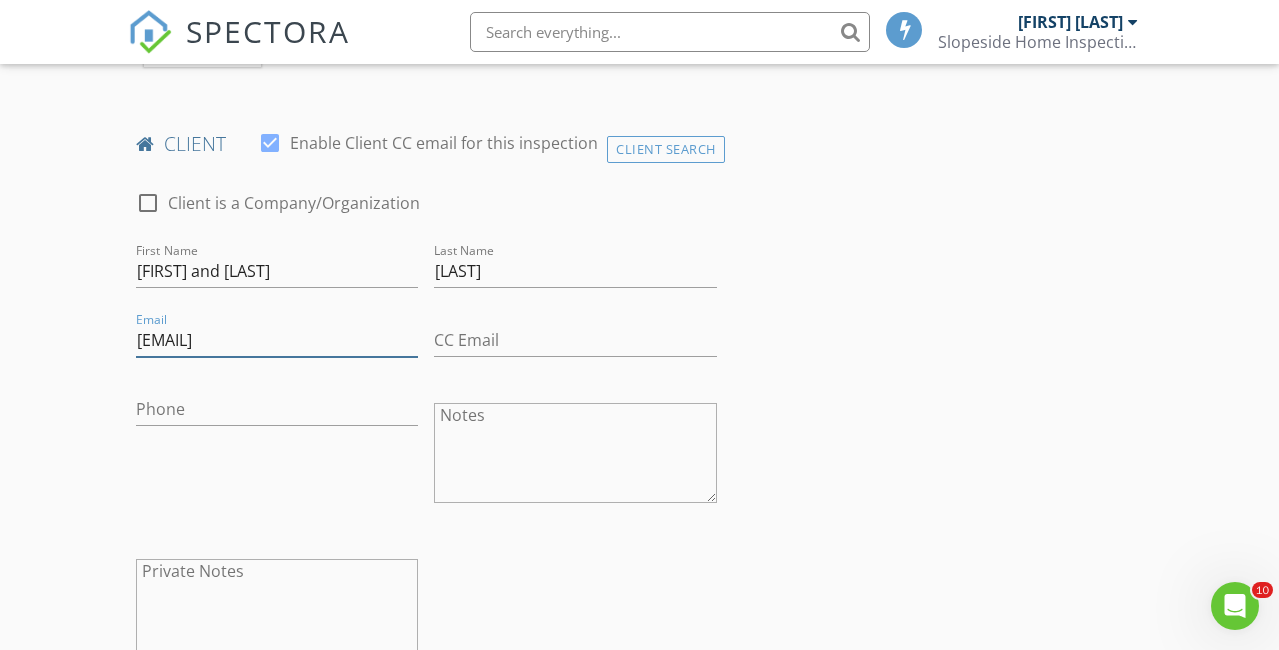 type on "venakeitt@gmail.com" 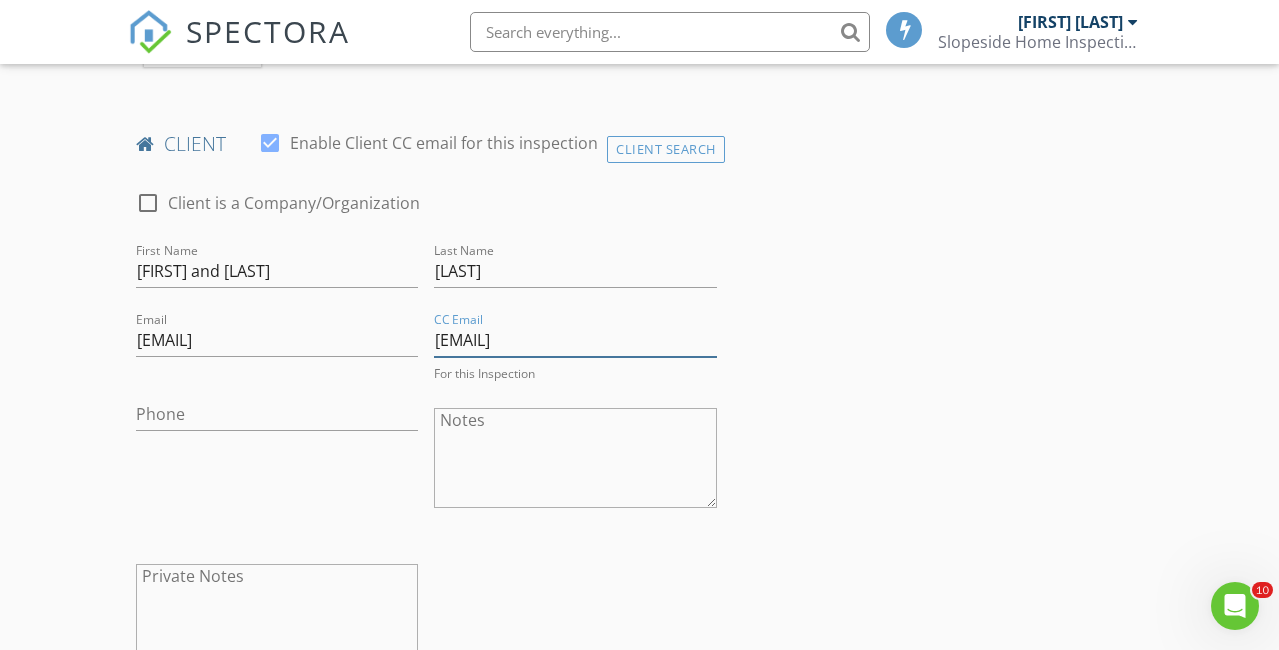 type on "tkeitt@live.com" 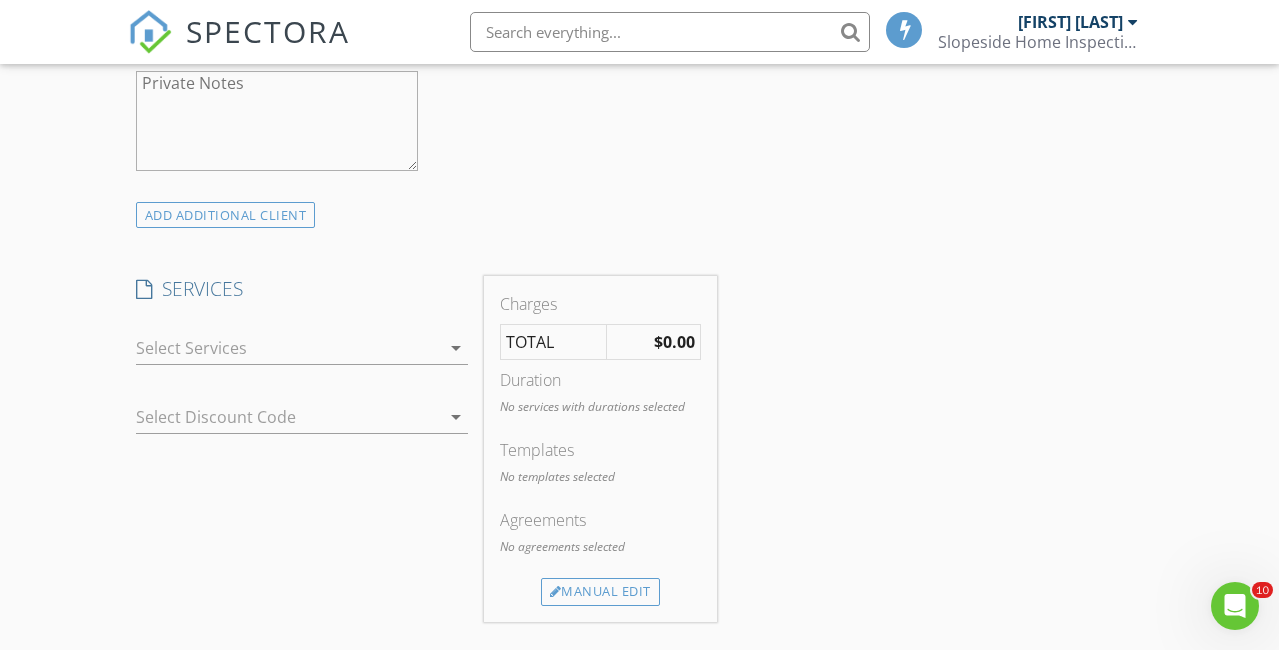 scroll, scrollTop: 1452, scrollLeft: 0, axis: vertical 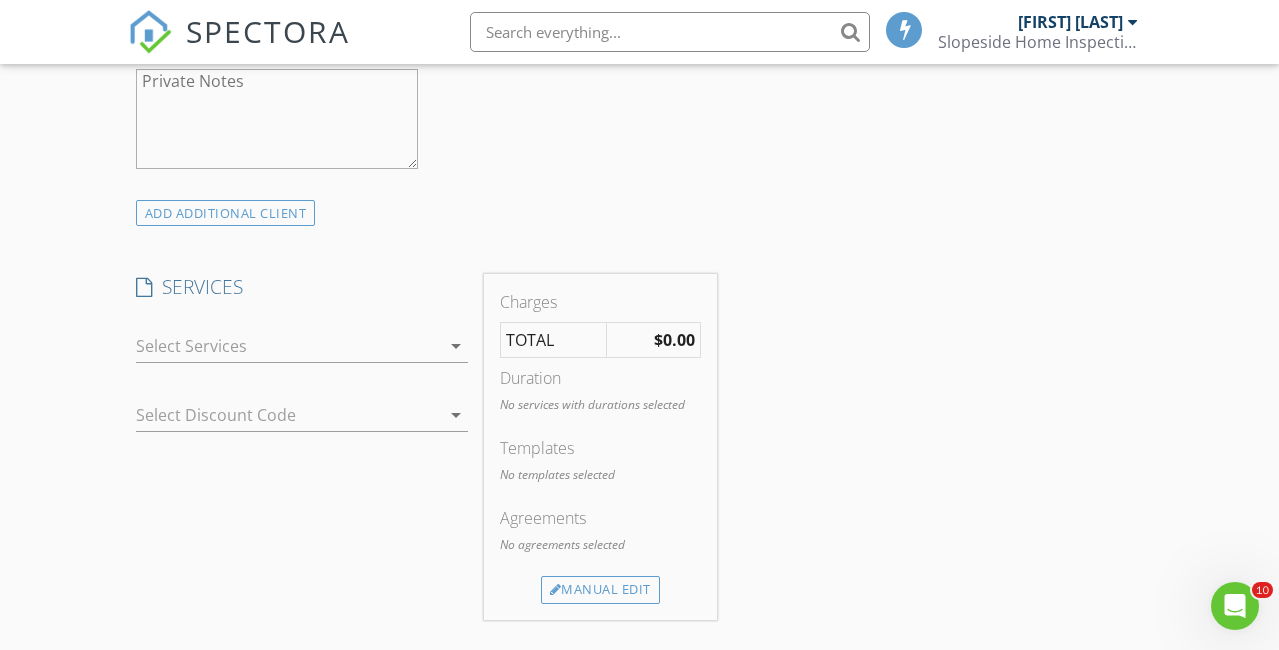 type on "971-716-2669" 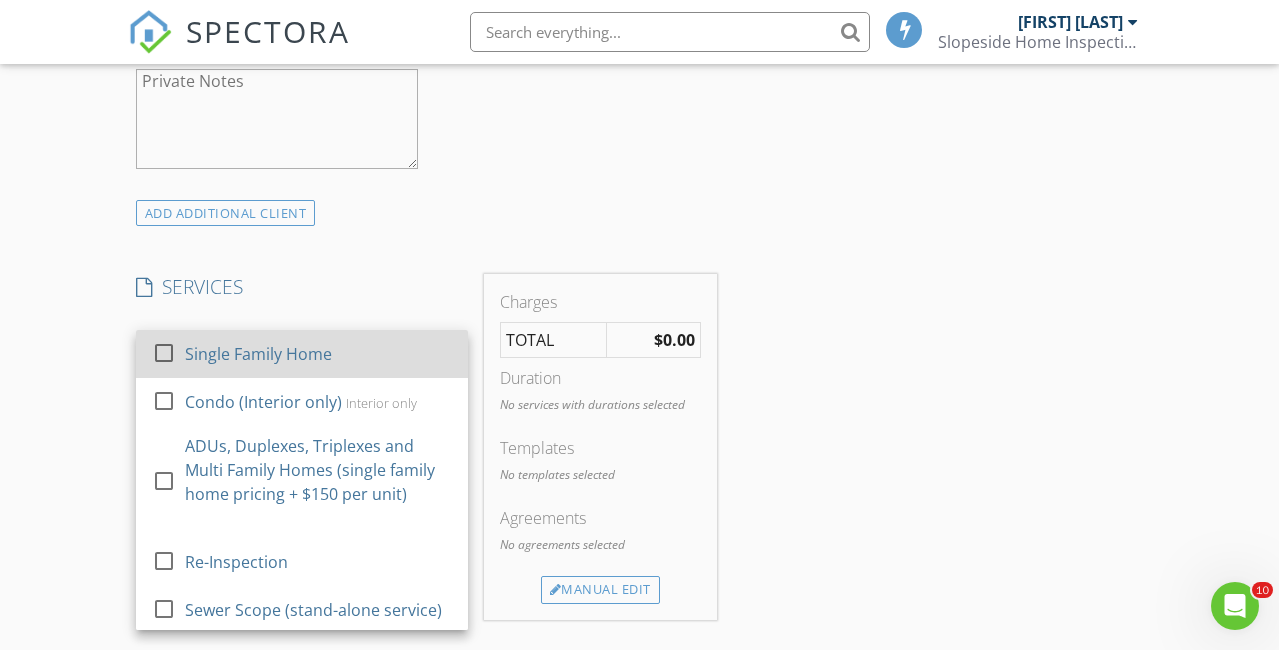 click at bounding box center [164, 353] 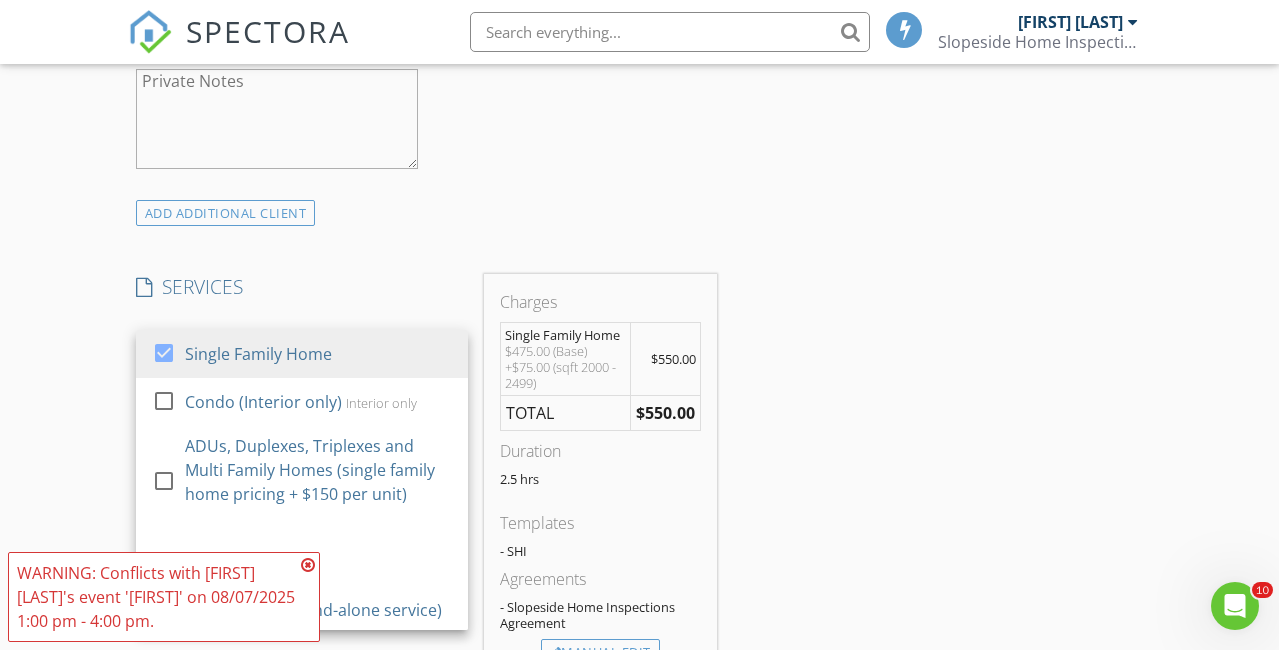 click on "New Inspection
Click here to use the New Order Form
INSPECTOR(S)
check_box   Andrew Tewson   PRIMARY   Andrew Tewson arrow_drop_down   check_box_outline_blank Andrew Tewson specifically requested
Date/Time
08/07/2025 1:00 PM
Location
Address Search       Address 8219 NE 21st Ave   Unit   City Vancouver   State WA   Zip 98665   County Clark     Square Feet 2364   Year Built 2003   Foundation Crawlspace arrow_drop_down     Andrew Tewson     5.0 miles     (11 minutes)
client
check_box Enable Client CC email for this inspection   Client Search     check_box_outline_blank Client is a Company/Organization     First Name Vena and Talon   Last Name Keitt   Email venakeitt@gmail.com   CC Email tkeitt@live.com   Phone 971-716-2669           Notes   Private Notes
ADD ADDITIONAL client
check_box" at bounding box center (639, 471) 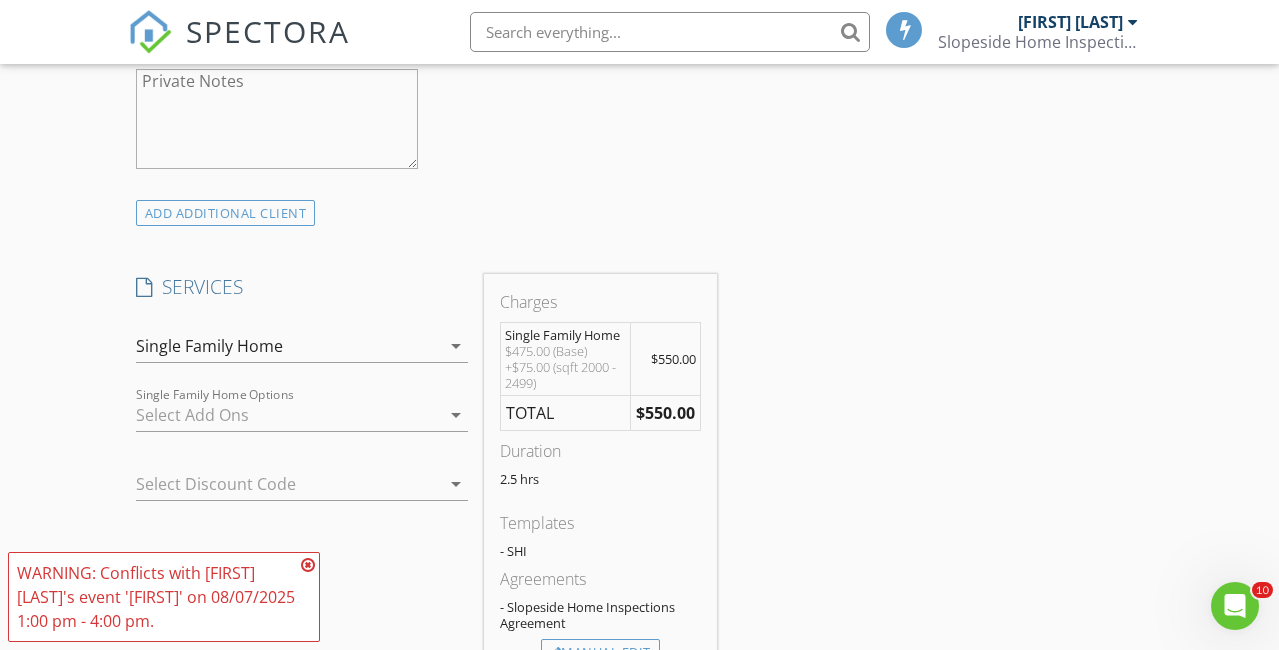 click at bounding box center [308, 565] 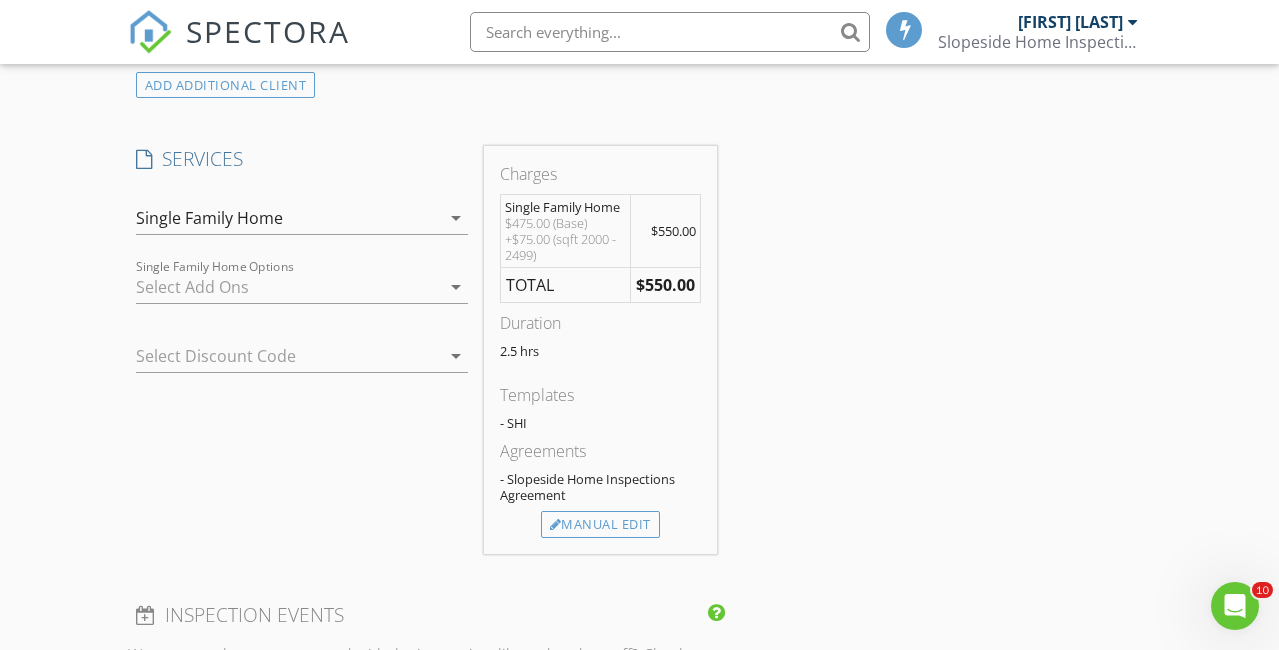 scroll, scrollTop: 1584, scrollLeft: 0, axis: vertical 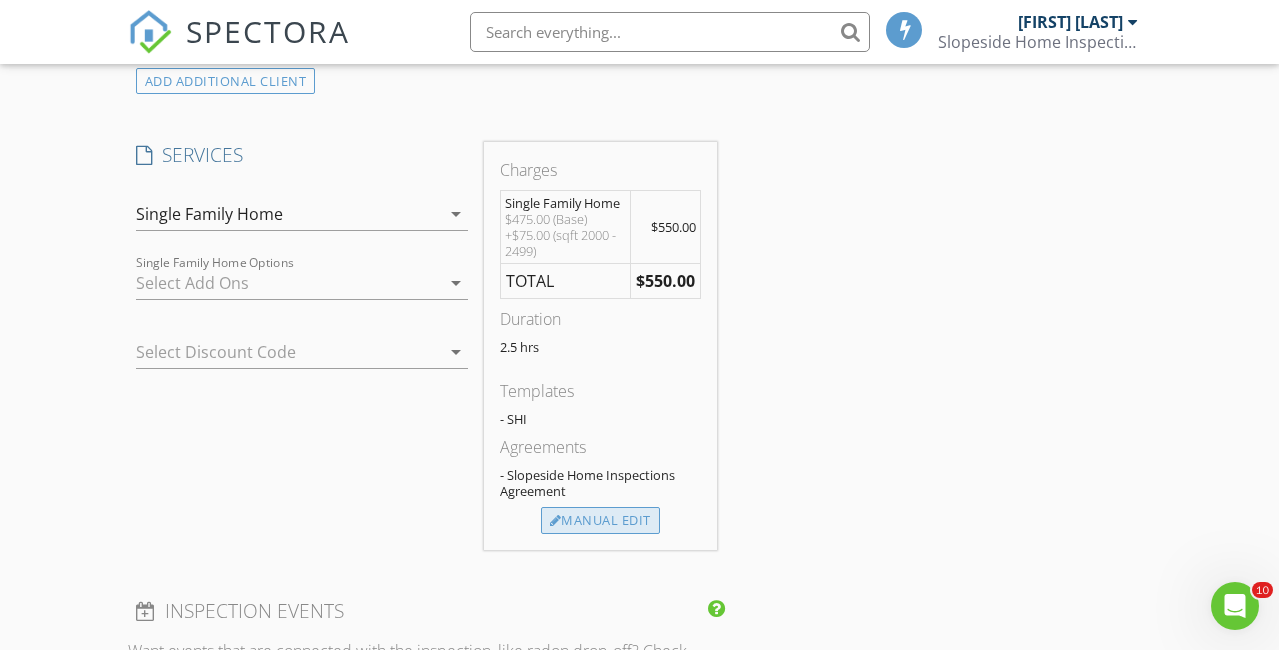 click on "Manual Edit" at bounding box center (600, 521) 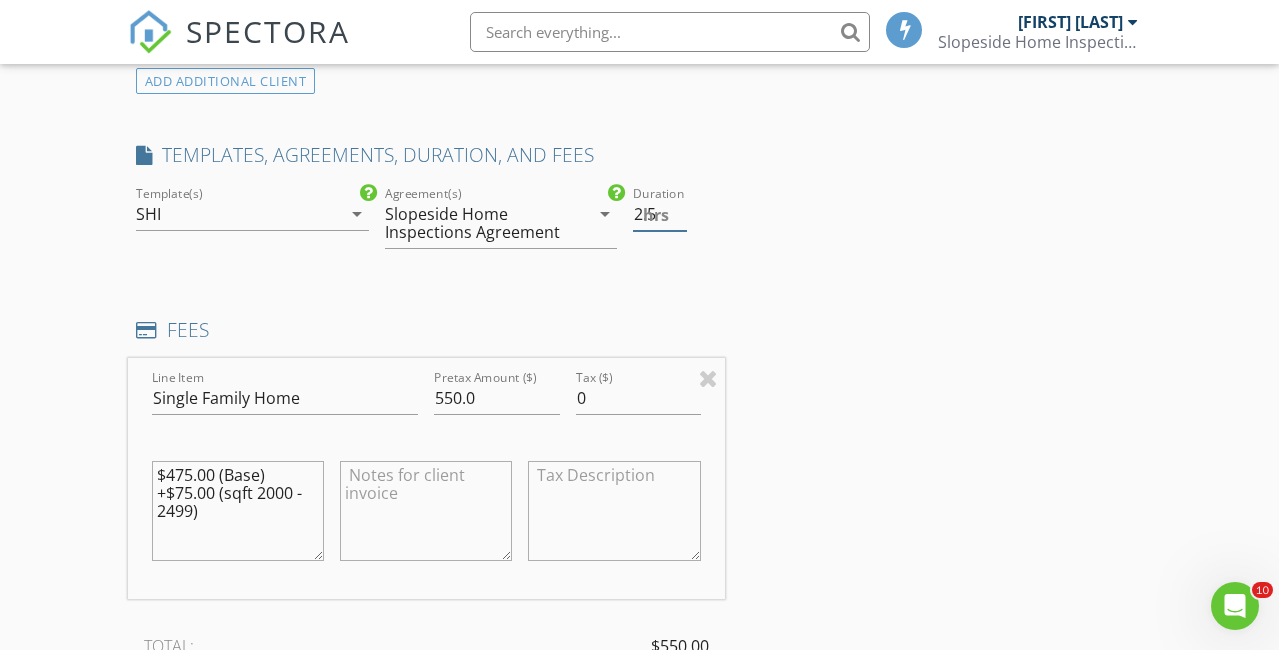 click on "hrs" at bounding box center [656, 215] 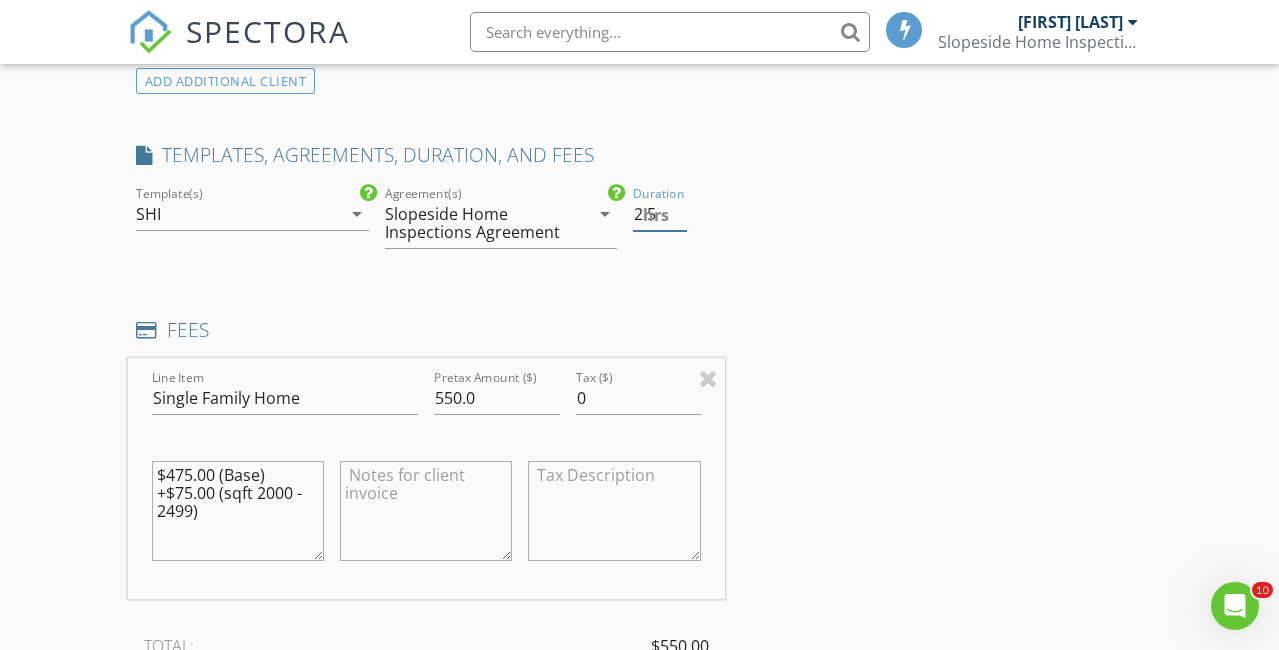 type on "2" 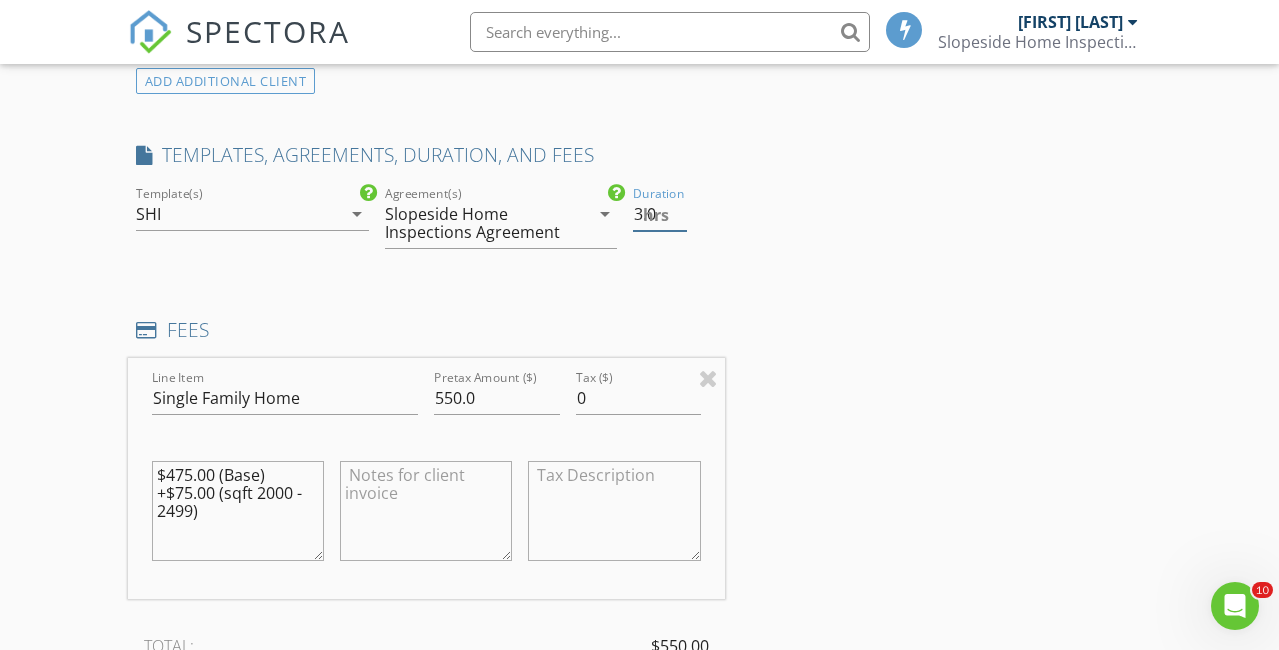 type on "3.0" 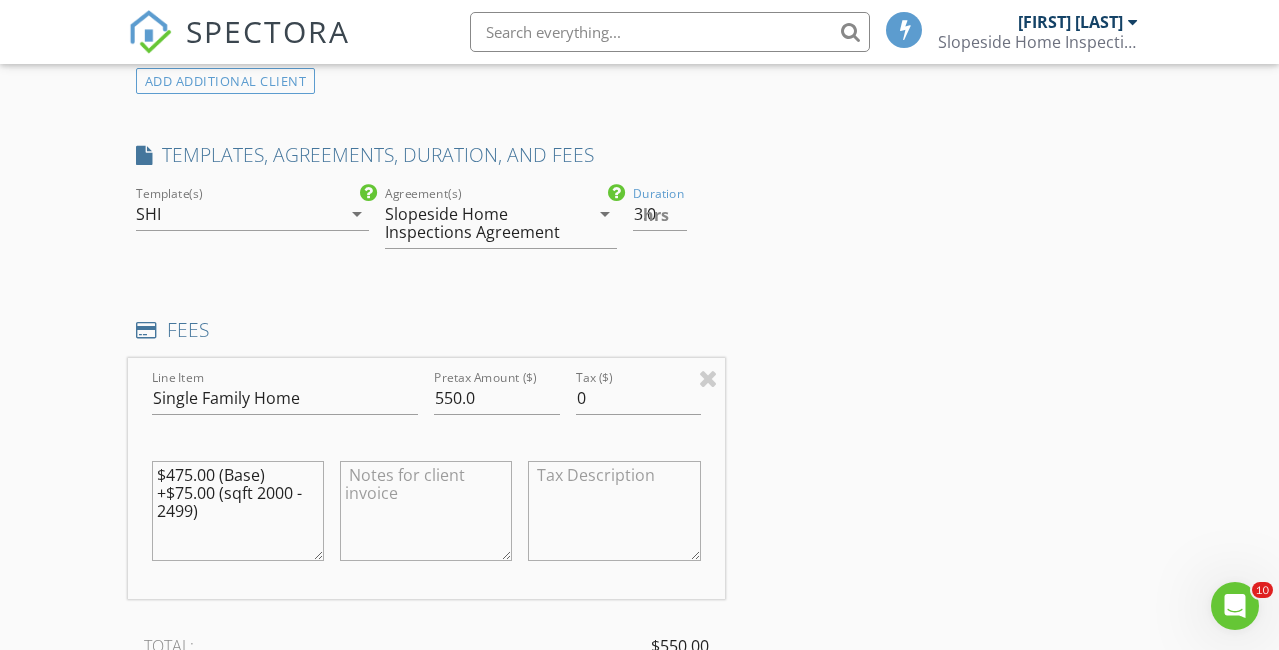 click on "INSPECTOR(S)
check_box   Andrew Tewson   PRIMARY   Andrew Tewson arrow_drop_down   check_box_outline_blank Andrew Tewson specifically requested
Date/Time
08/07/2025 1:00 PM
Location
Address Search       Address 8219 NE 21st Ave   Unit   City Vancouver   State WA   Zip 98665   County Clark     Square Feet 2364   Year Built 2003   Foundation Crawlspace arrow_drop_down     Andrew Tewson     5.0 miles     (11 minutes)
client
check_box Enable Client CC email for this inspection   Client Search     check_box_outline_blank Client is a Company/Organization     First Name Vena and Talon   Last Name Keitt   Email venakeitt@gmail.com   CC Email tkeitt@live.com   Phone 971-716-2669           Notes   Private Notes
ADD ADDITIONAL client
SERVICES
check_box   Single Family Home" at bounding box center (639, 460) 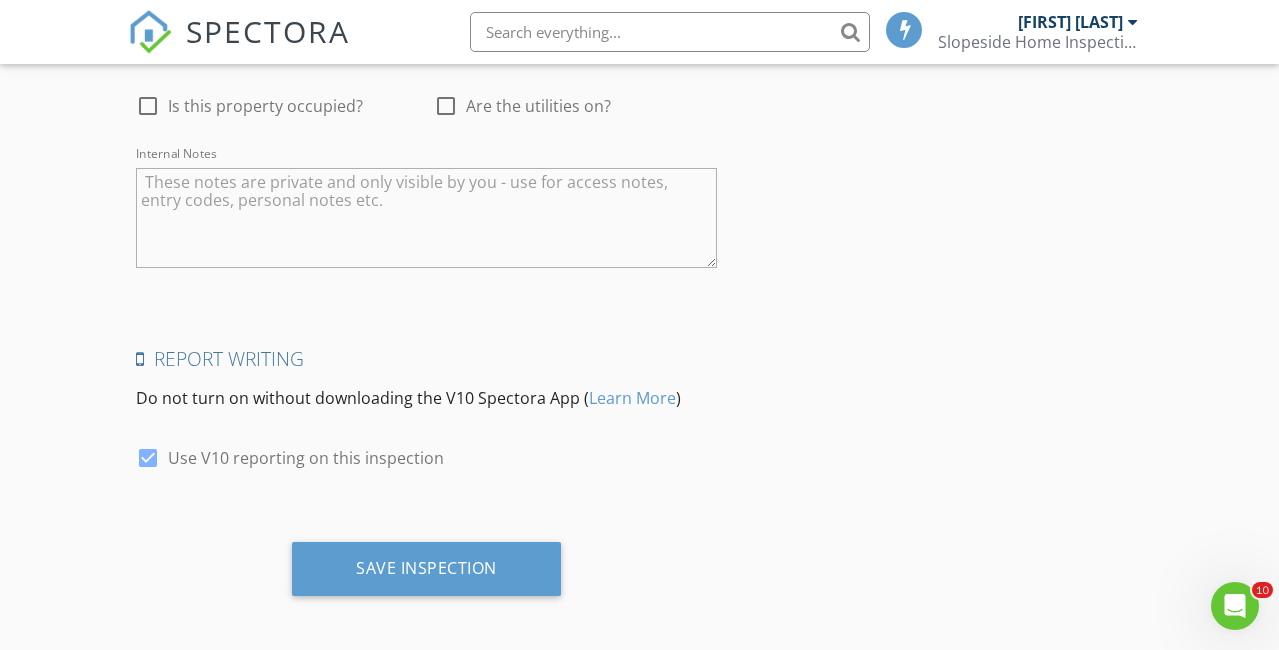 scroll, scrollTop: 3239, scrollLeft: 0, axis: vertical 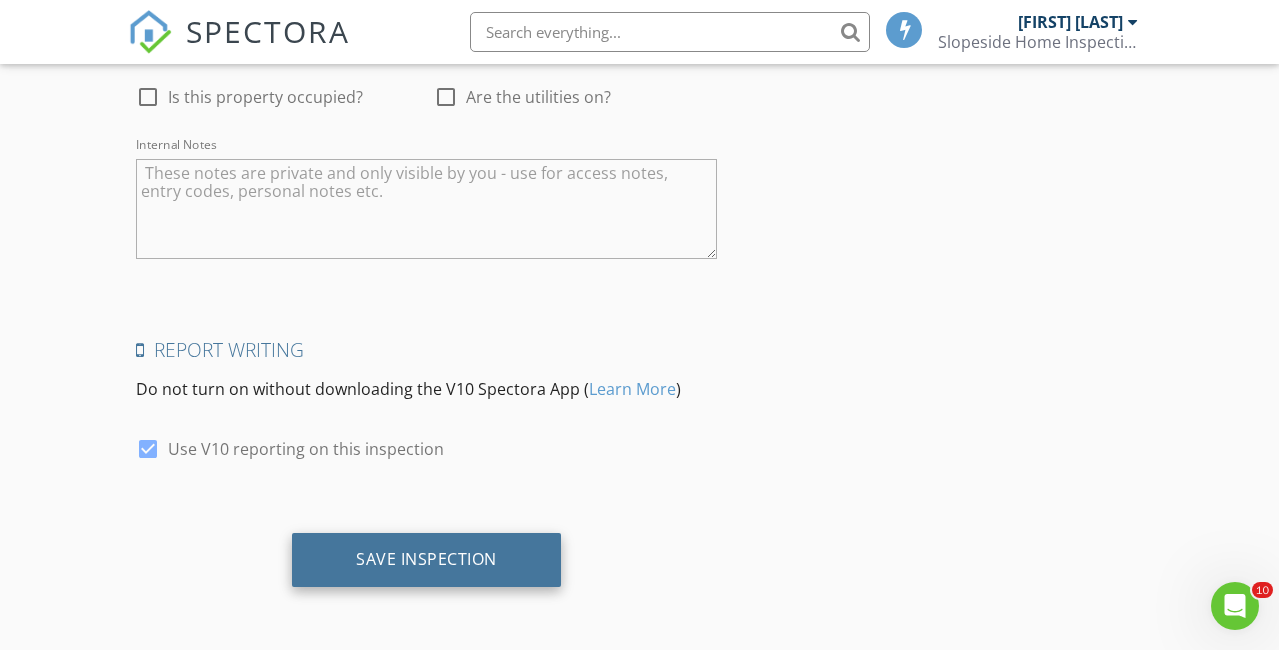 click on "Save Inspection" at bounding box center [426, 559] 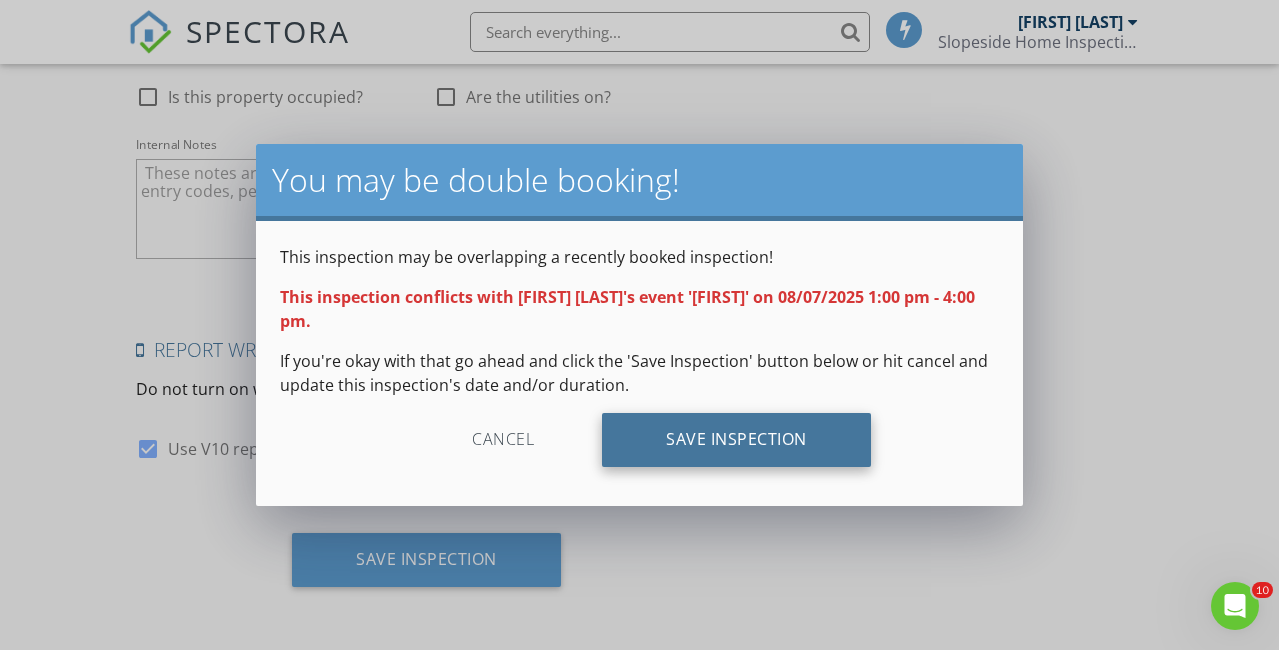 click on "Save Inspection" at bounding box center [736, 440] 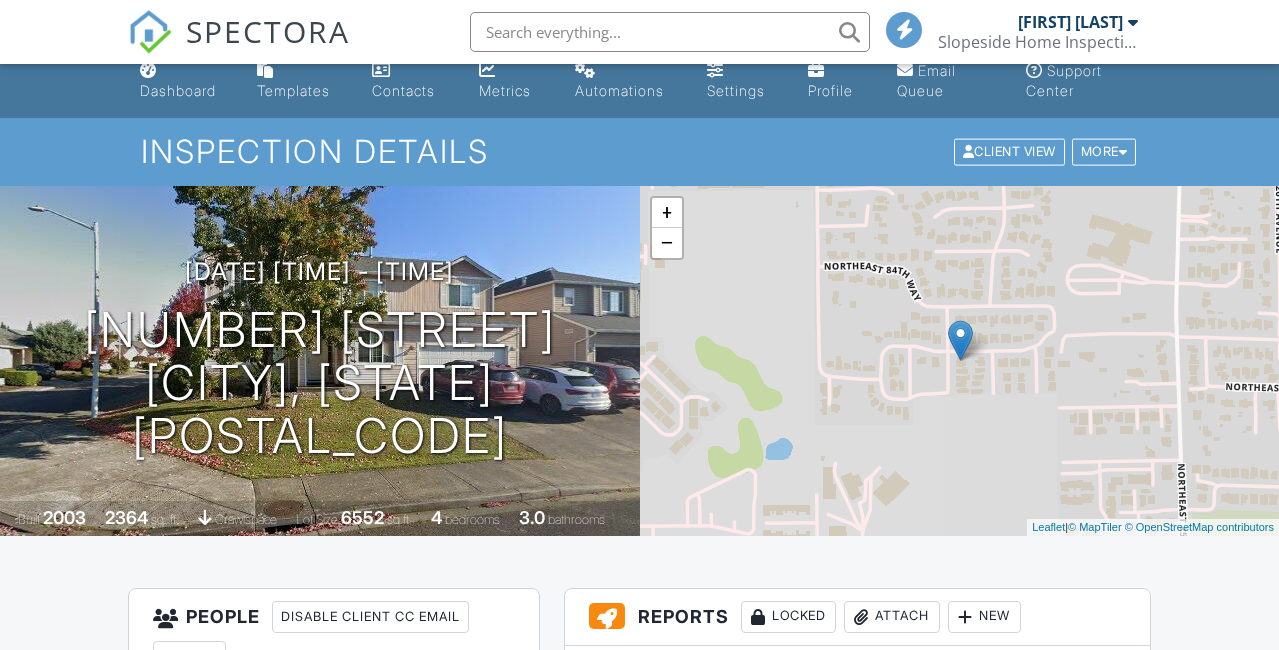 scroll, scrollTop: 239, scrollLeft: 0, axis: vertical 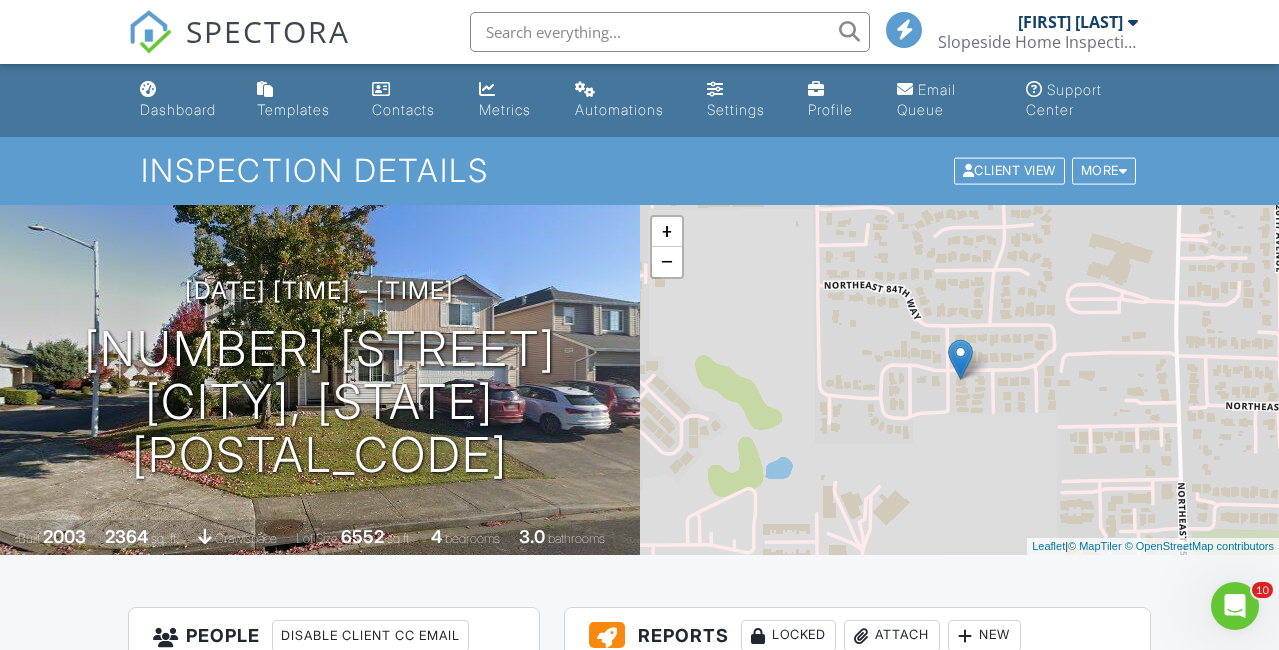 click on "SPECTORA" at bounding box center (268, 31) 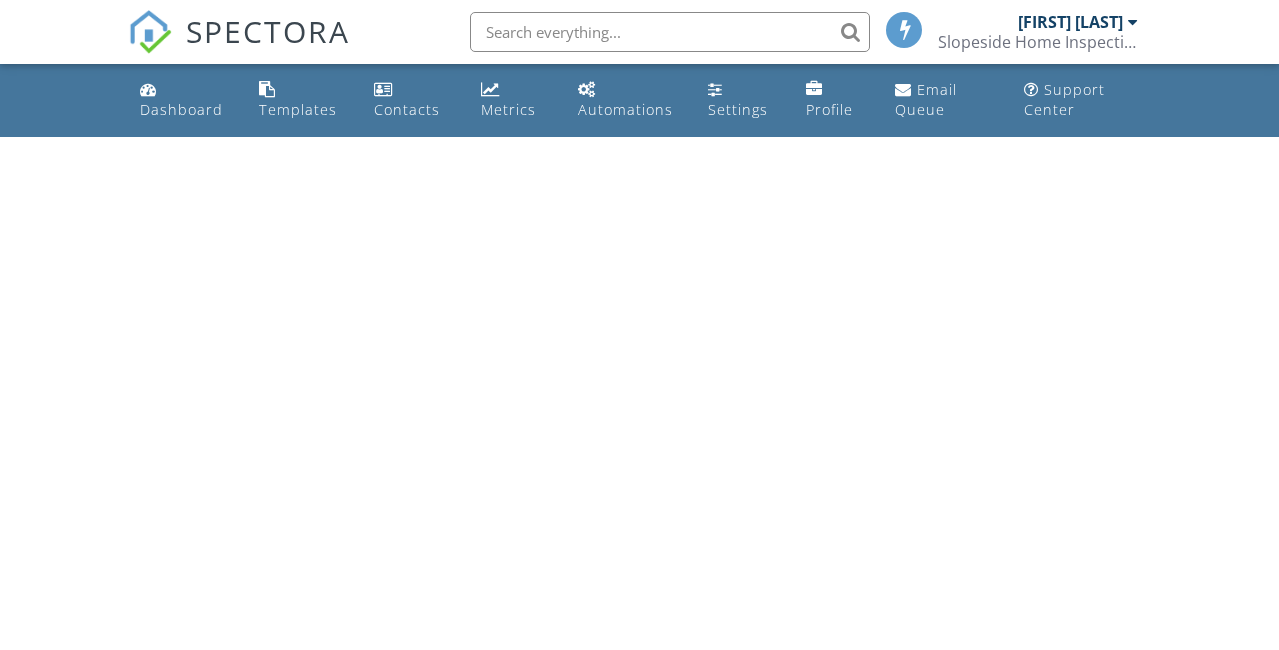 scroll, scrollTop: 0, scrollLeft: 0, axis: both 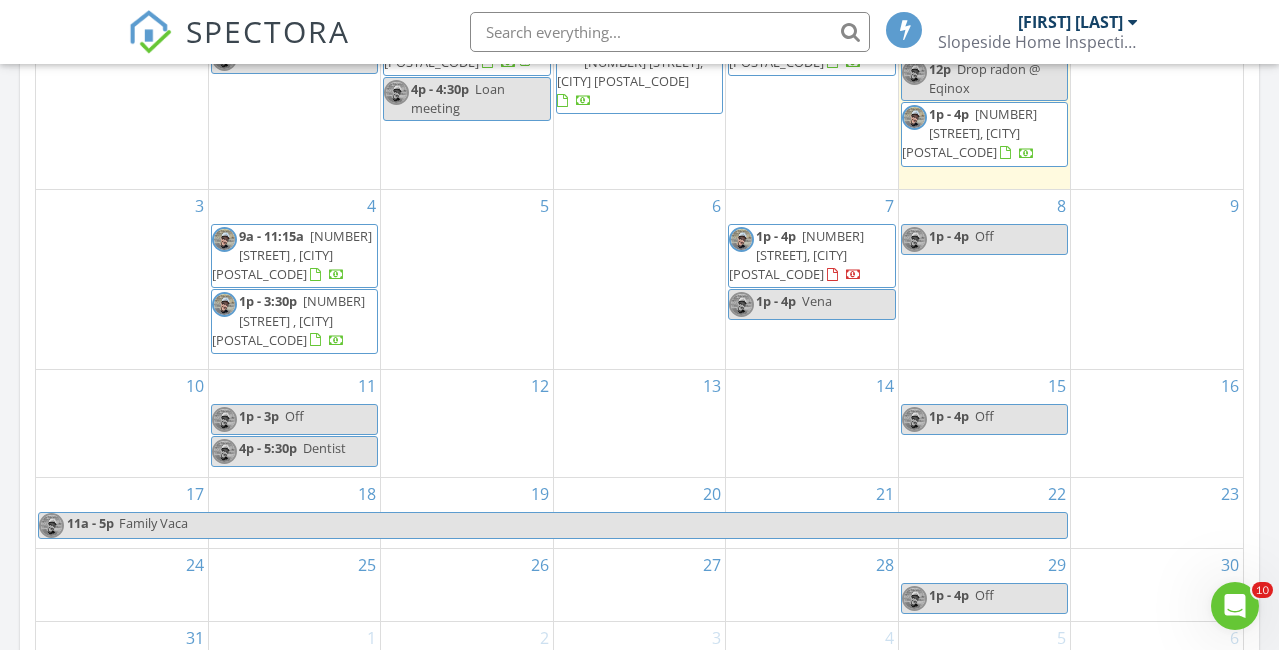 click on "1p - 3:30p
11707 SW Vinegar Ter , Beaverton 97006" at bounding box center (294, 321) 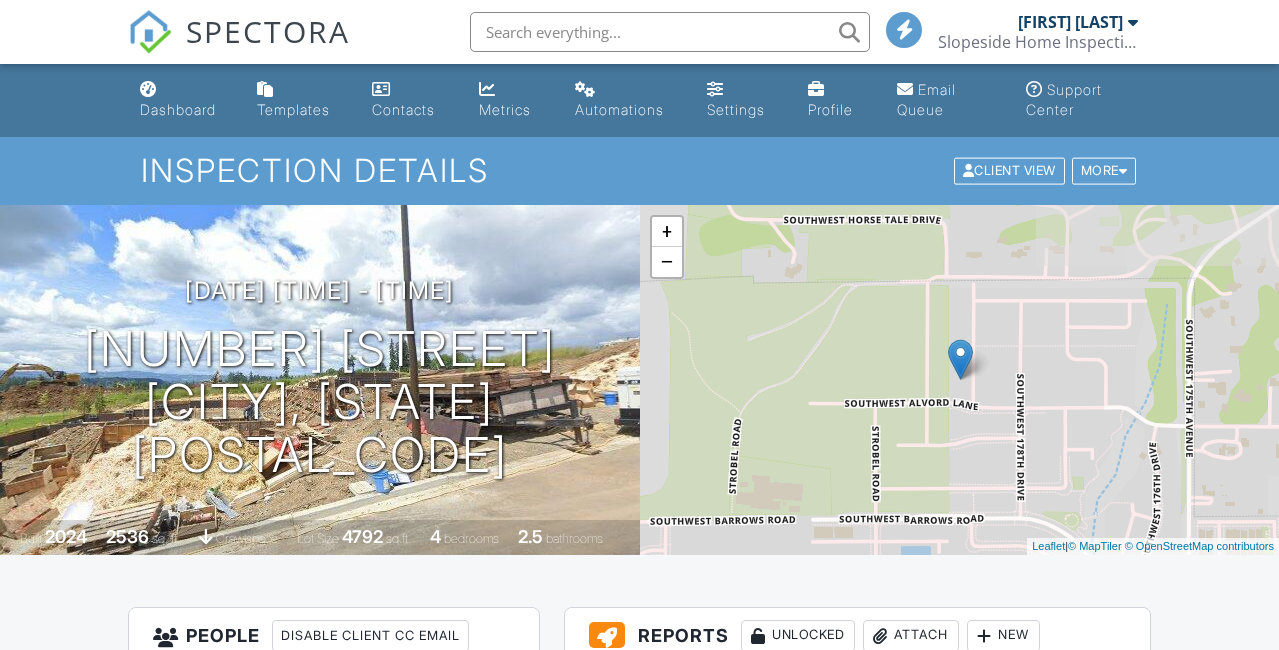 scroll, scrollTop: 287, scrollLeft: 0, axis: vertical 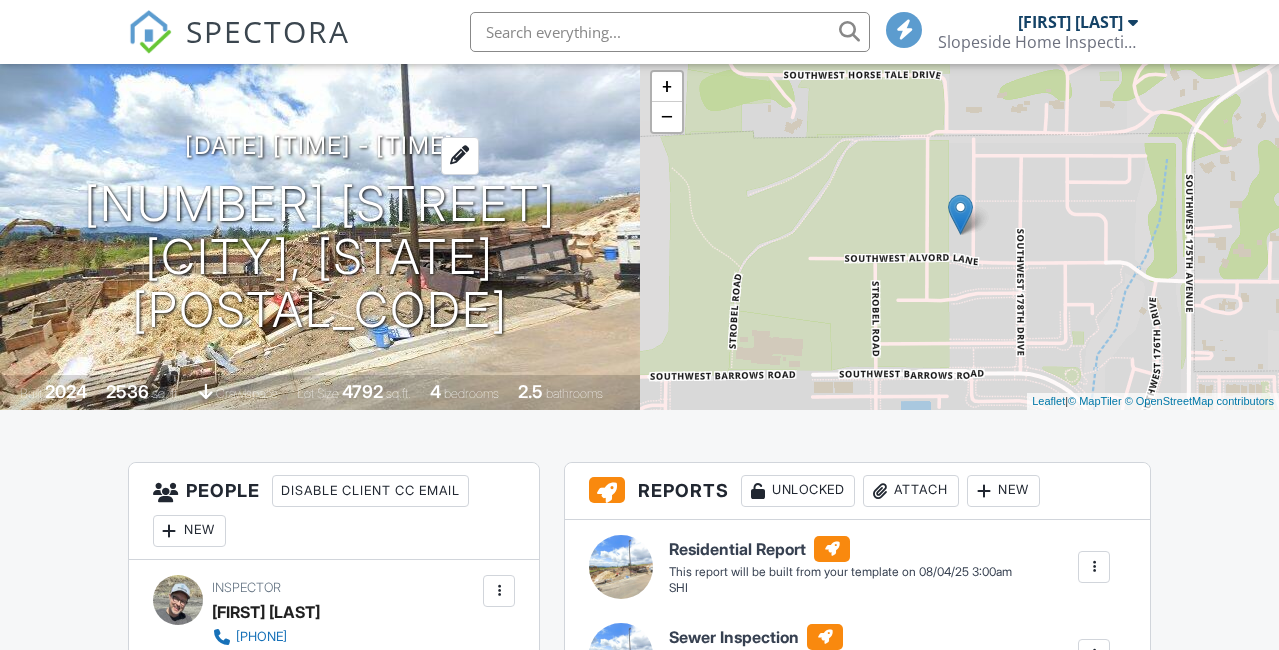 click at bounding box center [460, 155] 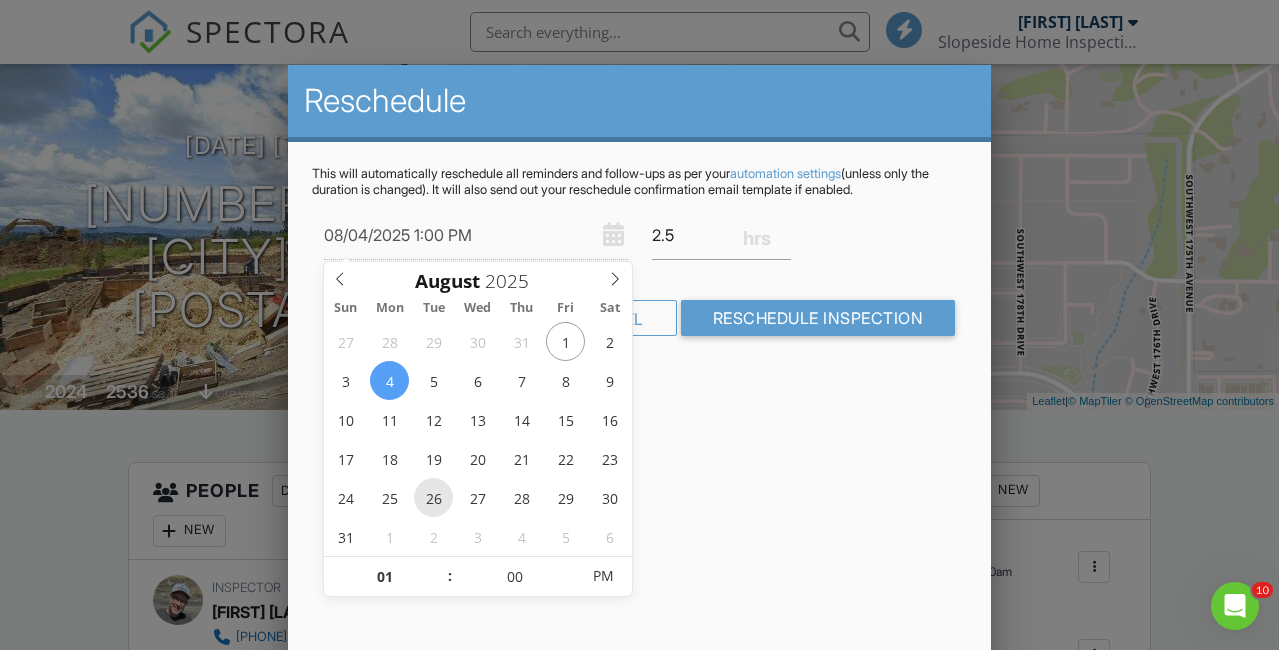 scroll, scrollTop: 0, scrollLeft: 0, axis: both 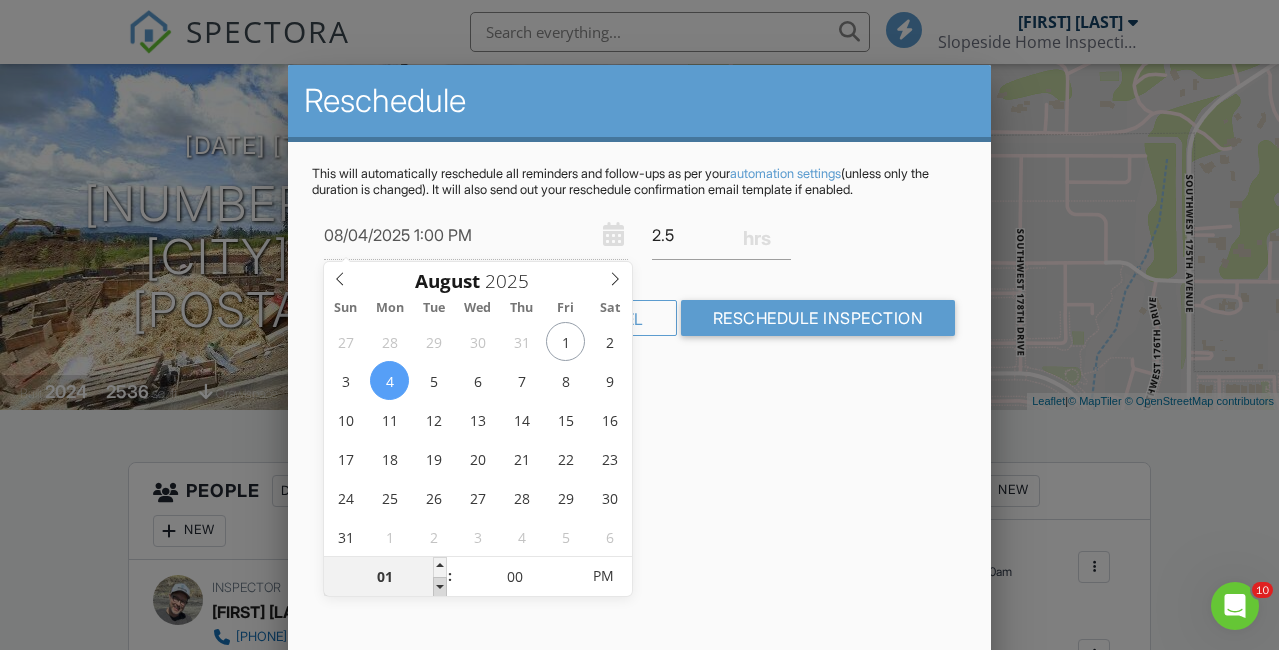 click at bounding box center (440, 587) 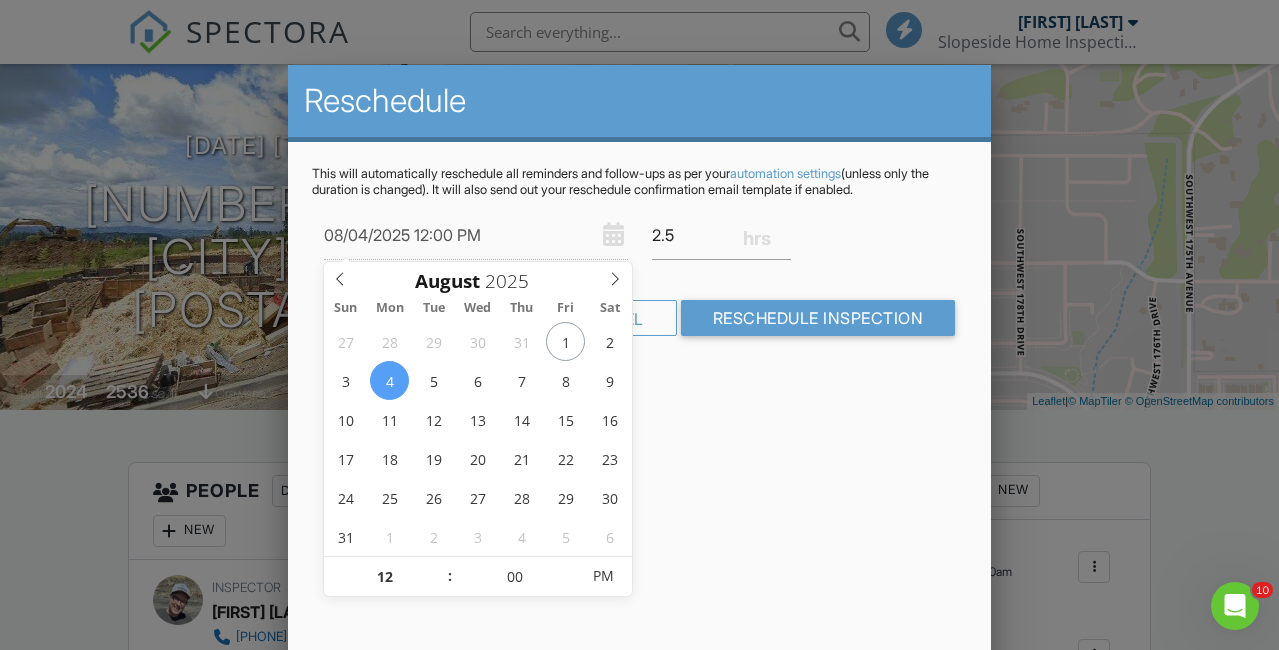 click on "This will automatically reschedule all reminders and follow-ups as per your  automation settings  (unless only the duration is changed). It will also send out your reschedule confirmation email template if enabled.
08/04/2025 12:00 PM
2.5
Warning: this date/time is in the past.
Cancel
Reschedule Inspection" at bounding box center [639, 268] 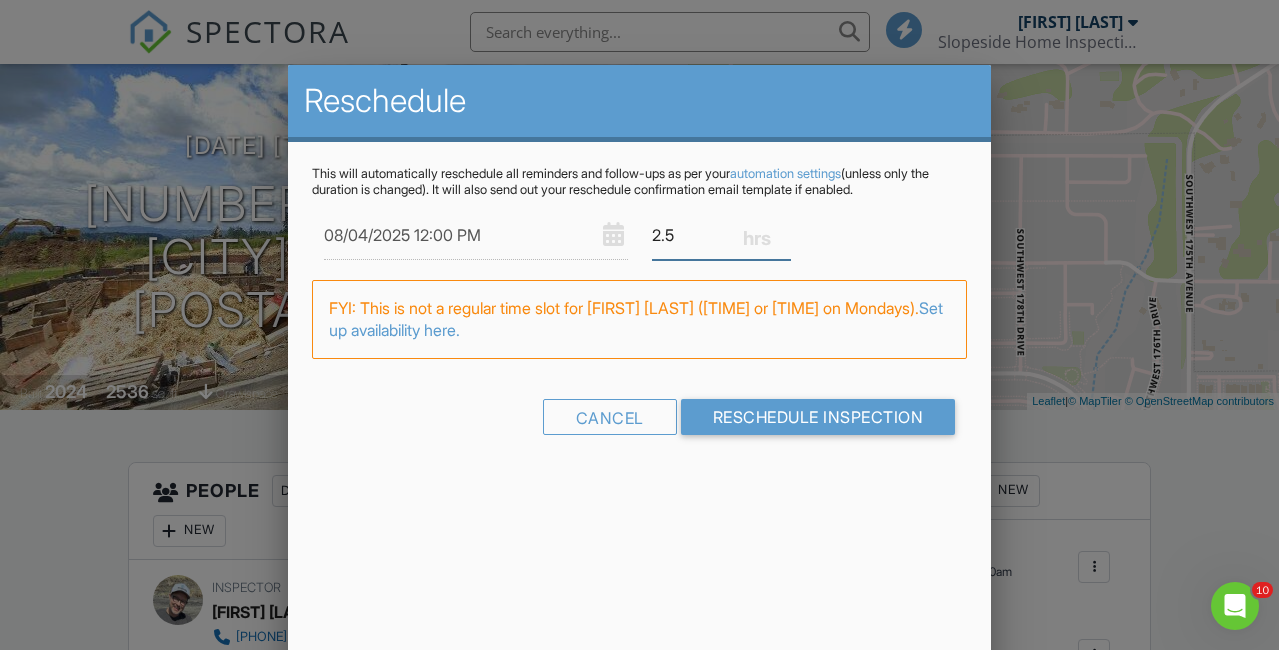 click on "2.5" at bounding box center (722, 235) 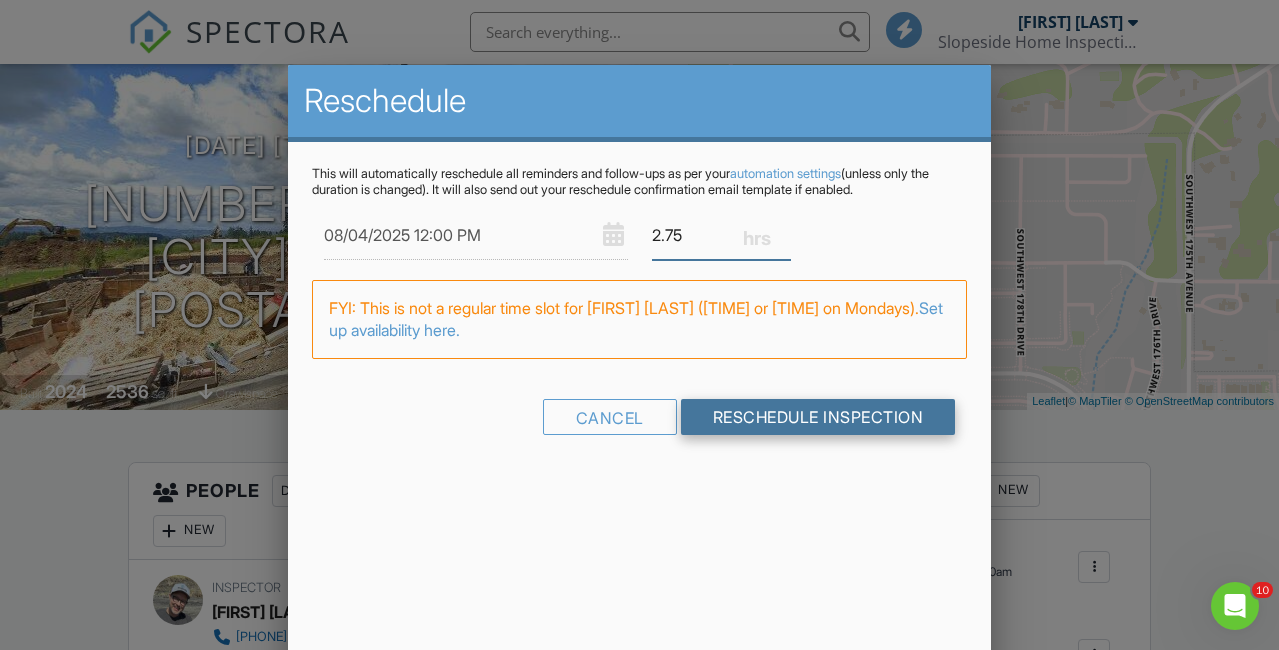 type on "2.75" 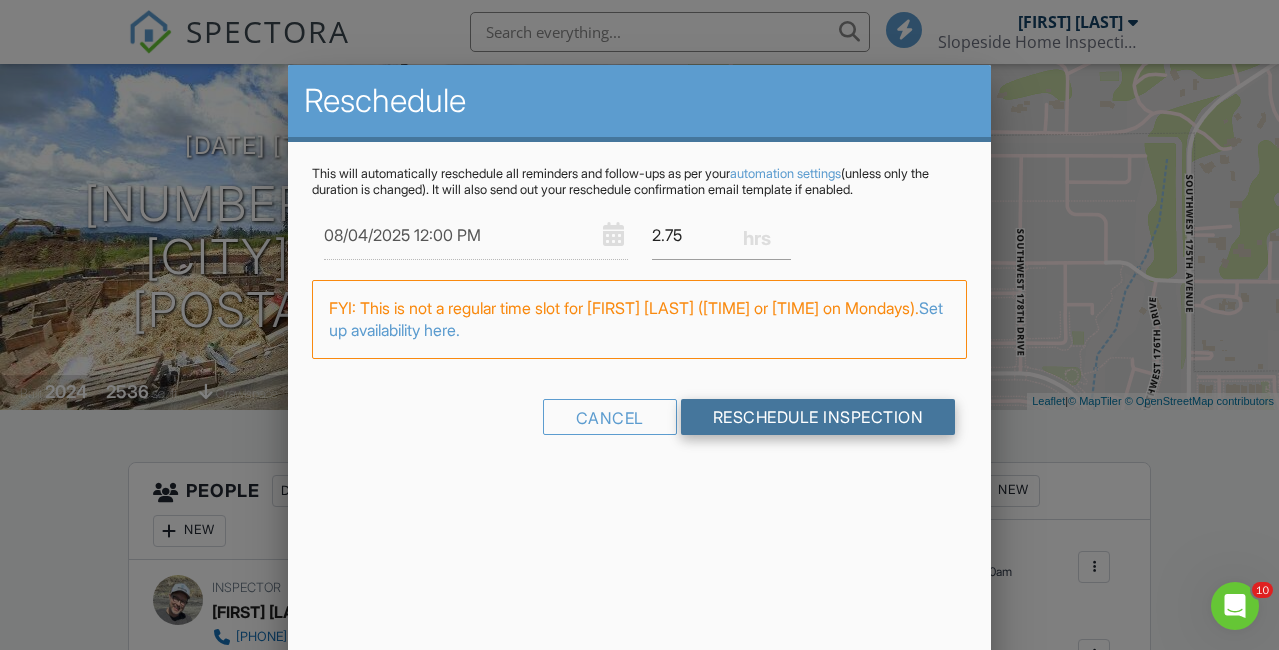 click on "Reschedule Inspection" at bounding box center [818, 417] 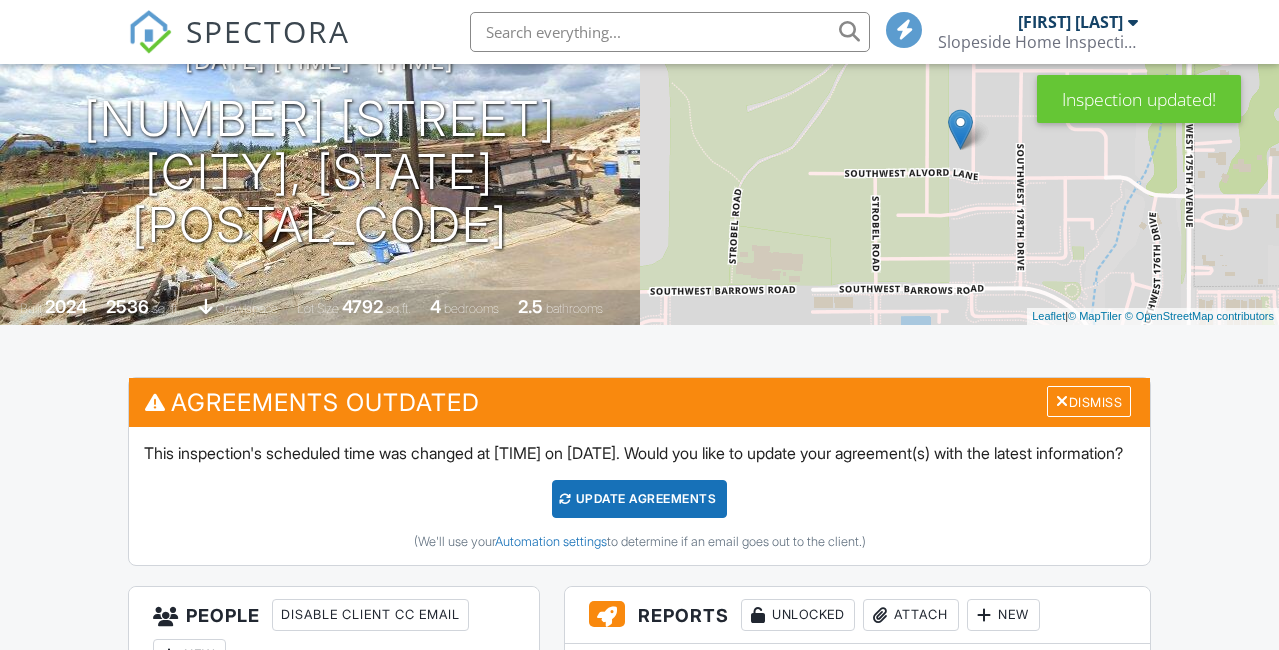 scroll, scrollTop: 375, scrollLeft: 0, axis: vertical 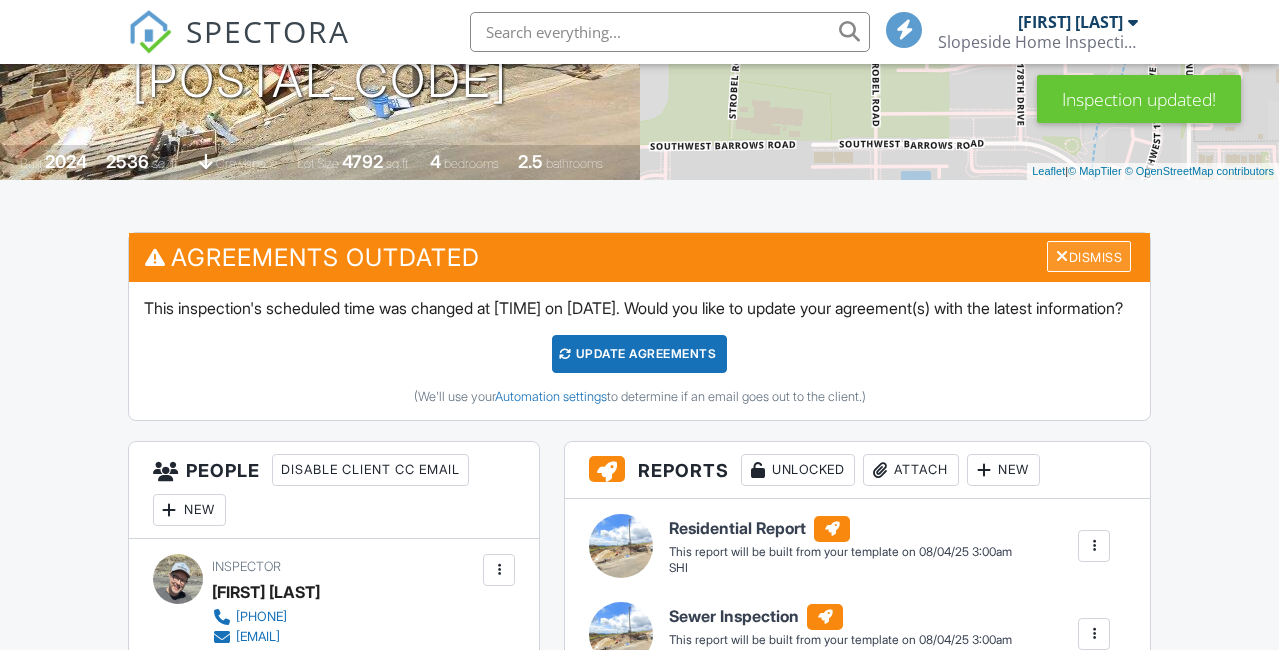 click on "Dismiss" at bounding box center [1089, 256] 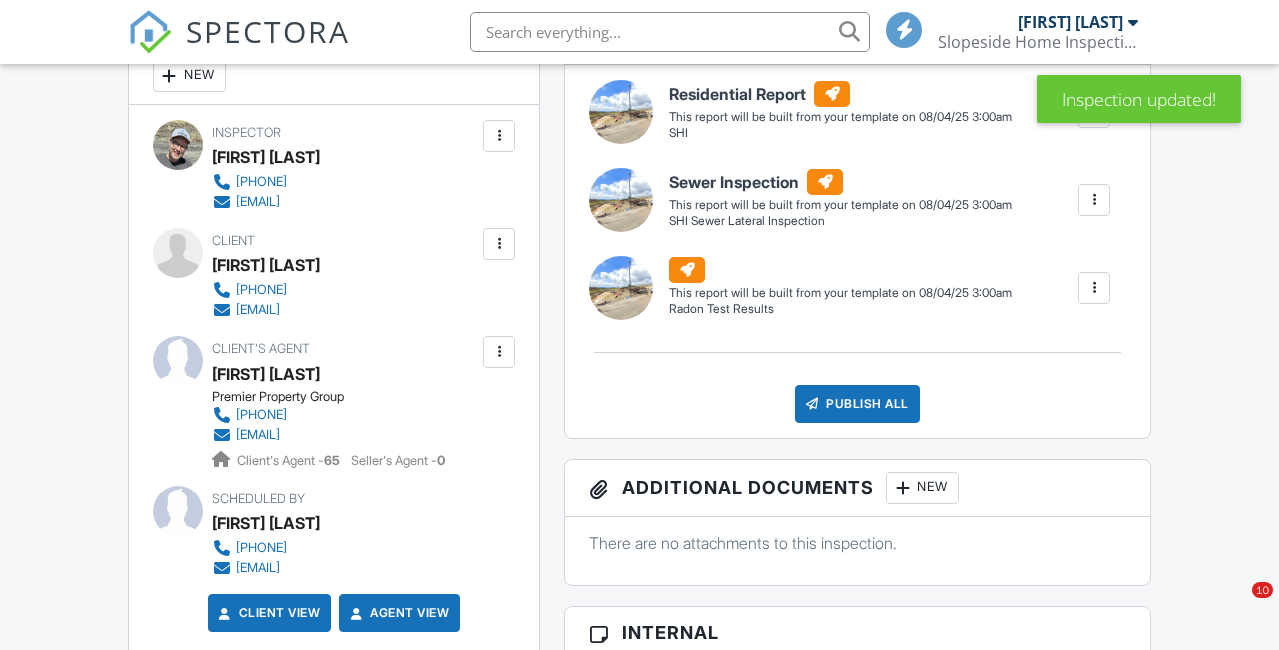 scroll, scrollTop: 910, scrollLeft: 0, axis: vertical 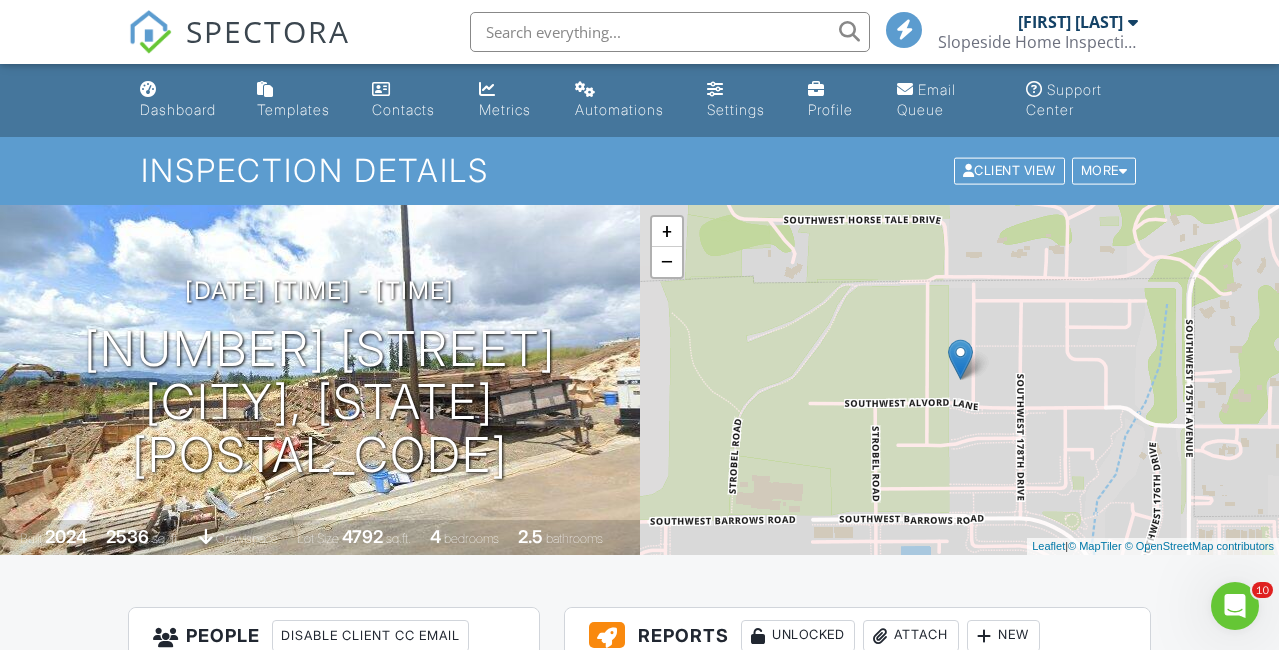 click on "SPECTORA" at bounding box center [268, 31] 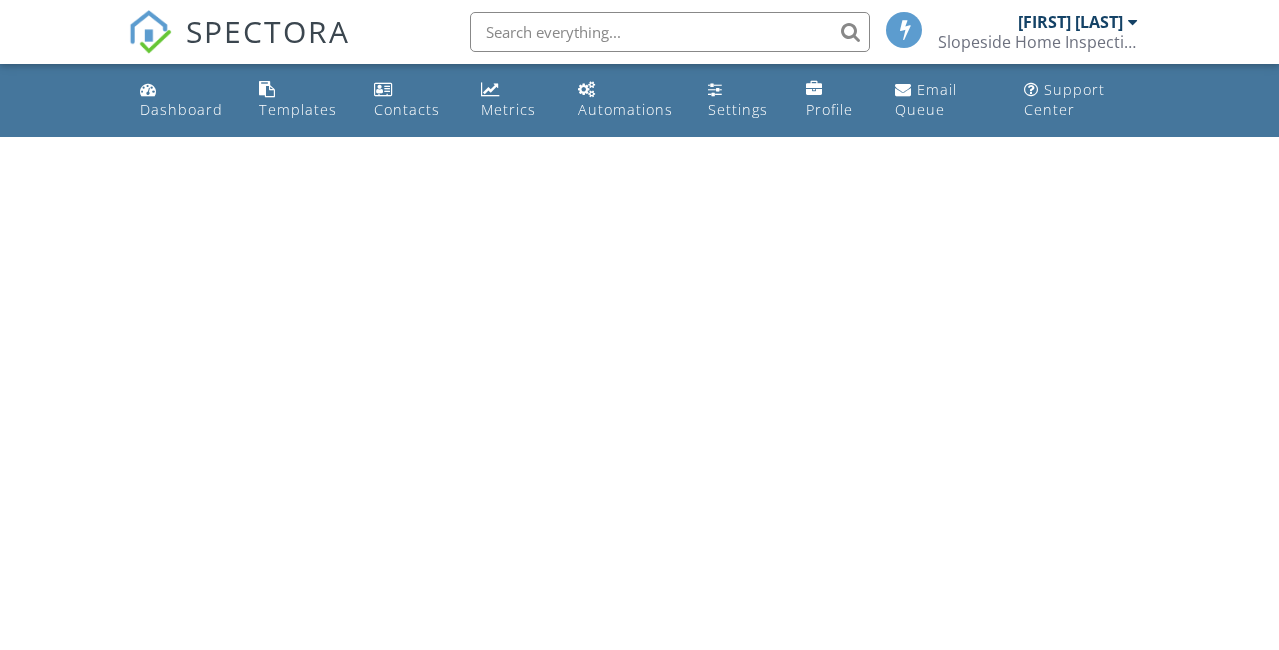 scroll, scrollTop: 0, scrollLeft: 0, axis: both 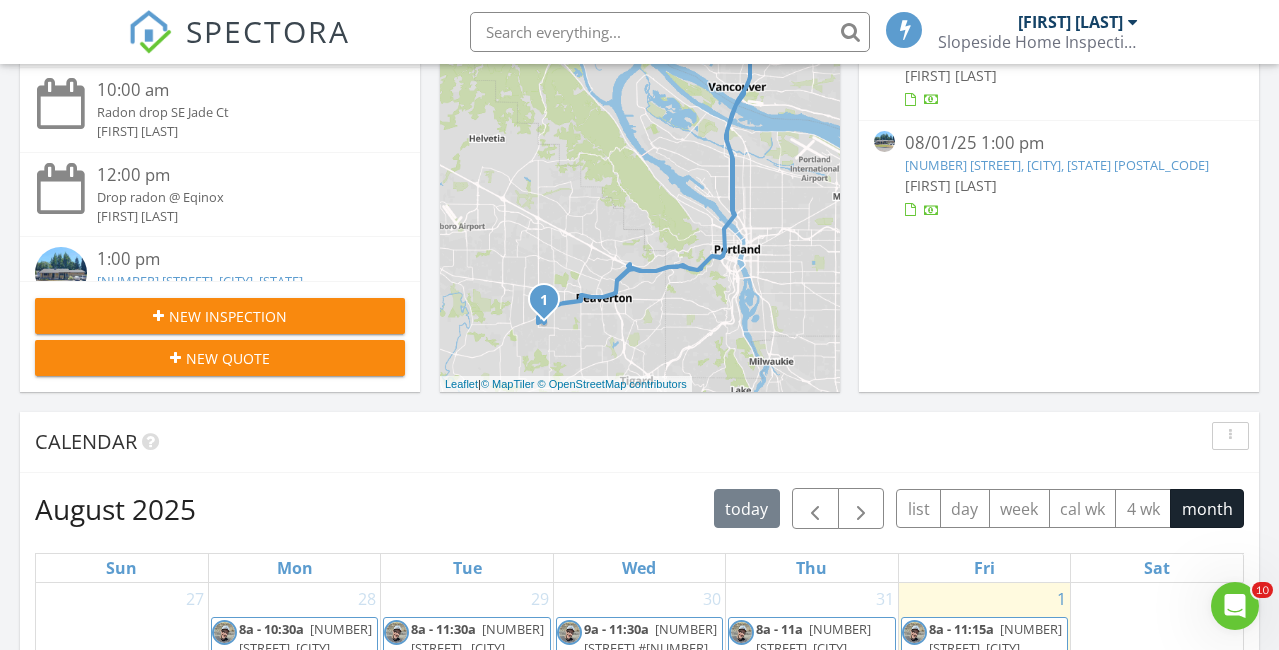 click on "2111 NW 115th St, Vancouver, WA 98685" at bounding box center [1057, 165] 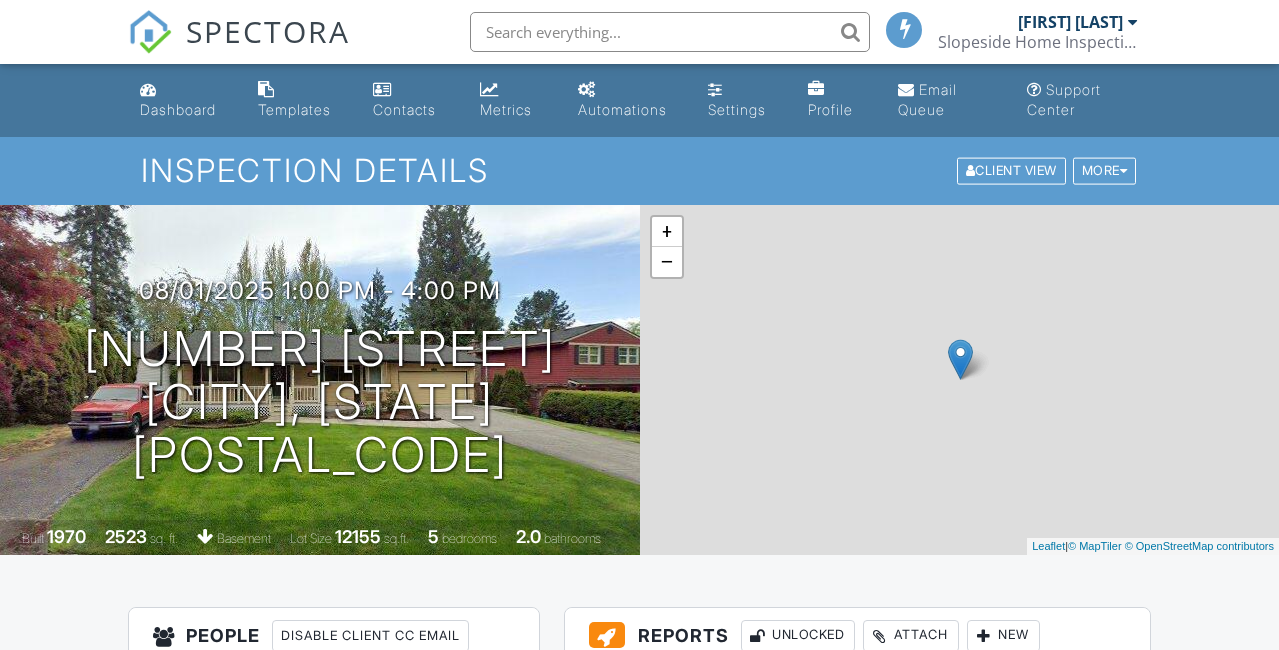 scroll, scrollTop: 0, scrollLeft: 0, axis: both 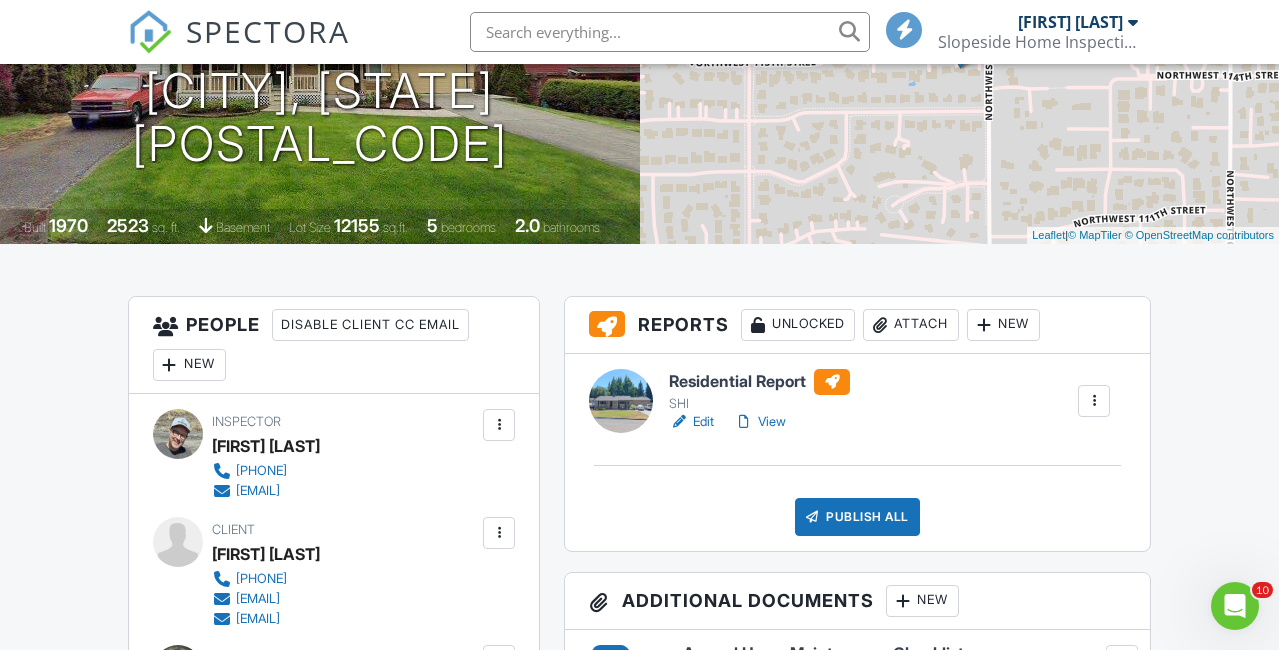 click on "Edit" at bounding box center [691, 422] 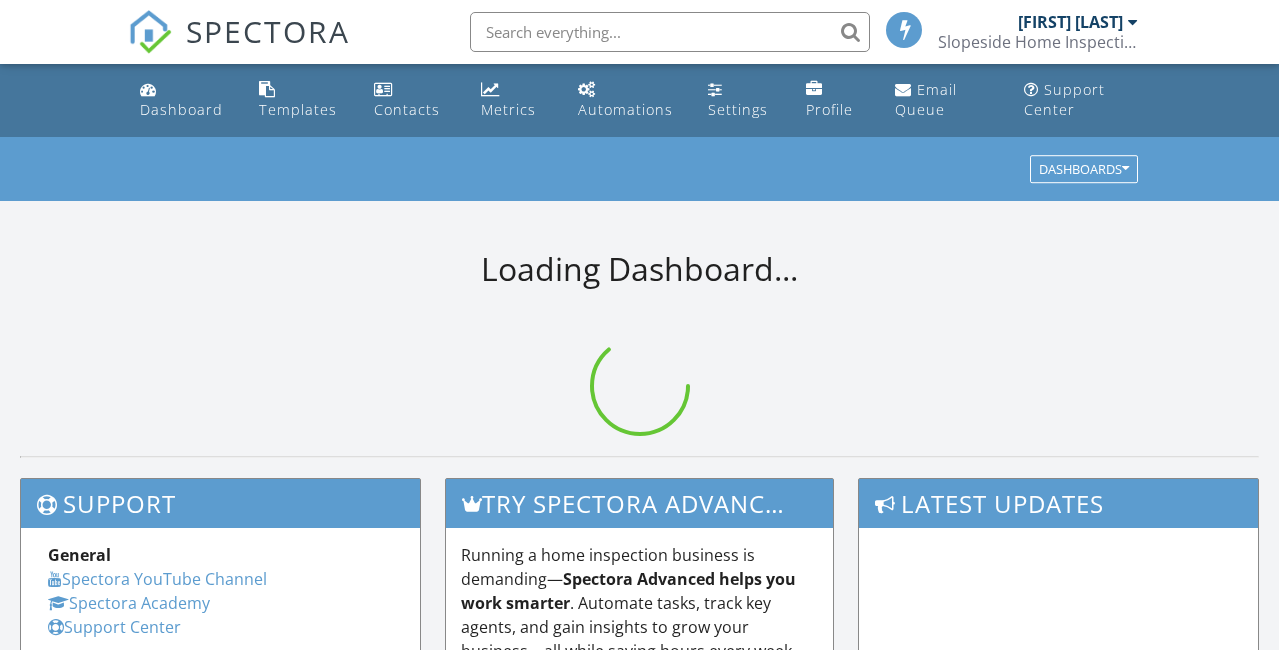 scroll, scrollTop: 0, scrollLeft: 0, axis: both 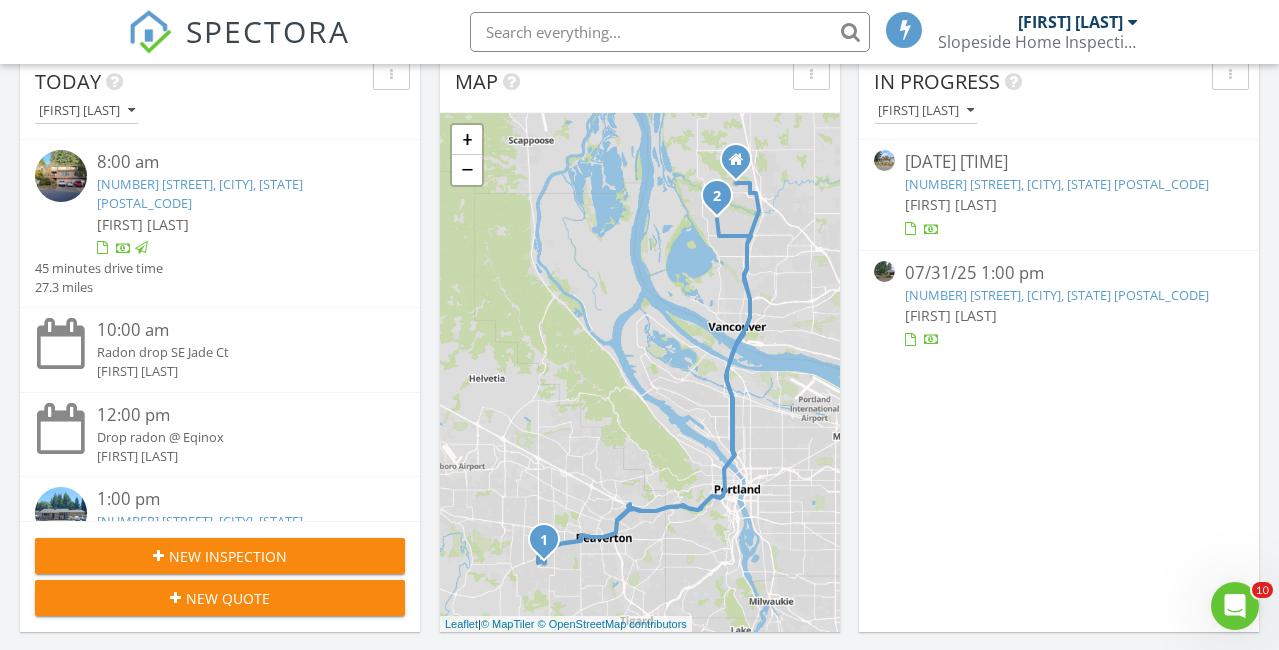click on "2745 SW 187th Ave, Beaverton, OR 97006" at bounding box center (1057, 184) 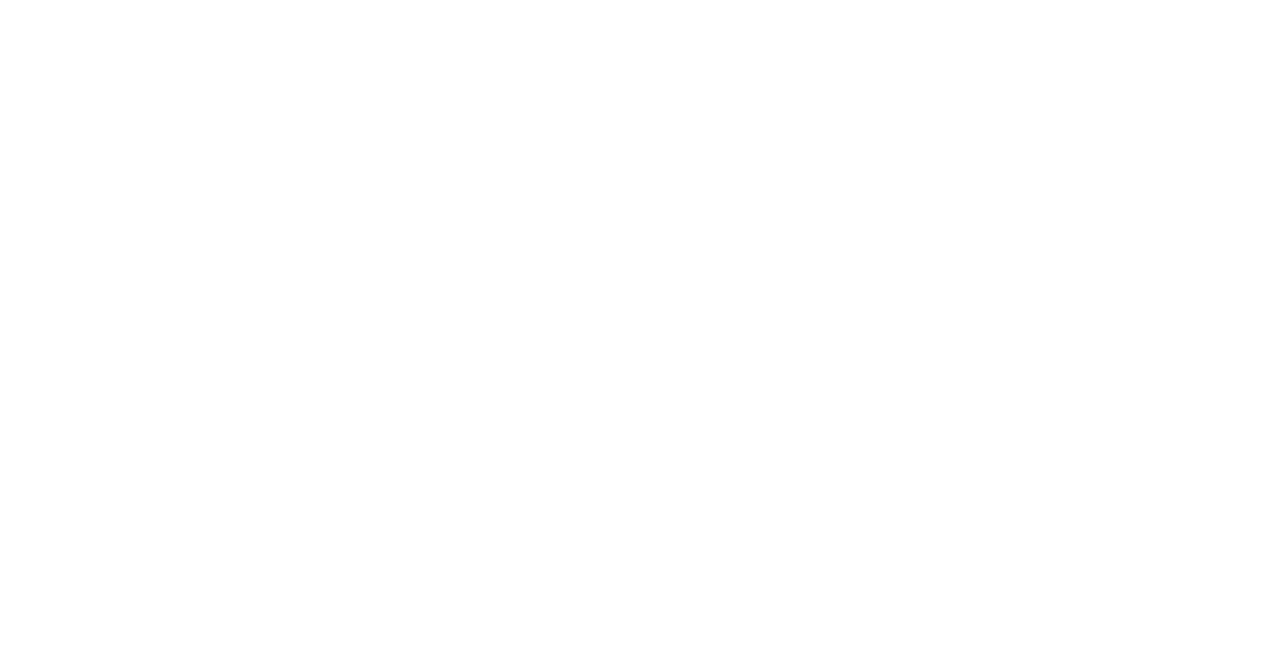 scroll, scrollTop: 0, scrollLeft: 0, axis: both 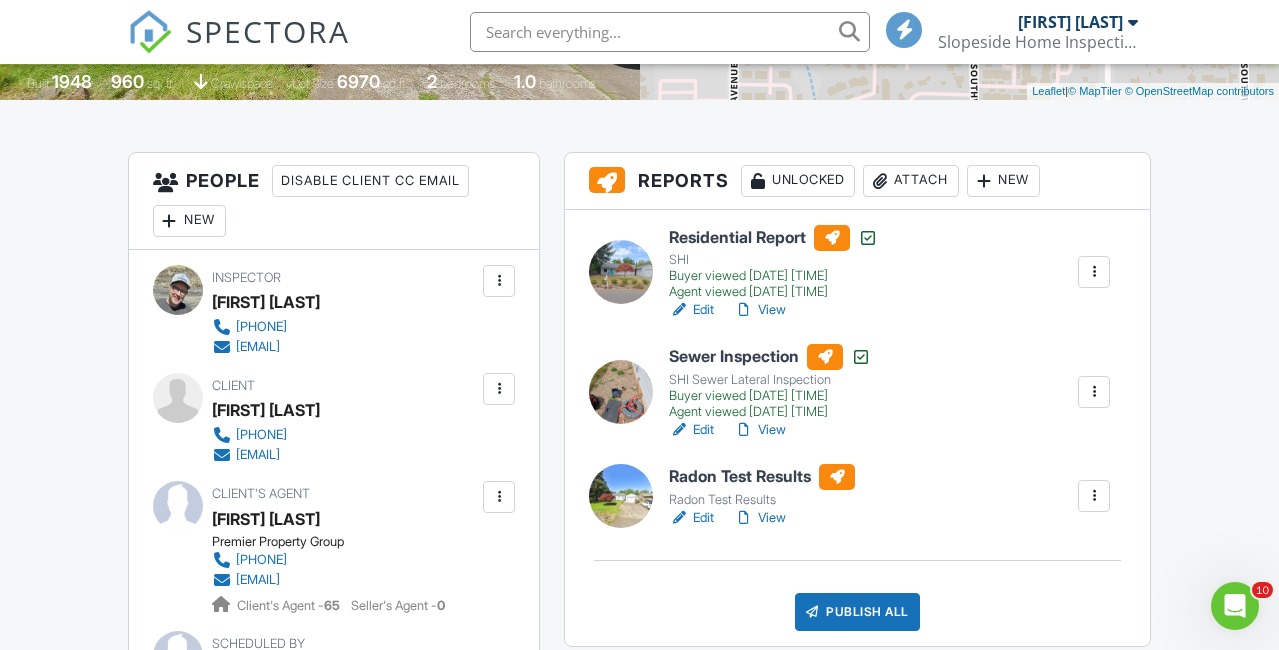 click at bounding box center (1094, 496) 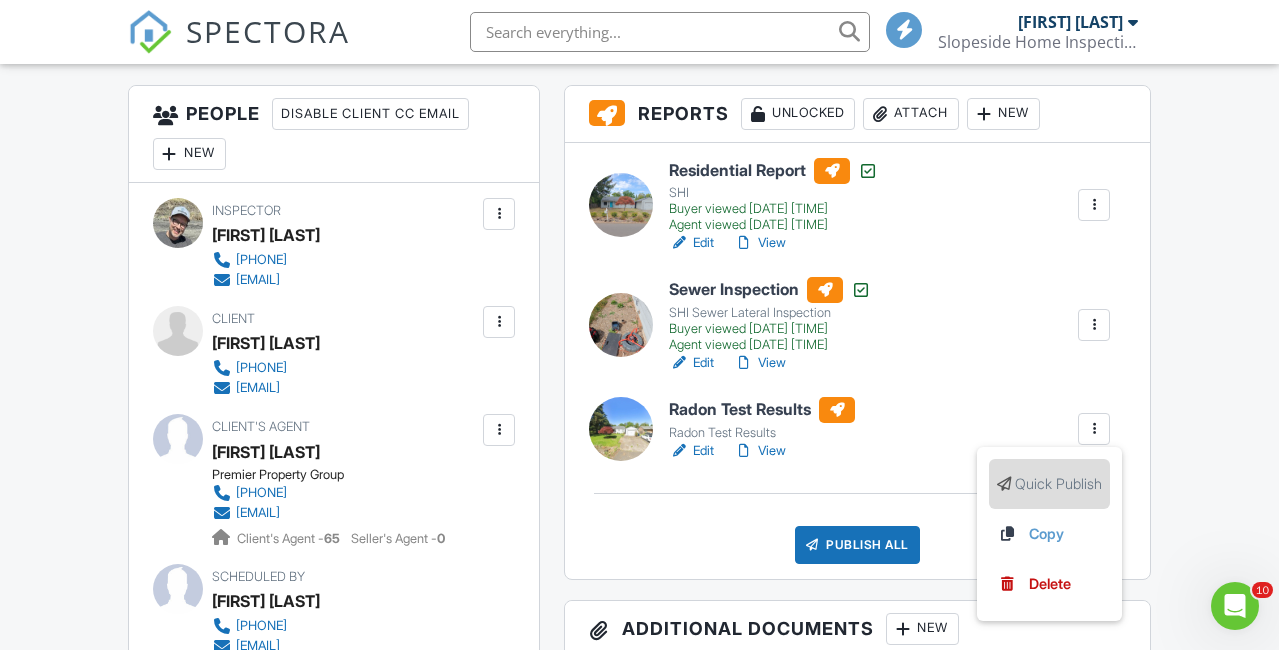 scroll, scrollTop: 526, scrollLeft: 0, axis: vertical 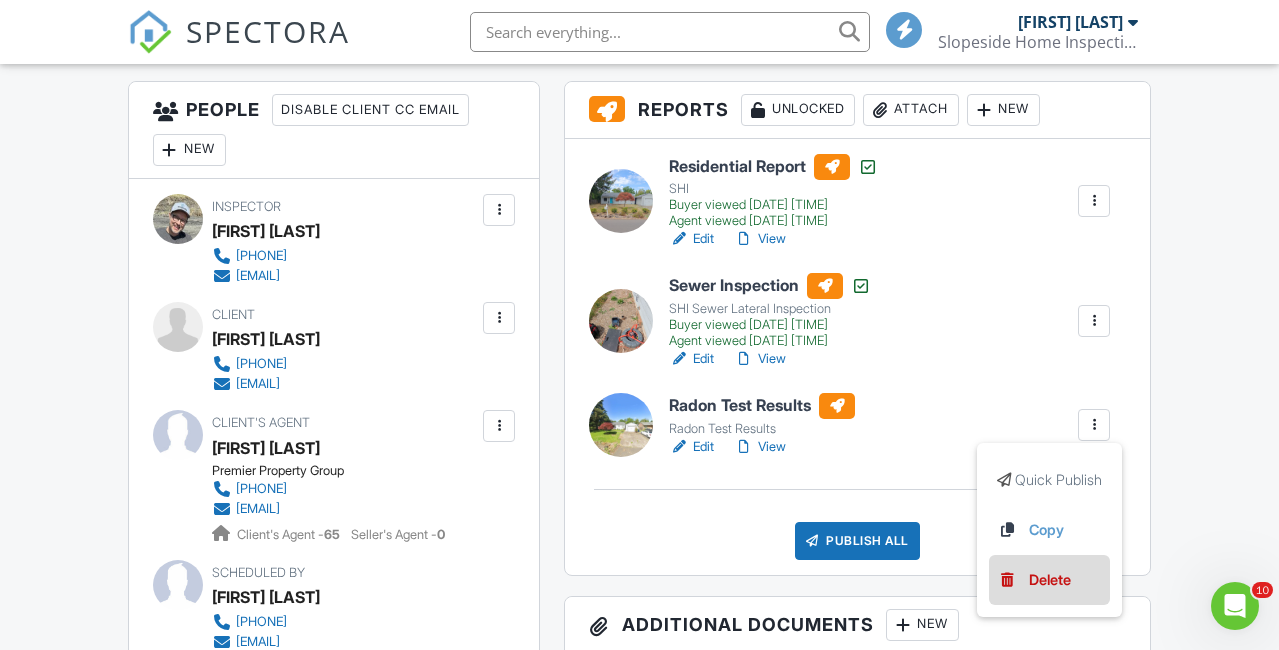 click on "Delete" at bounding box center (1050, 580) 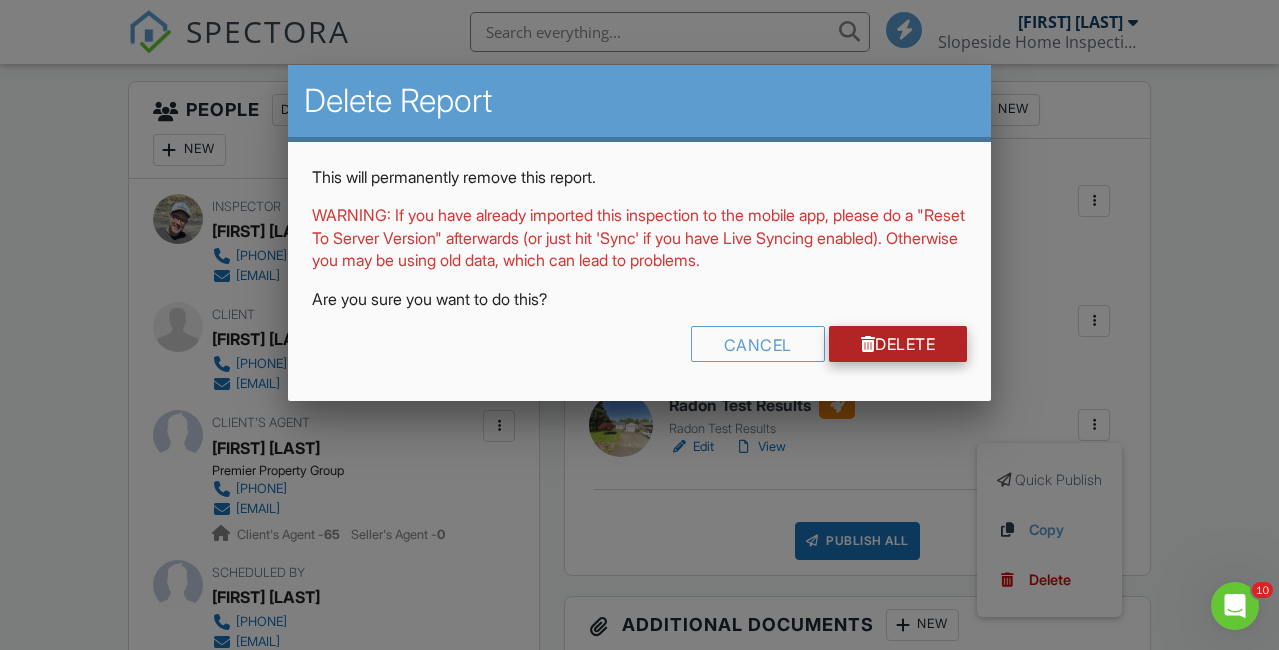 click on "Delete" at bounding box center [898, 344] 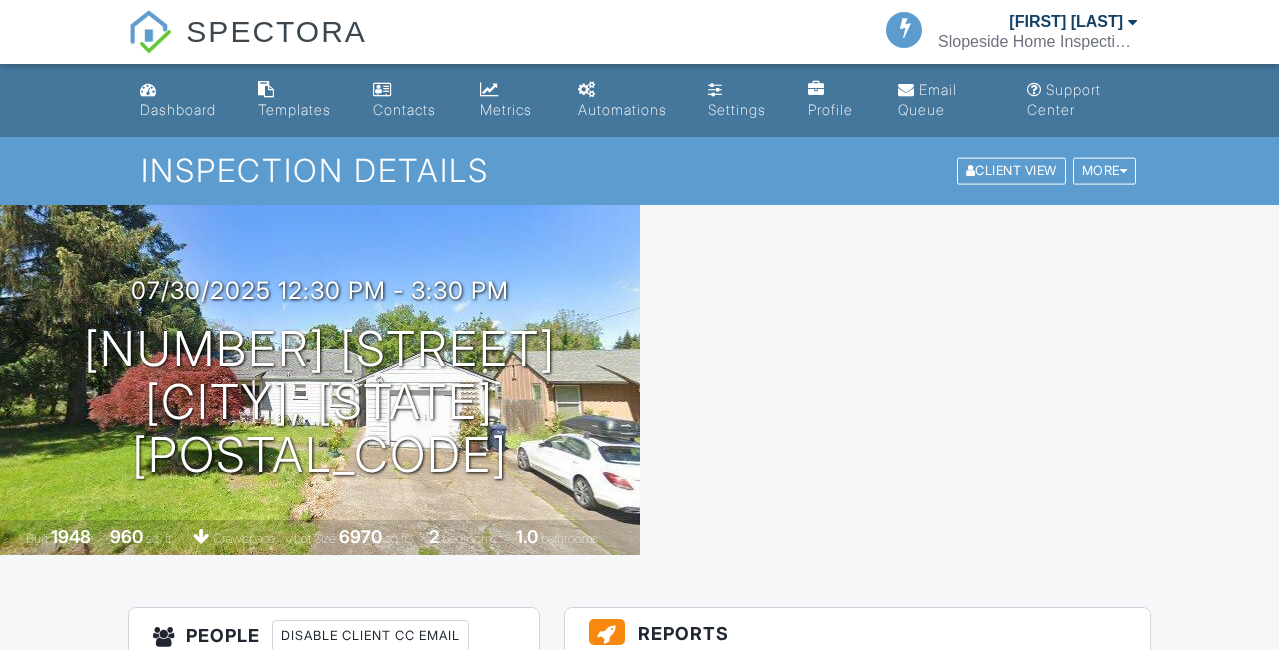 scroll, scrollTop: 0, scrollLeft: 0, axis: both 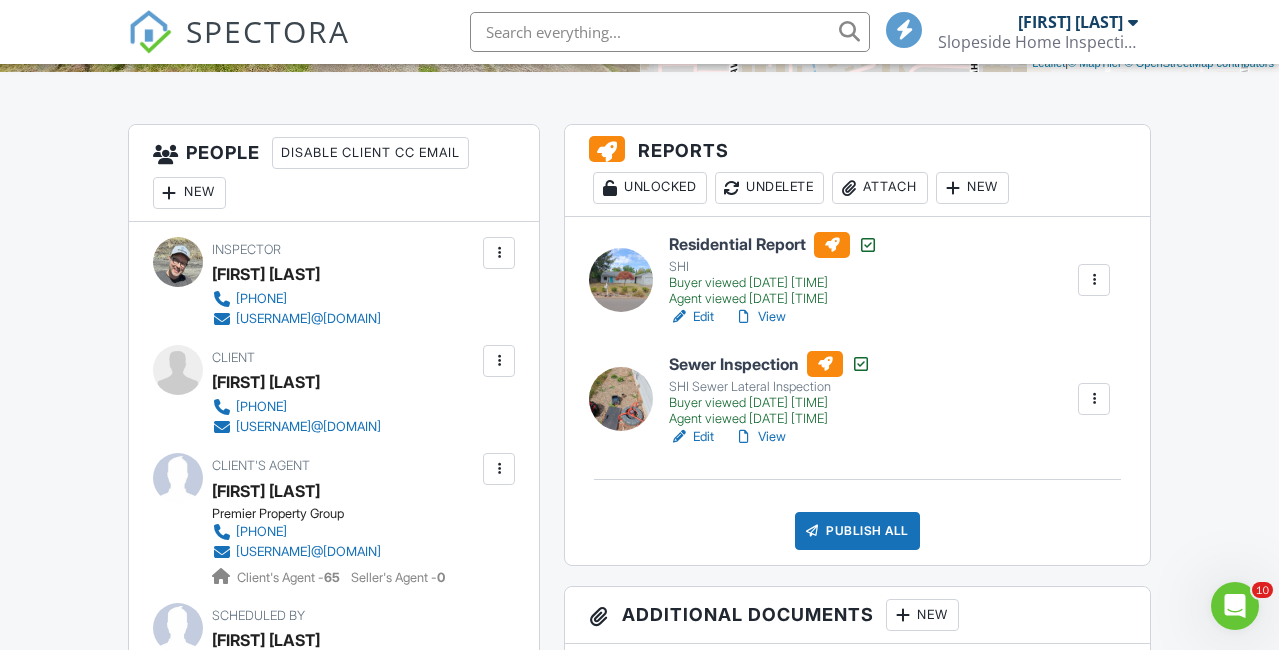 click on "Attach" at bounding box center (880, 188) 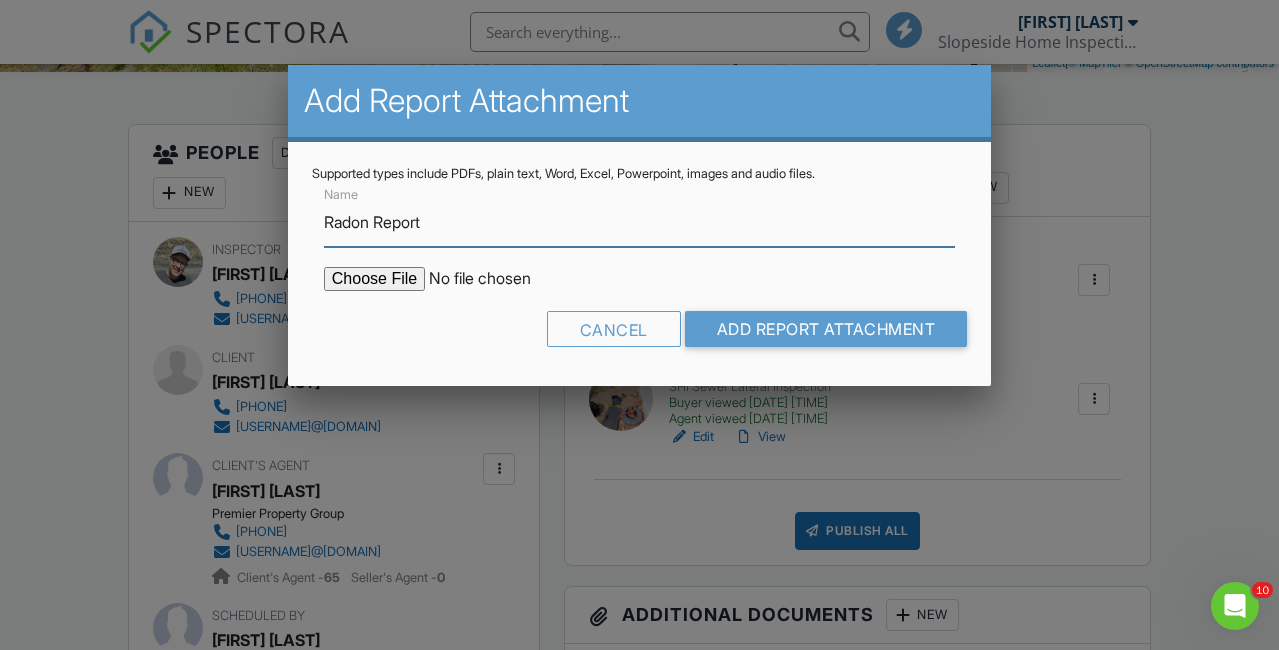 type on "Radon Report" 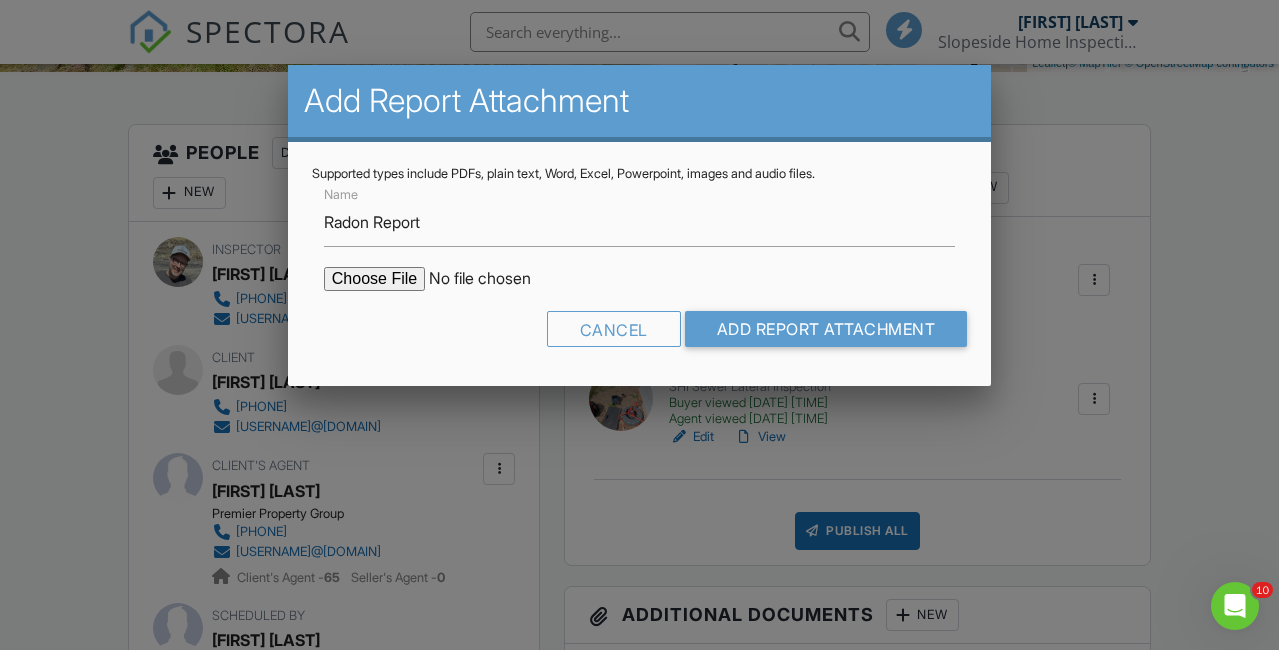 click at bounding box center (494, 279) 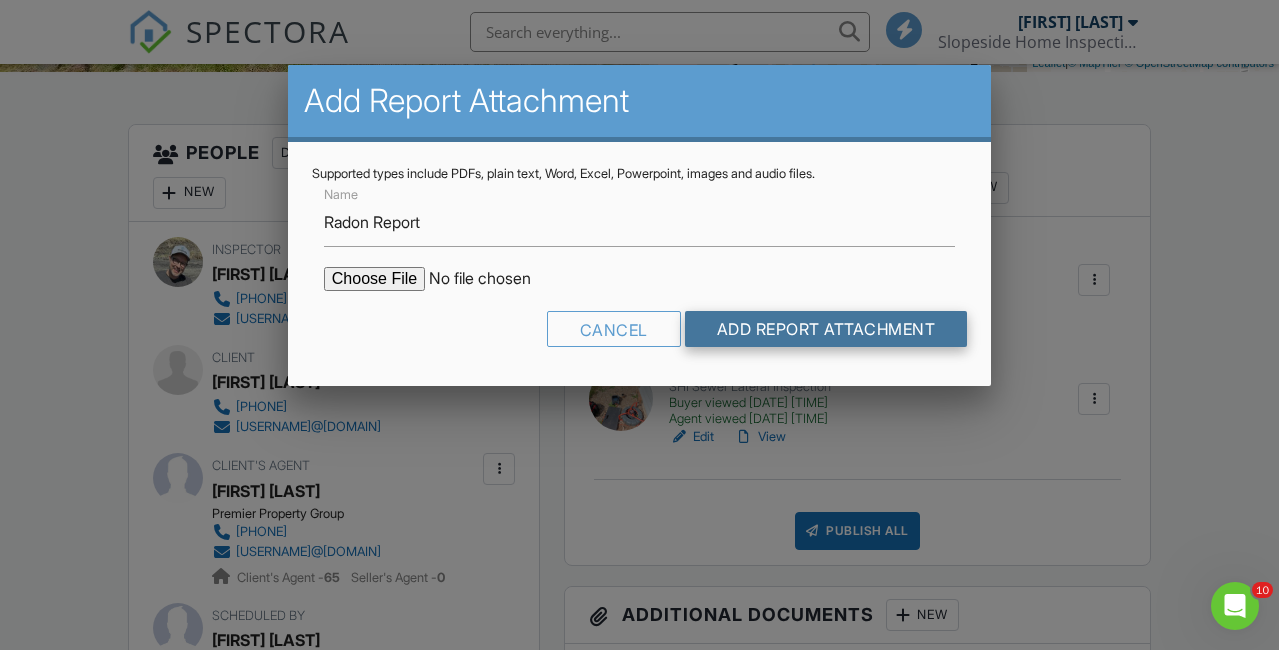 click on "Add Report Attachment" at bounding box center (826, 329) 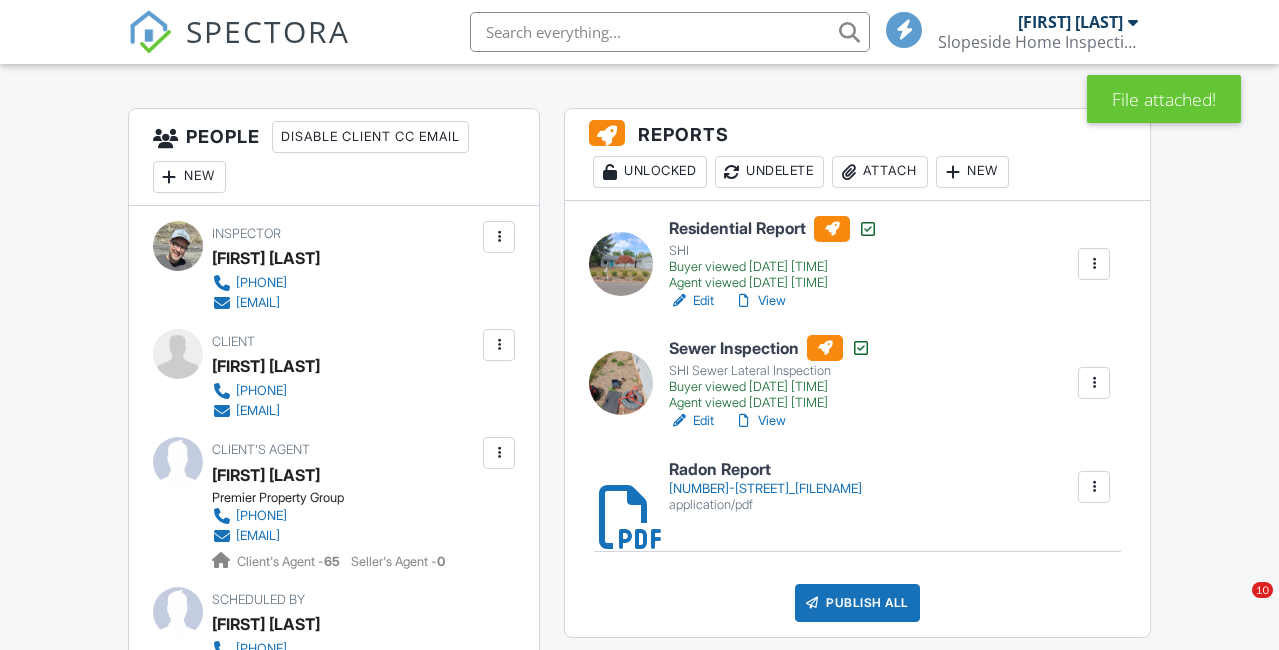 scroll, scrollTop: 499, scrollLeft: 0, axis: vertical 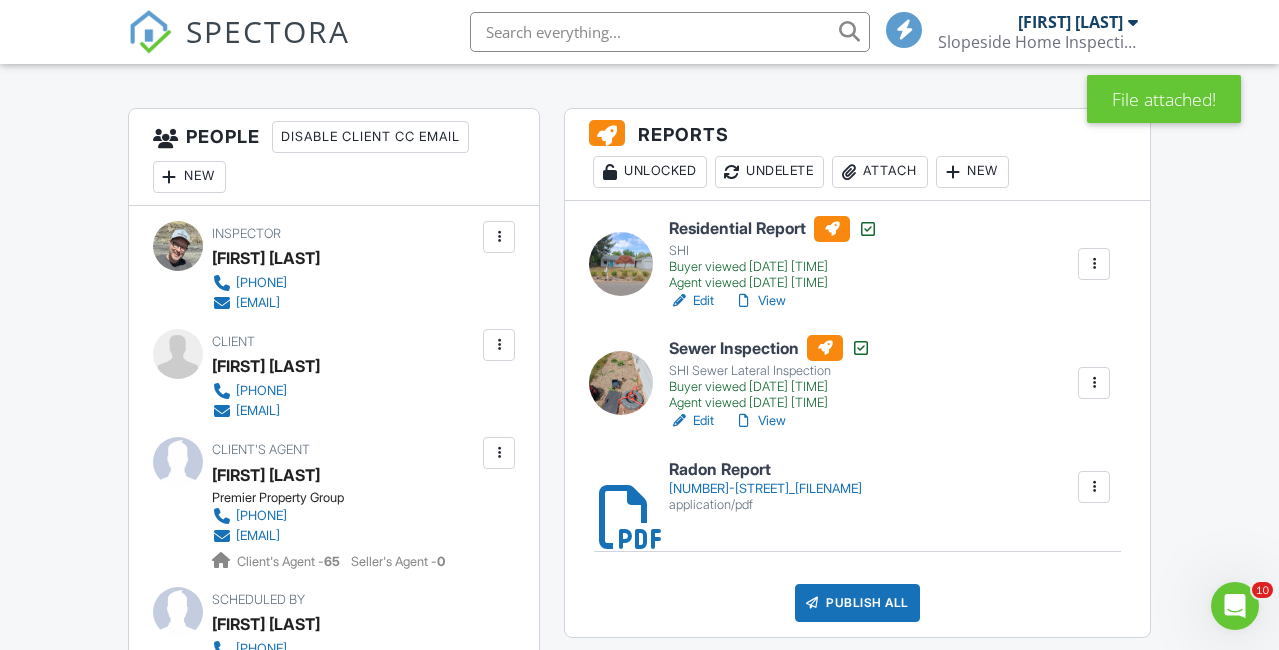 click on "Edit" at bounding box center (691, 421) 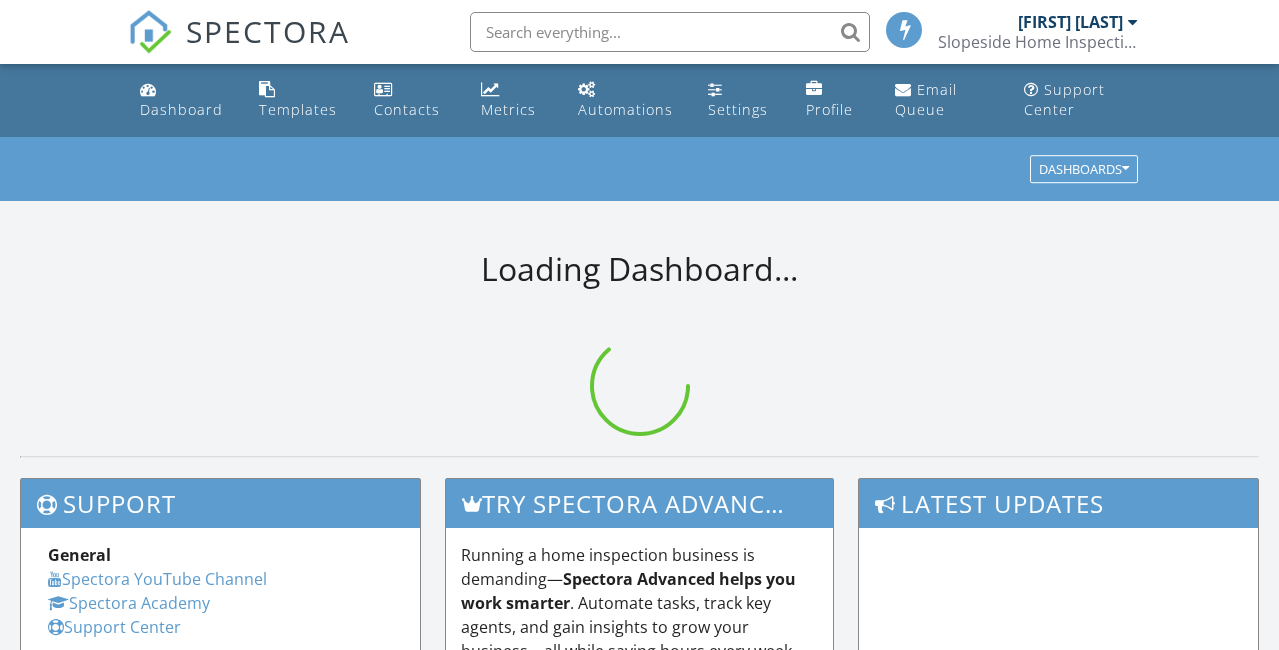 scroll, scrollTop: 0, scrollLeft: 0, axis: both 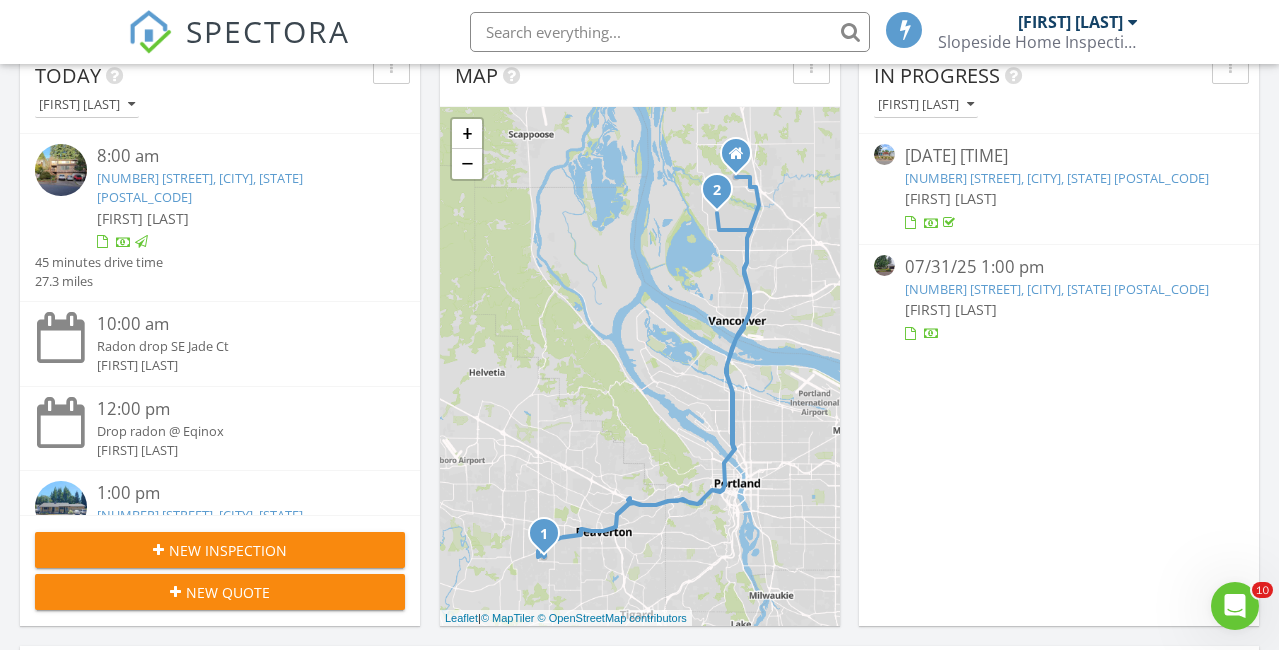 click on "2745 SW 187th Ave, Beaverton, OR 97006" at bounding box center [1057, 178] 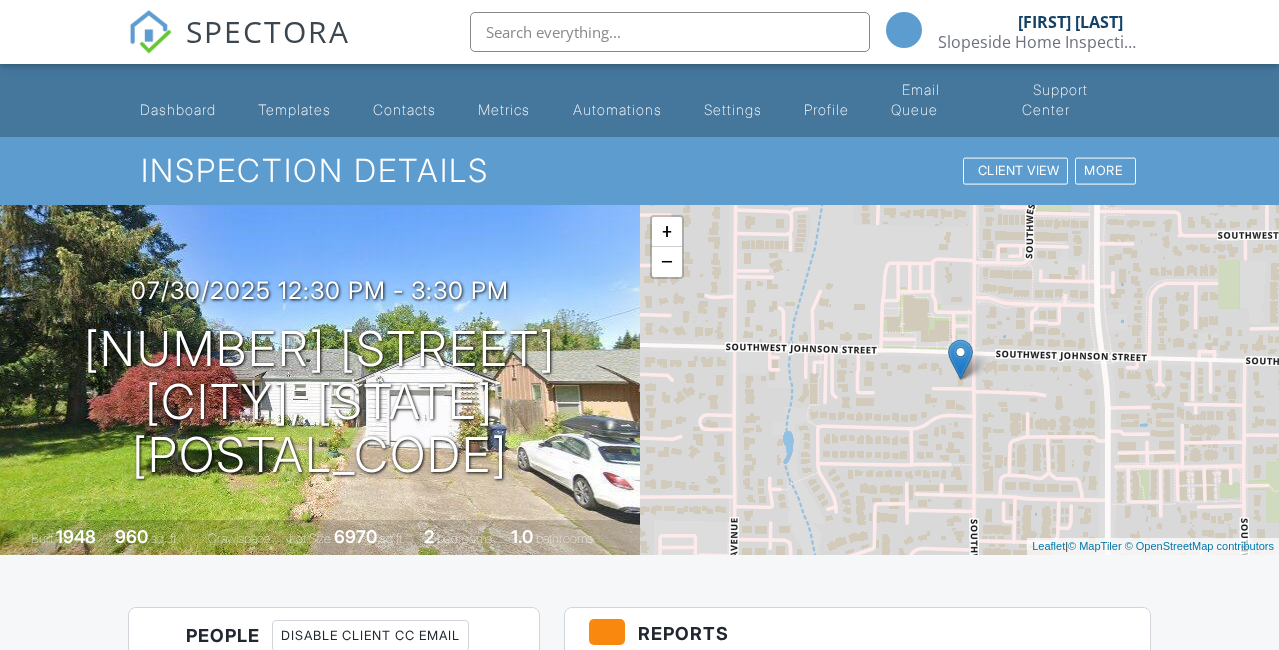 scroll, scrollTop: 544, scrollLeft: 0, axis: vertical 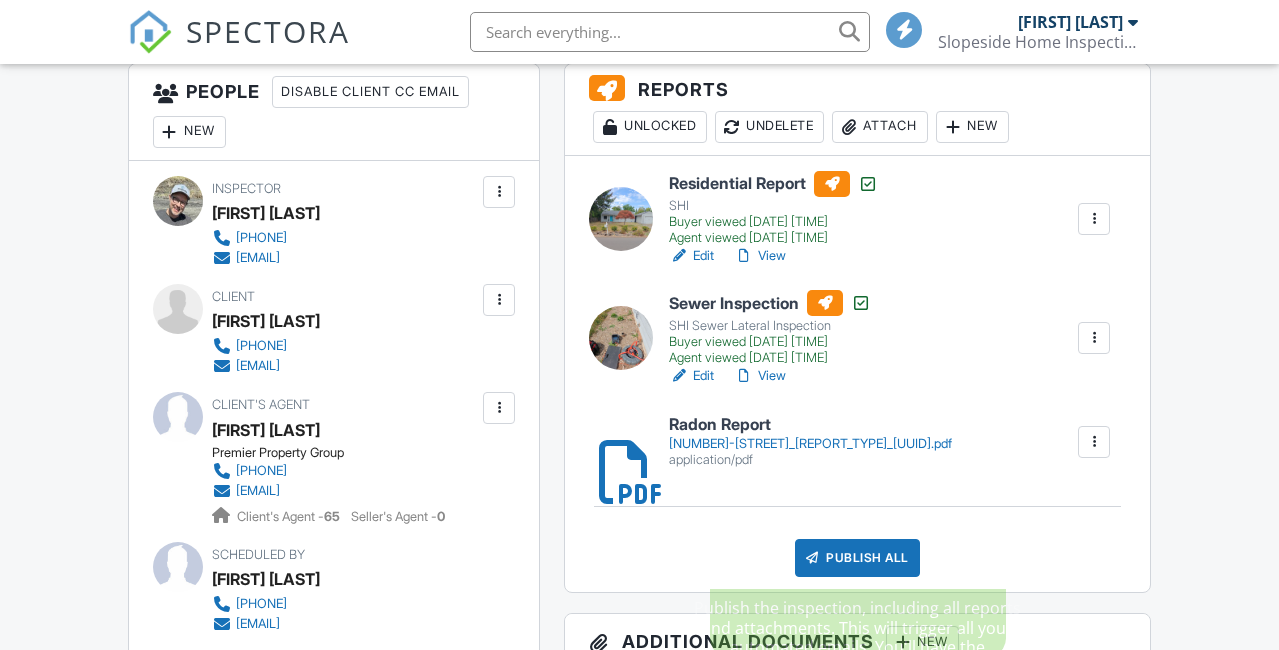 click on "Publish All" at bounding box center (857, 558) 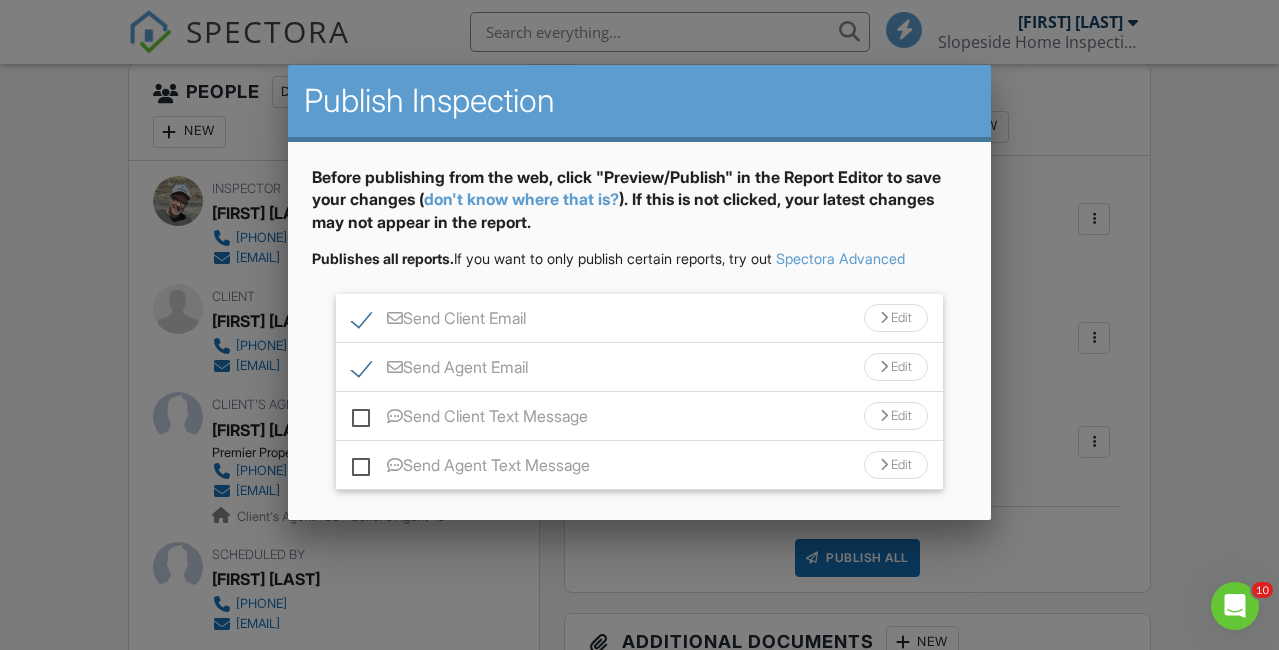 scroll, scrollTop: 0, scrollLeft: 0, axis: both 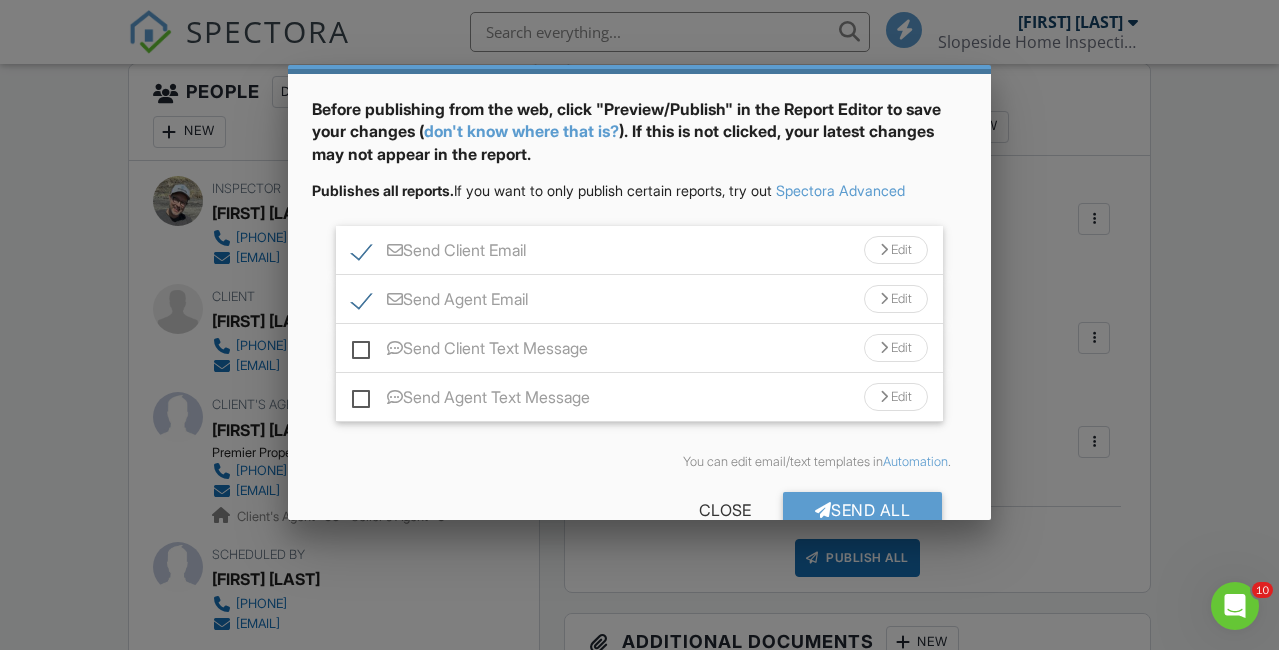 click on "Edit" at bounding box center (896, 250) 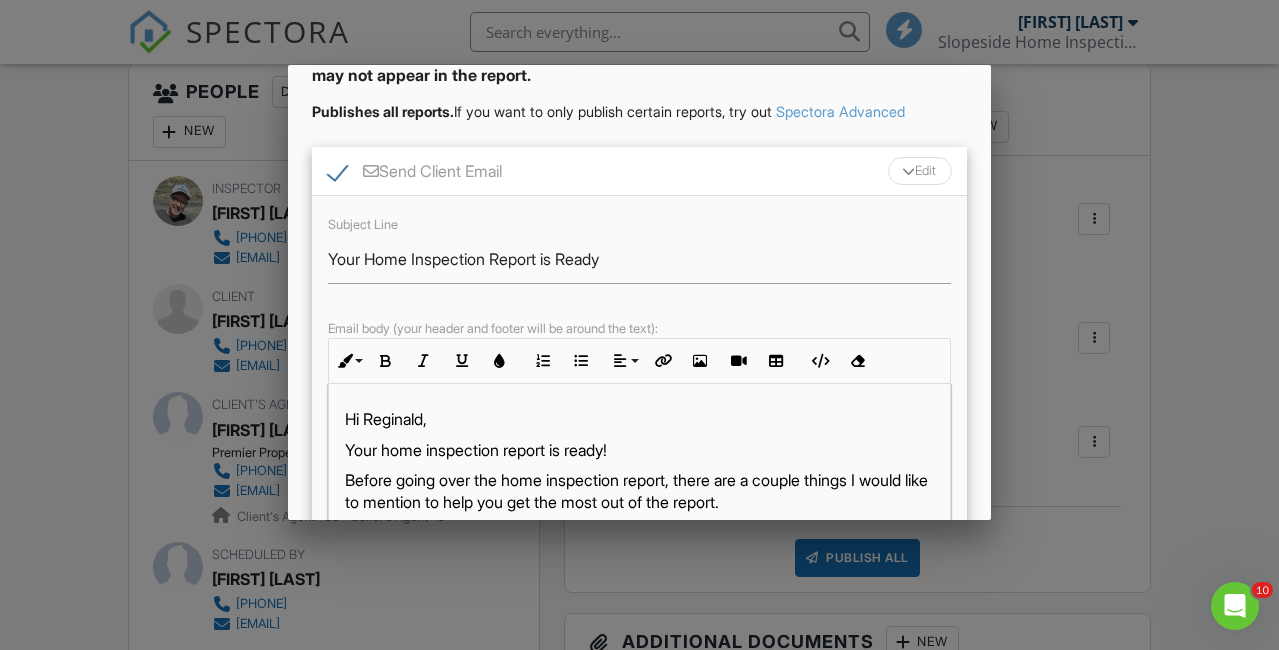 scroll, scrollTop: 139, scrollLeft: 0, axis: vertical 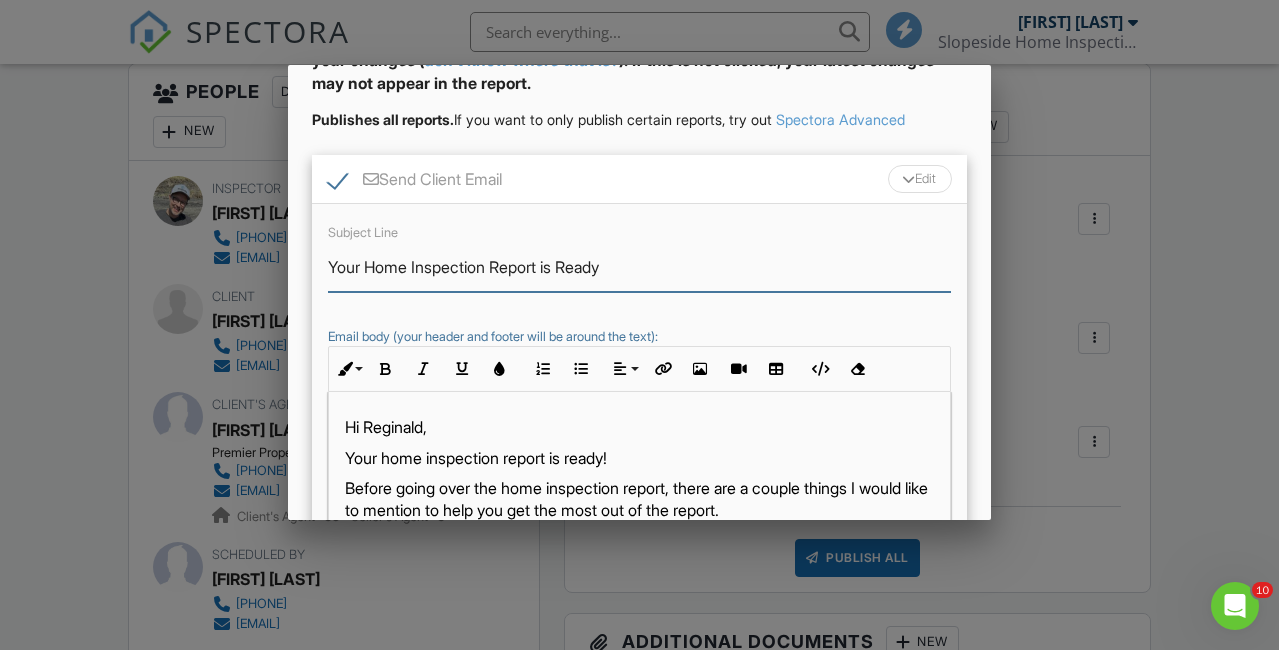 drag, startPoint x: 492, startPoint y: 270, endPoint x: 367, endPoint y: 269, distance: 125.004 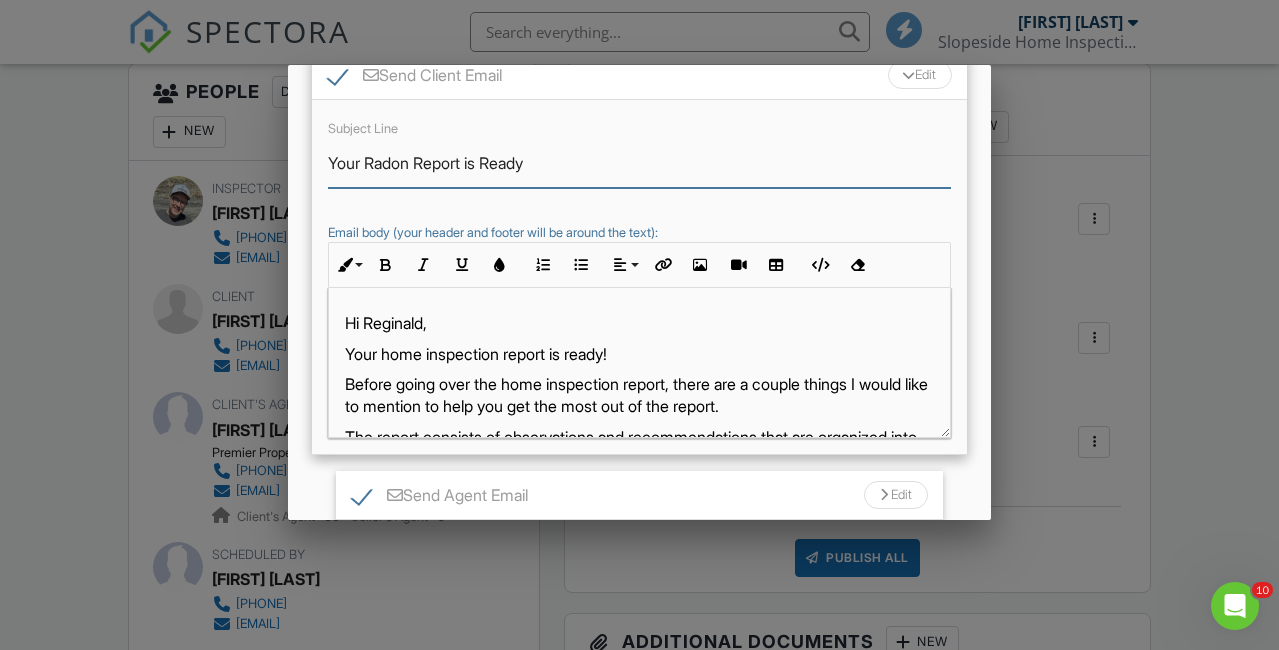 scroll, scrollTop: 258, scrollLeft: 0, axis: vertical 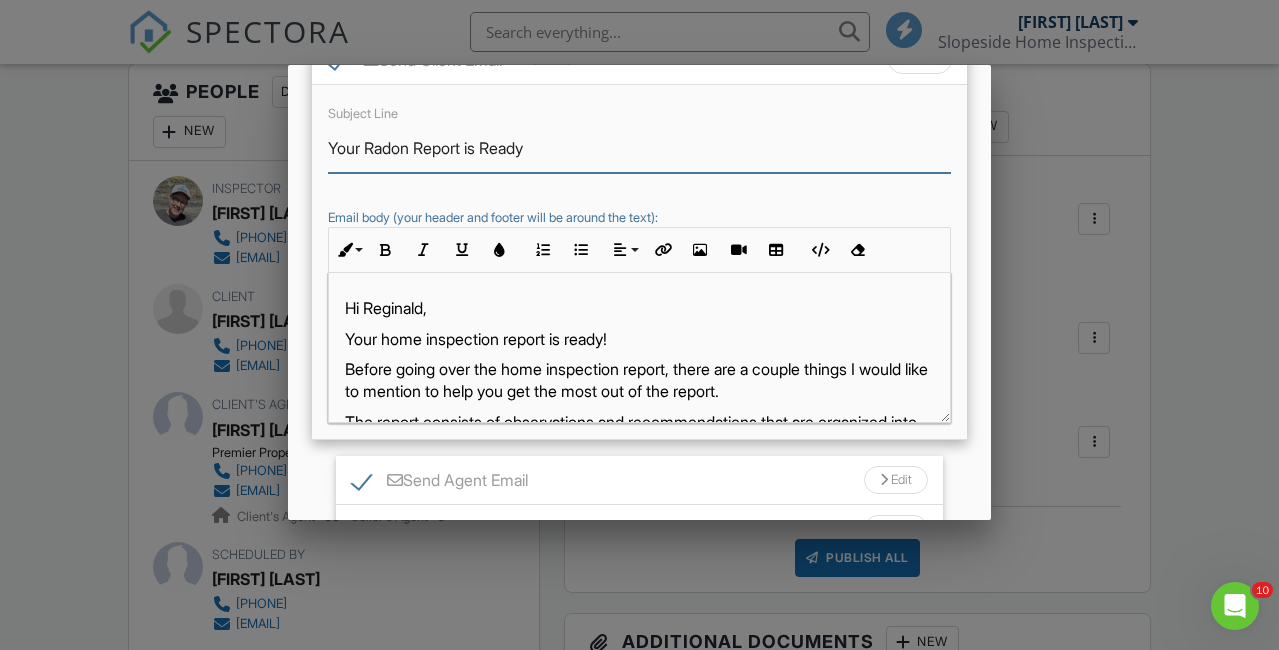 type on "Your Radon Report is Ready" 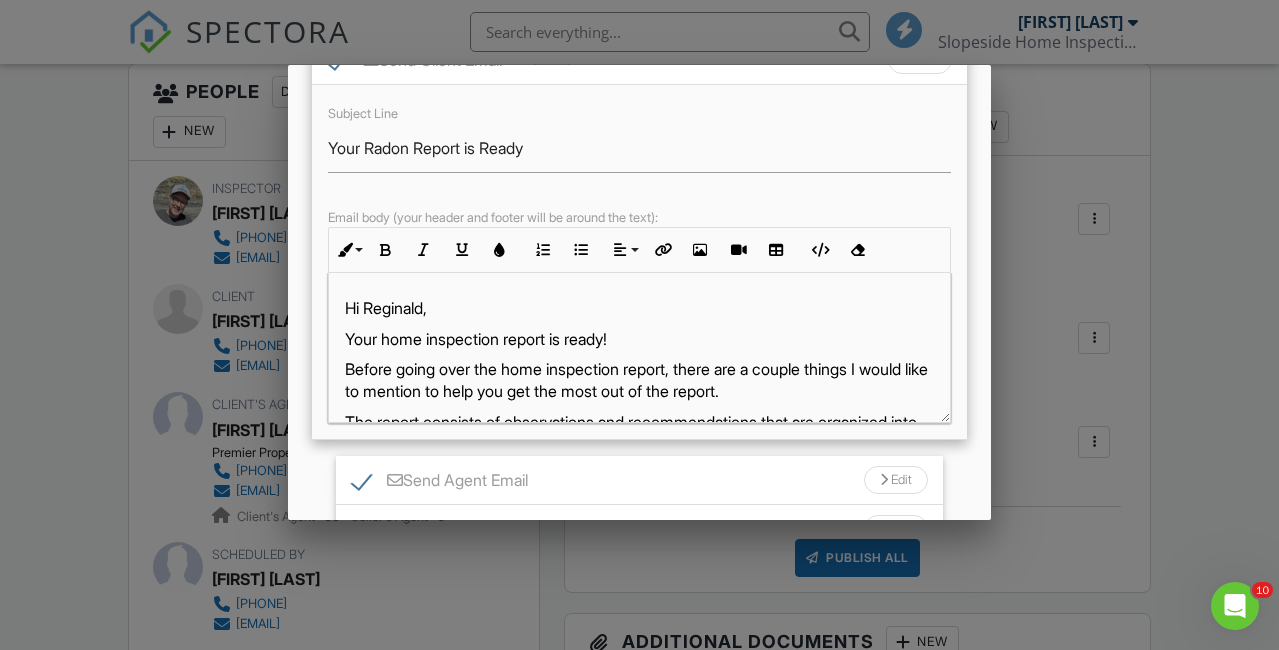 click on "Your home inspection report is ready!" at bounding box center (639, 339) 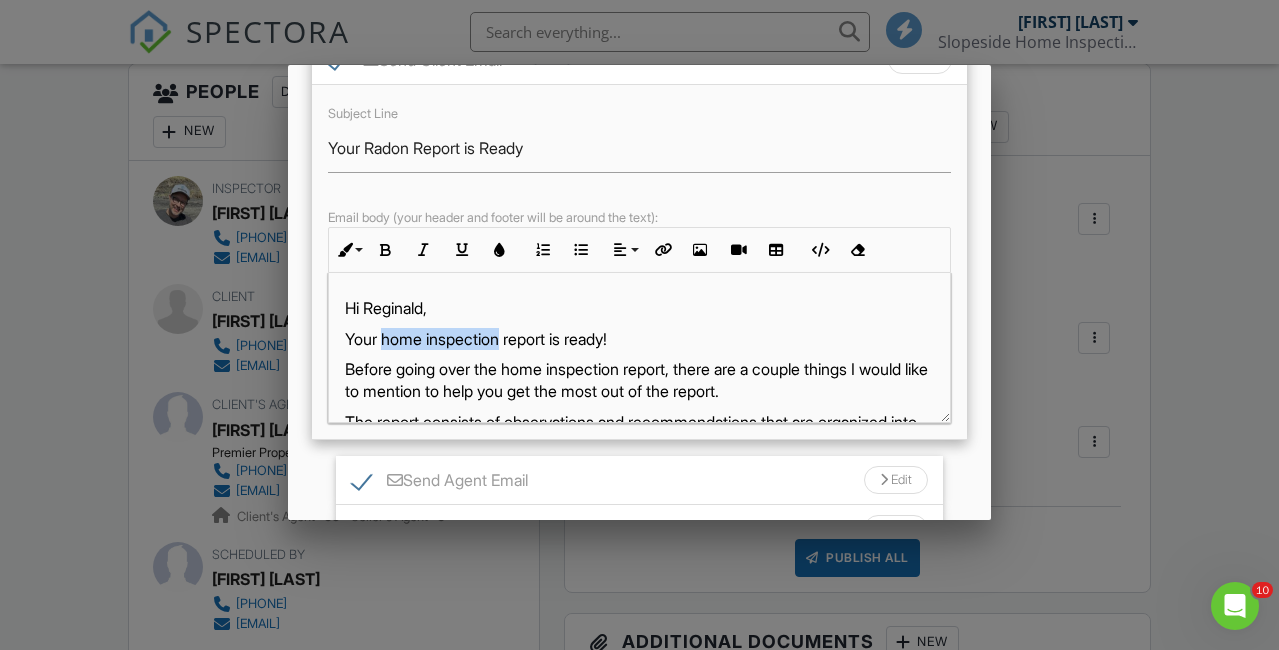 drag, startPoint x: 506, startPoint y: 340, endPoint x: 384, endPoint y: 342, distance: 122.016396 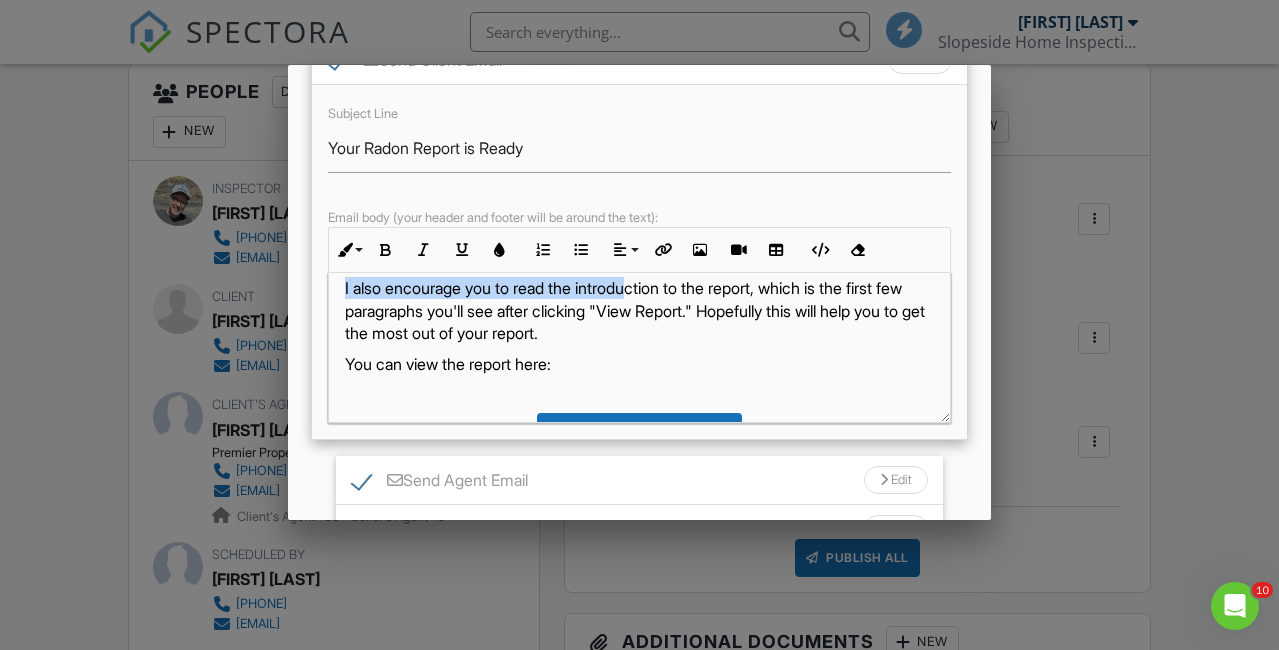 drag, startPoint x: 345, startPoint y: 370, endPoint x: 644, endPoint y: 288, distance: 310.0403 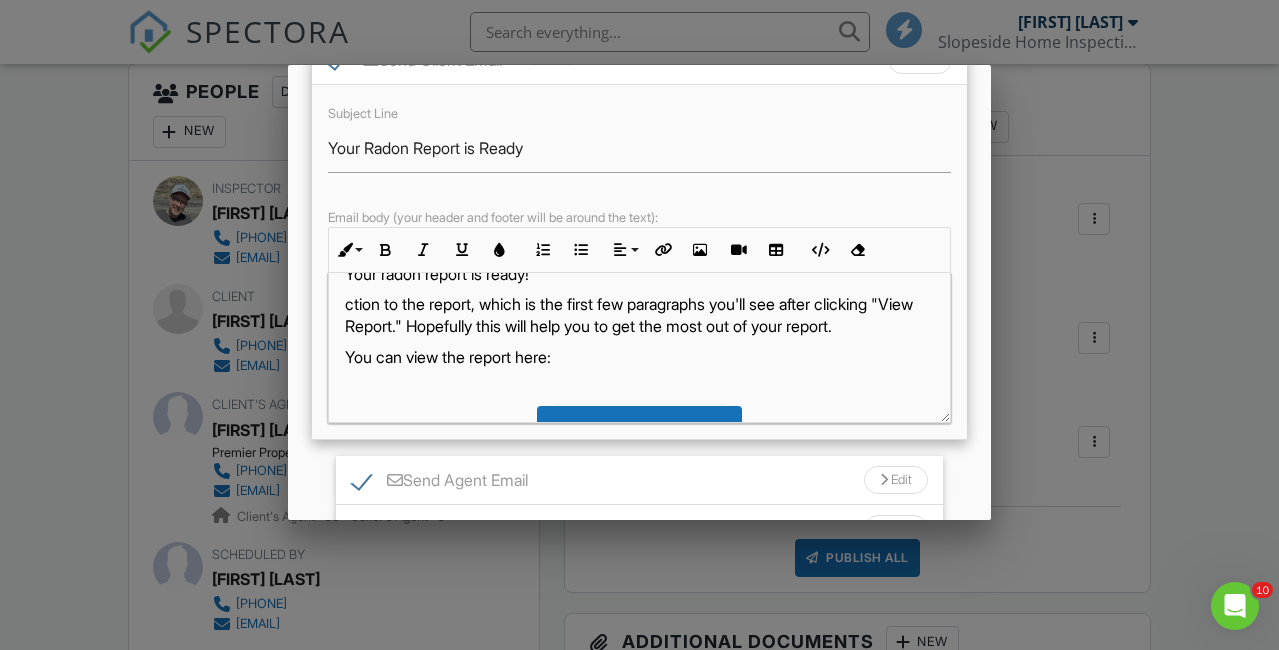 scroll, scrollTop: 64, scrollLeft: 0, axis: vertical 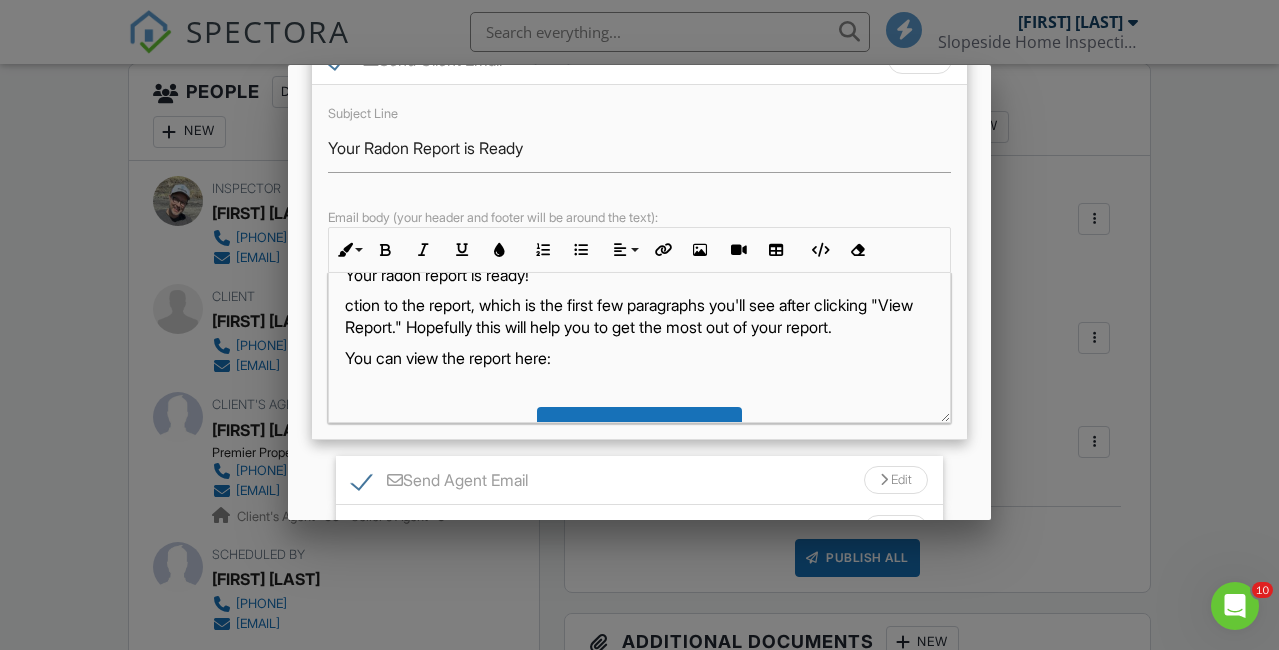 drag, startPoint x: 344, startPoint y: 302, endPoint x: 920, endPoint y: 333, distance: 576.8336 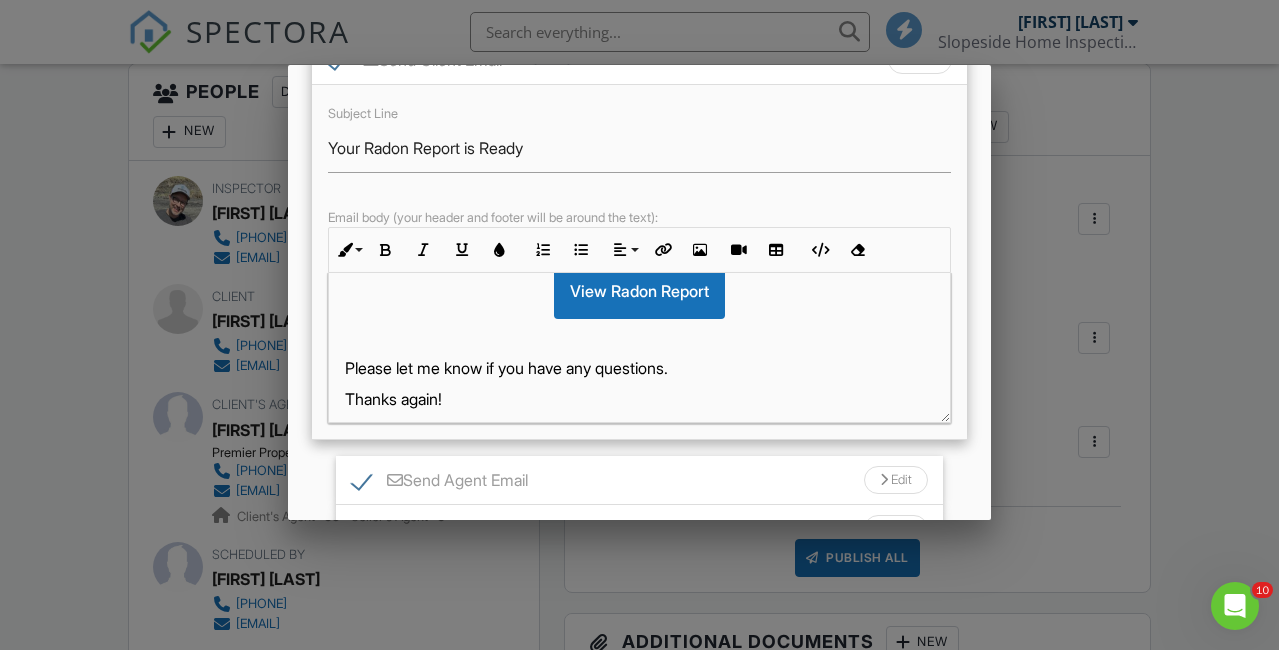 scroll, scrollTop: 457, scrollLeft: 0, axis: vertical 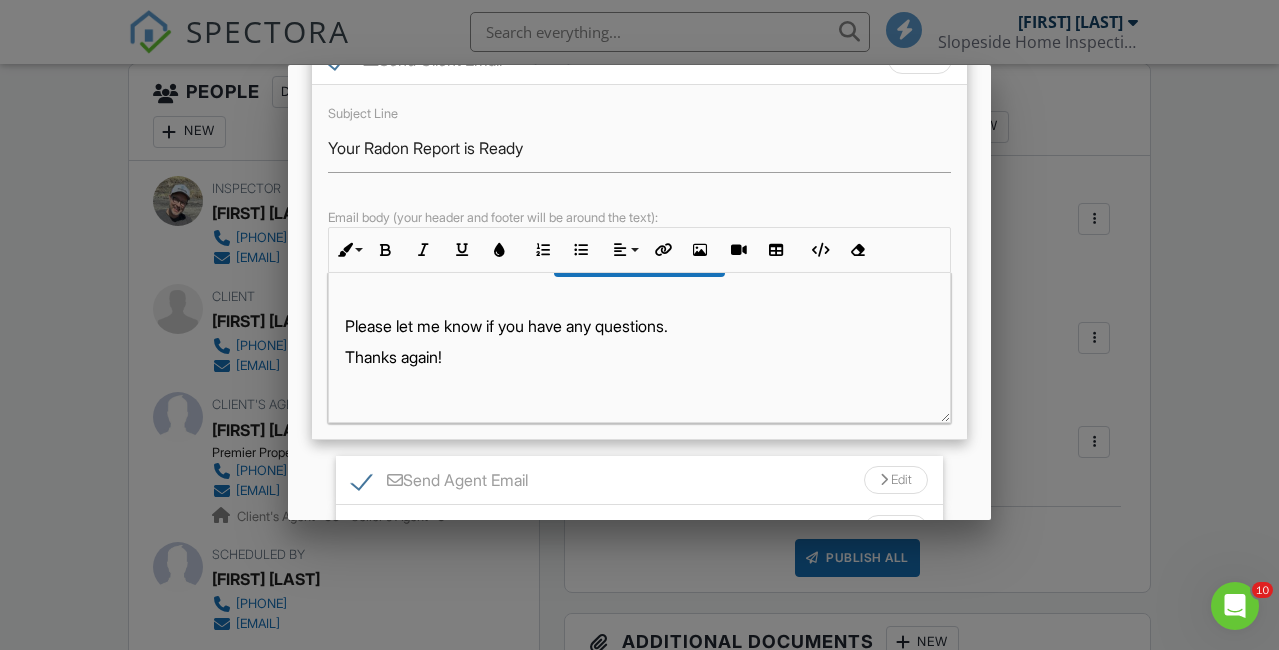 click on "Hi Reginald, Your radon report is ready!  Also, I re-scoped the line so that you will have a video of the entire line. I've attached a link to the new video under the "Video" section of the sewer scope report. You can view the report here: View Residential Report View Sewer Inspection View Radon Report Please let me know if you have any questions. Thanks again!" at bounding box center (639, 119) 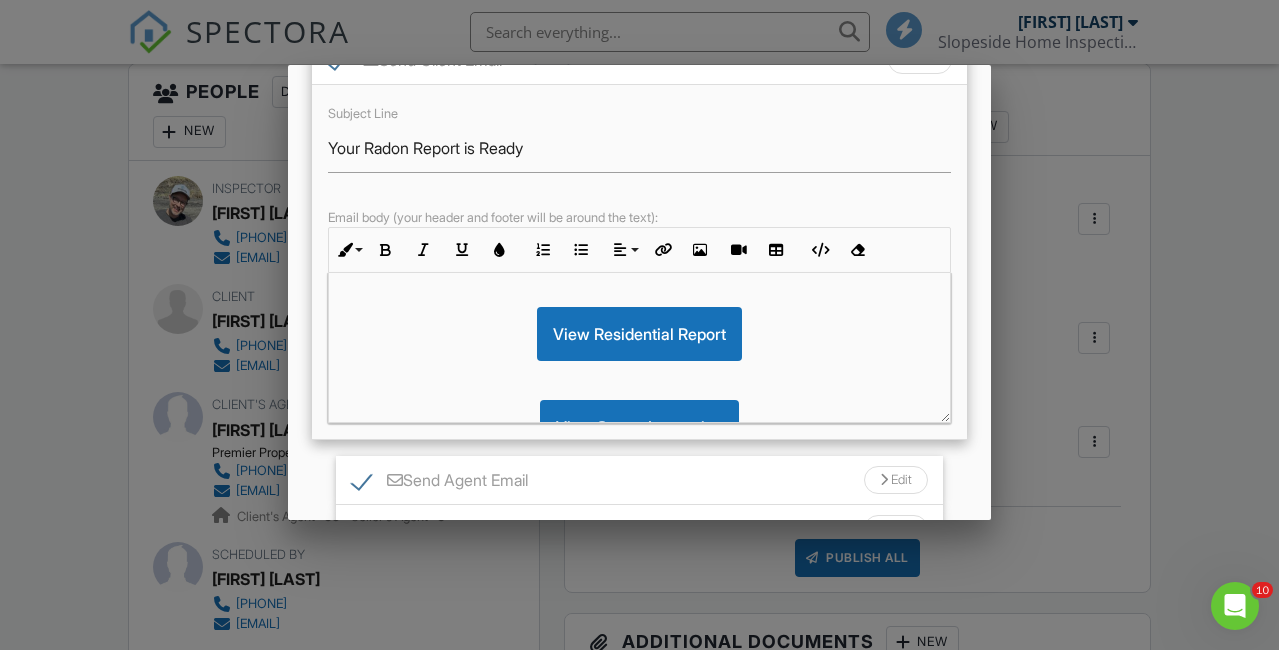 scroll, scrollTop: 457, scrollLeft: 0, axis: vertical 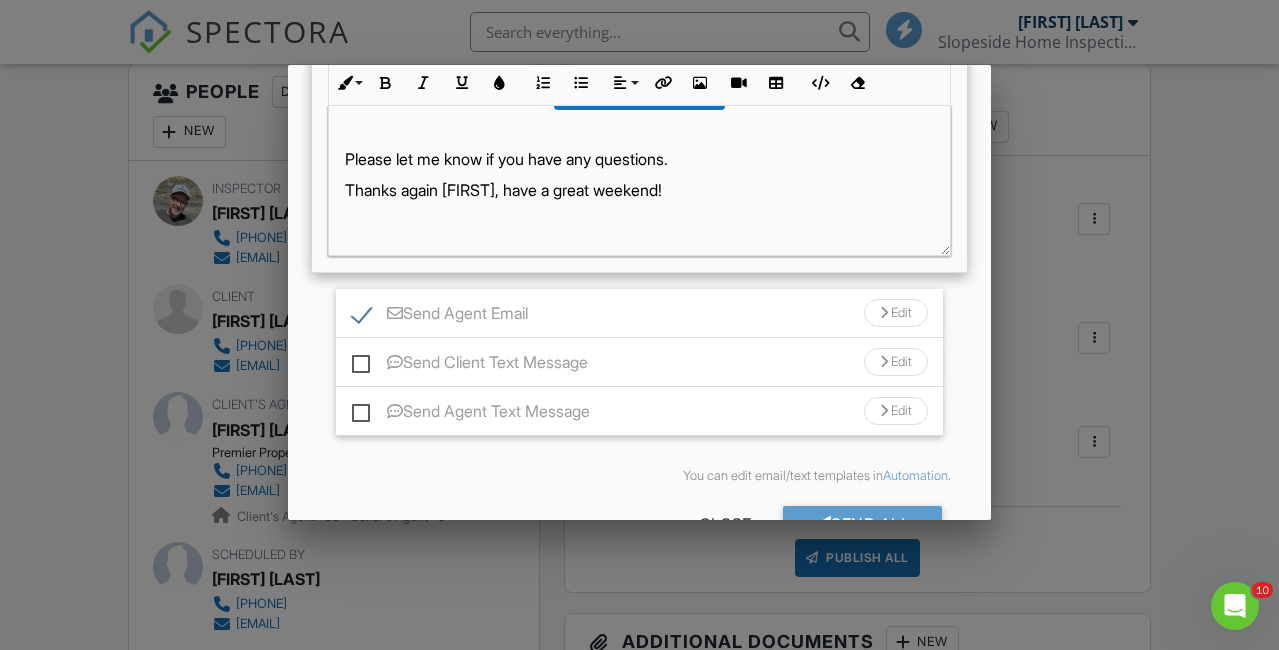 click on "Edit" at bounding box center (896, 313) 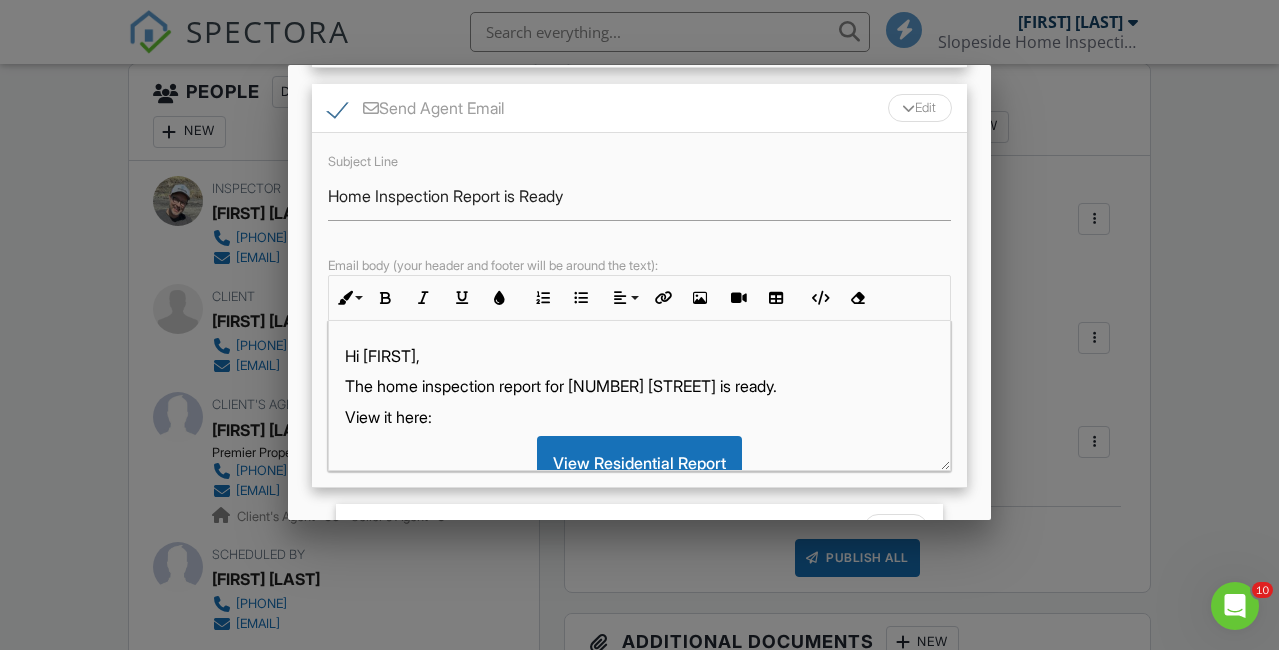 scroll, scrollTop: 648, scrollLeft: 0, axis: vertical 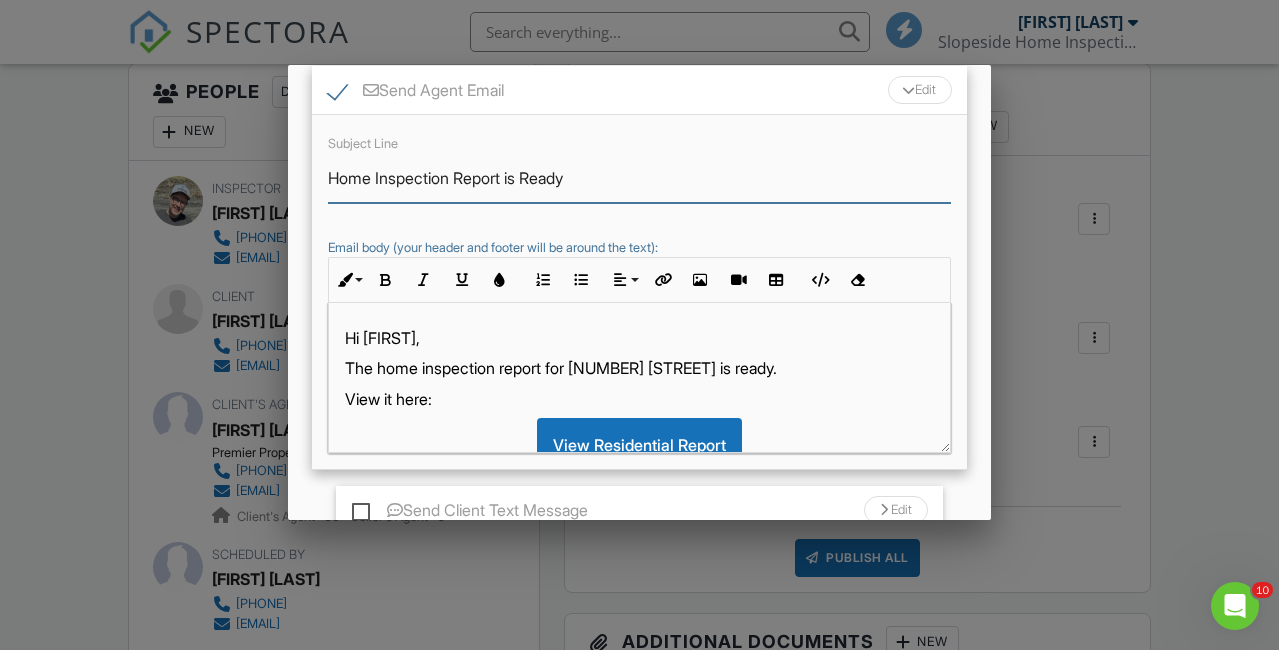drag, startPoint x: 452, startPoint y: 181, endPoint x: 303, endPoint y: 159, distance: 150.6154 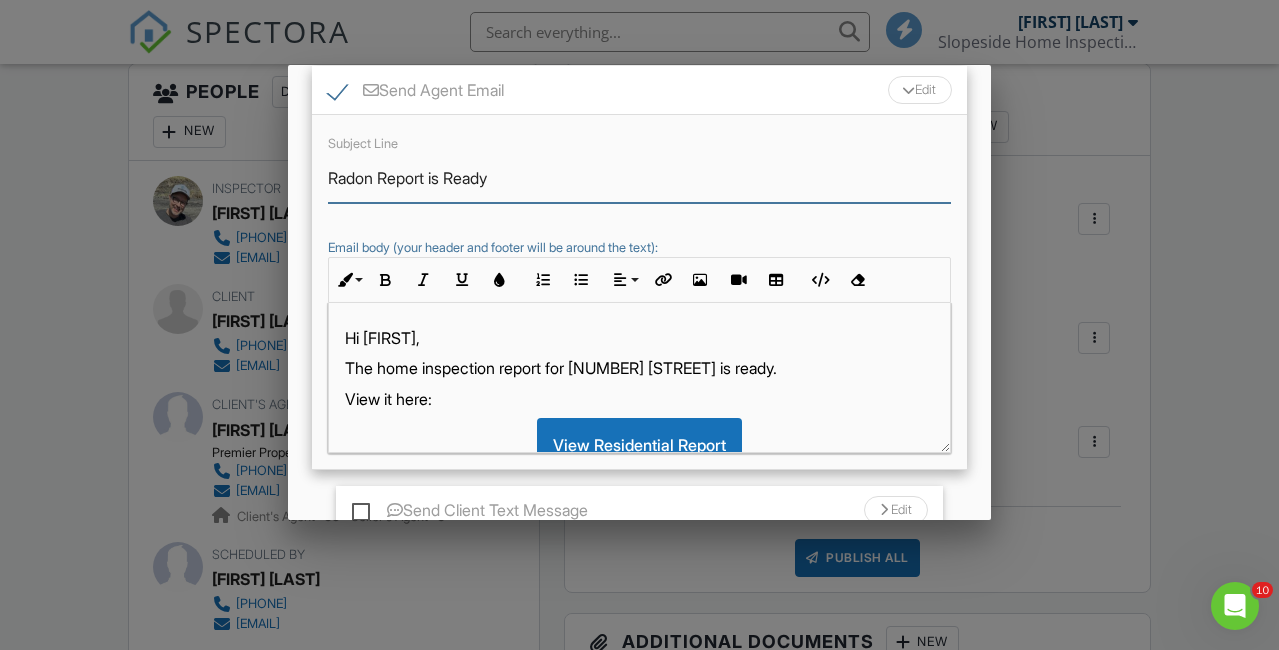type on "Radon Report is Ready" 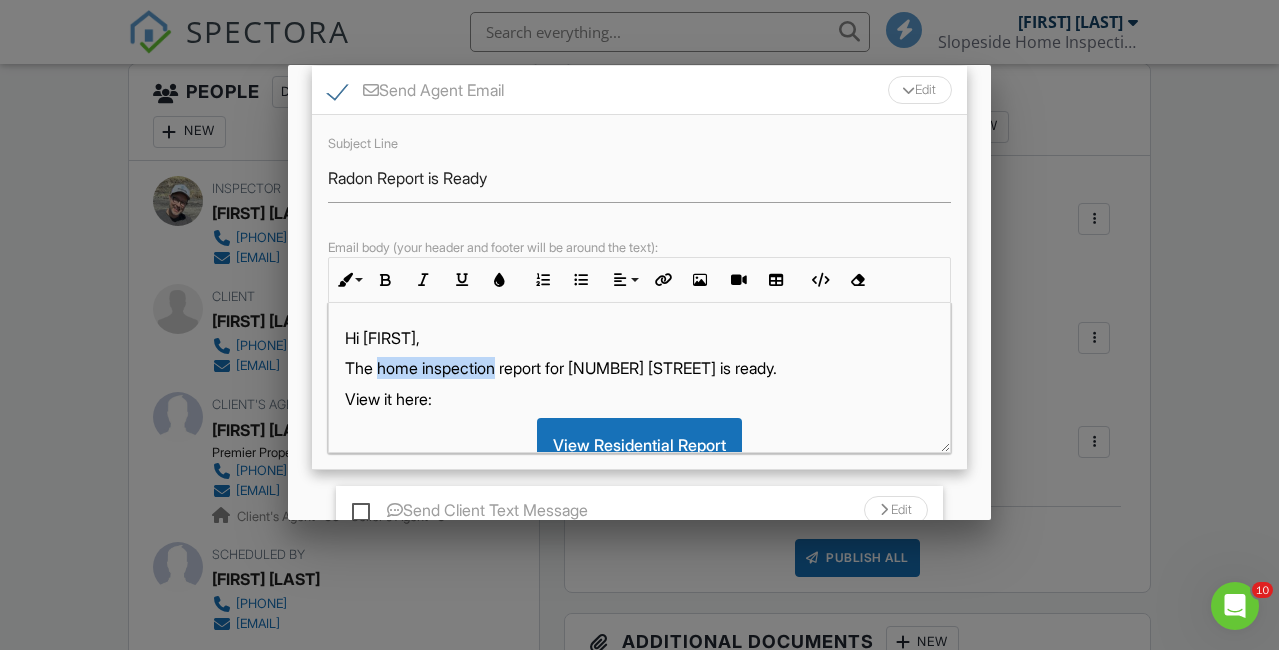 drag, startPoint x: 500, startPoint y: 367, endPoint x: 382, endPoint y: 369, distance: 118.016945 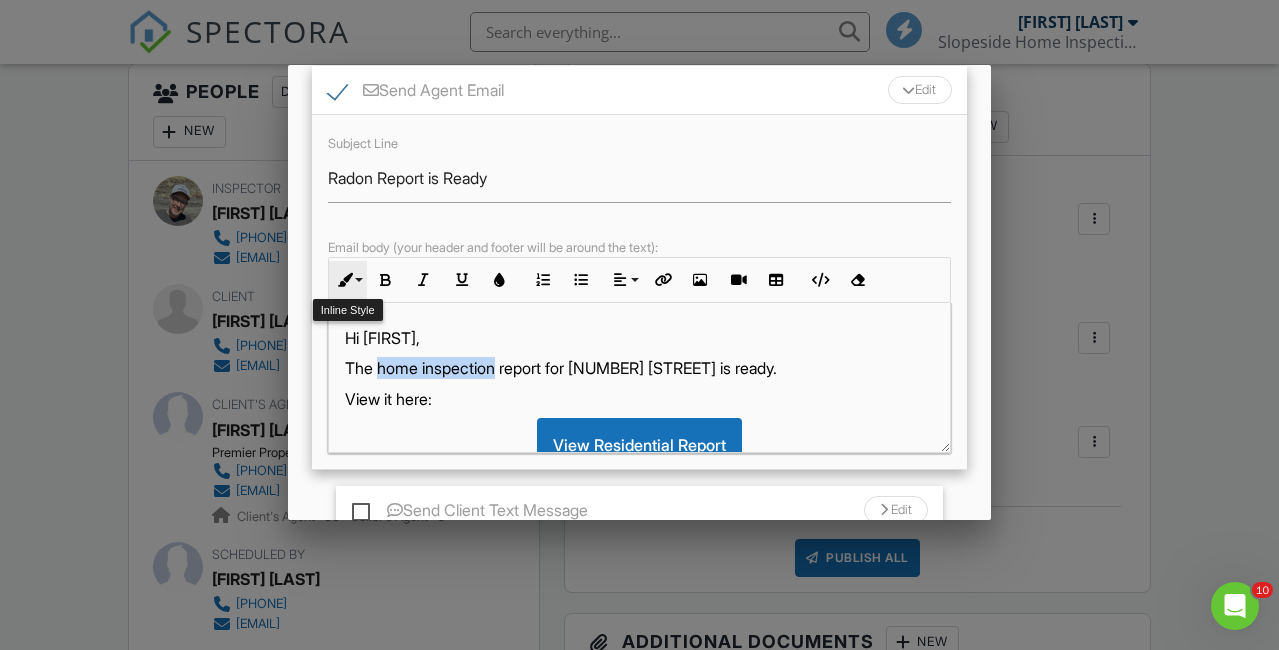 type 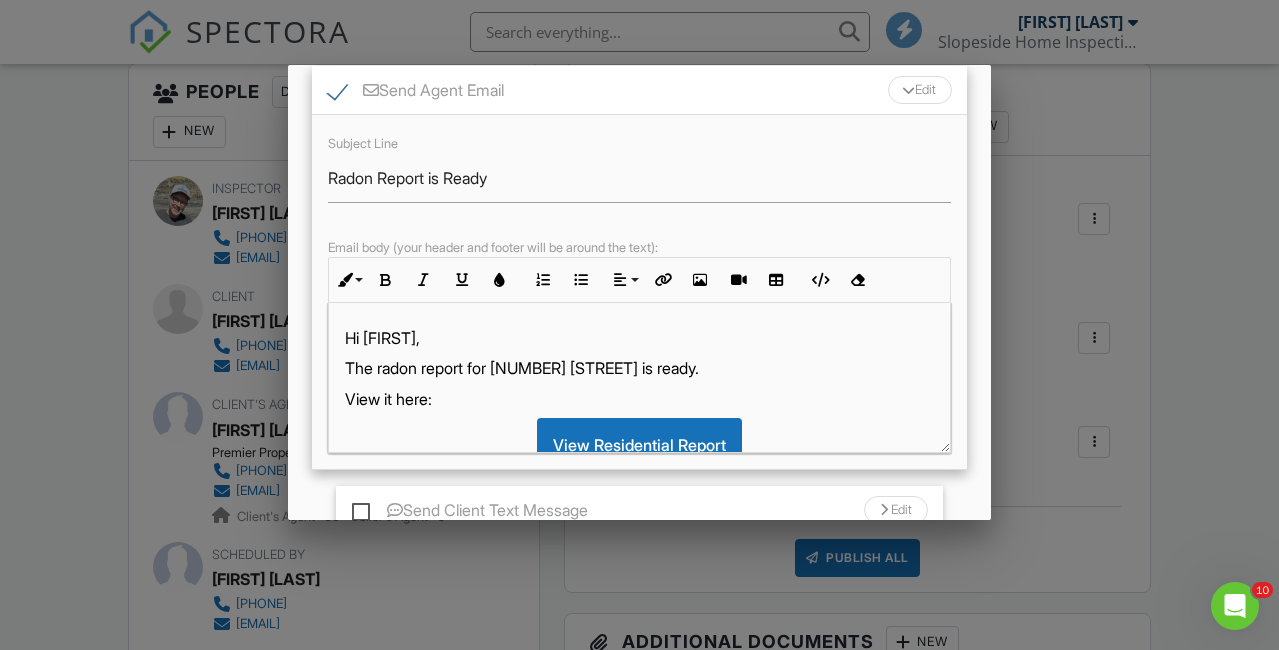 scroll, scrollTop: 321, scrollLeft: 0, axis: vertical 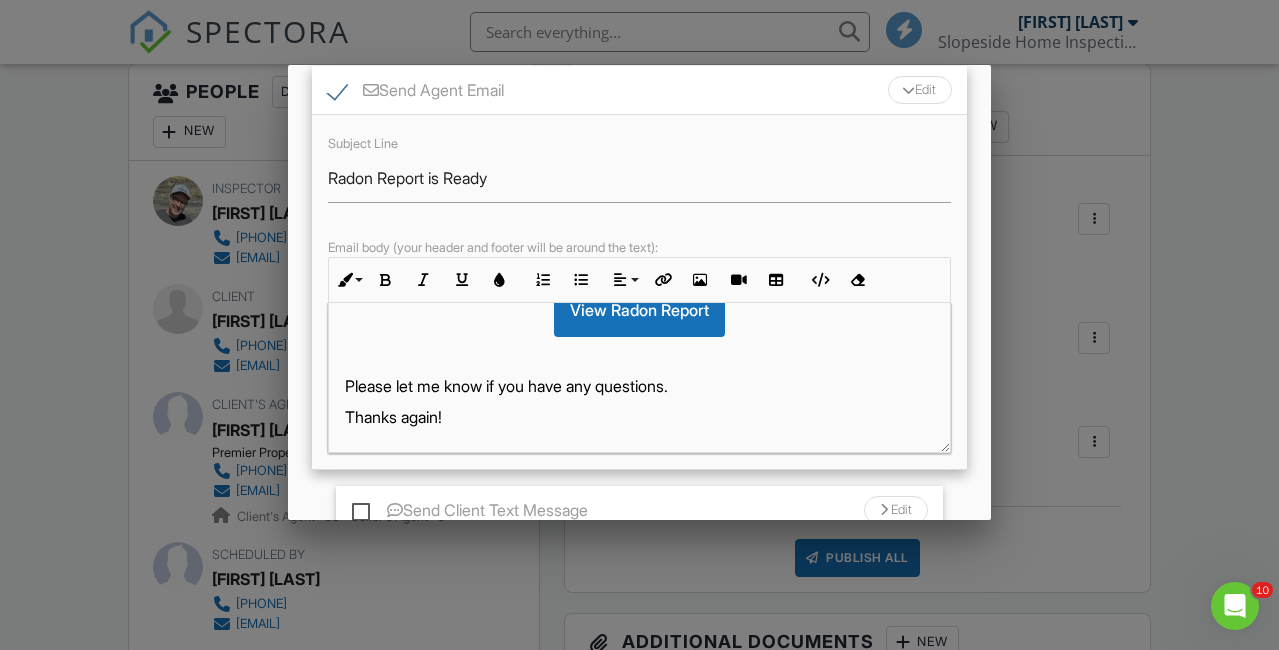 click on "Thanks again!" at bounding box center [639, 417] 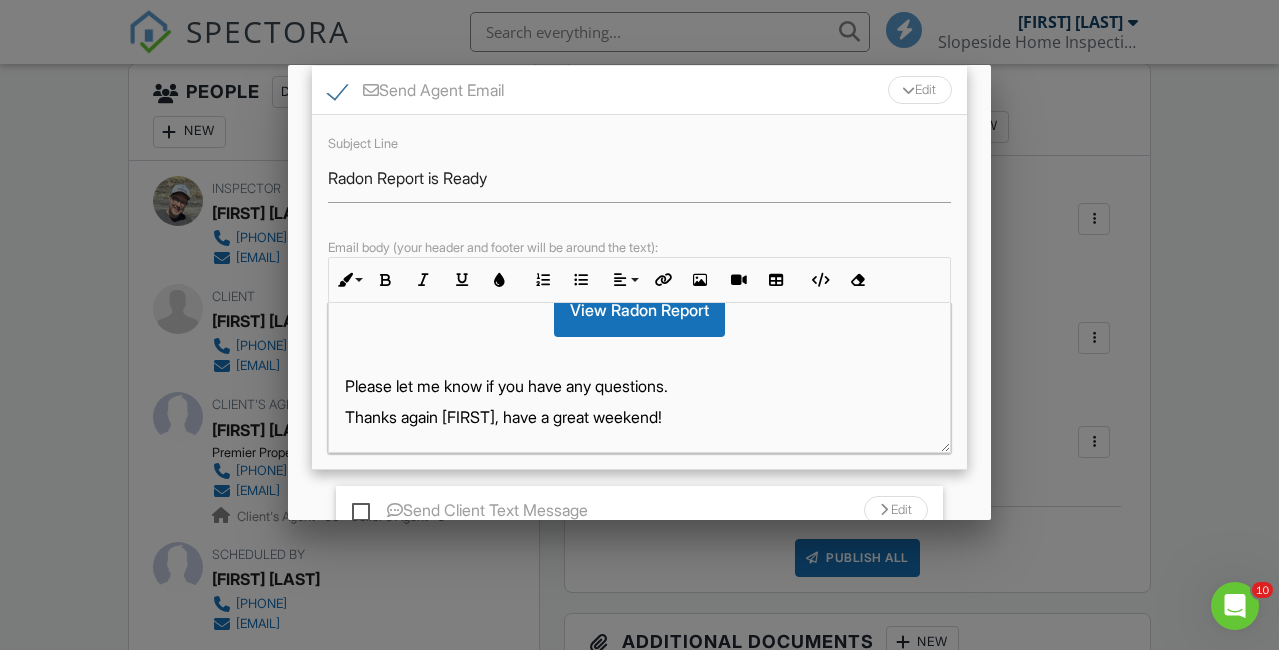 scroll, scrollTop: 856, scrollLeft: 0, axis: vertical 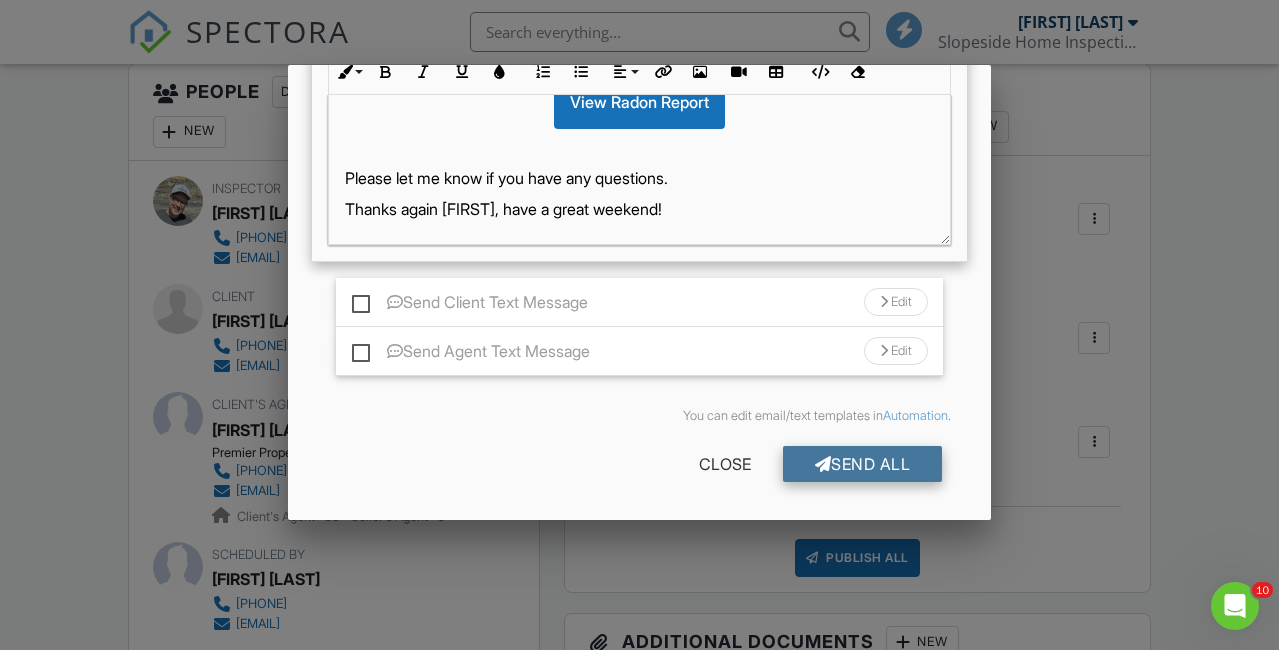 click on "Send All" at bounding box center (863, 464) 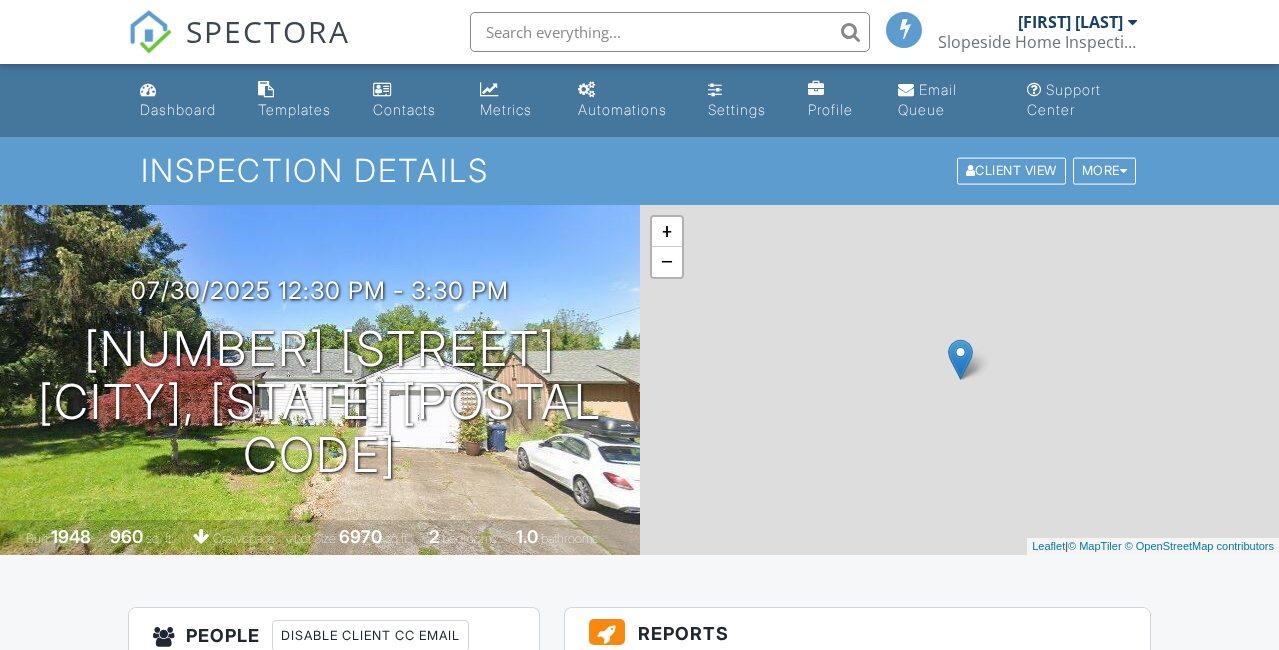 scroll, scrollTop: 544, scrollLeft: 0, axis: vertical 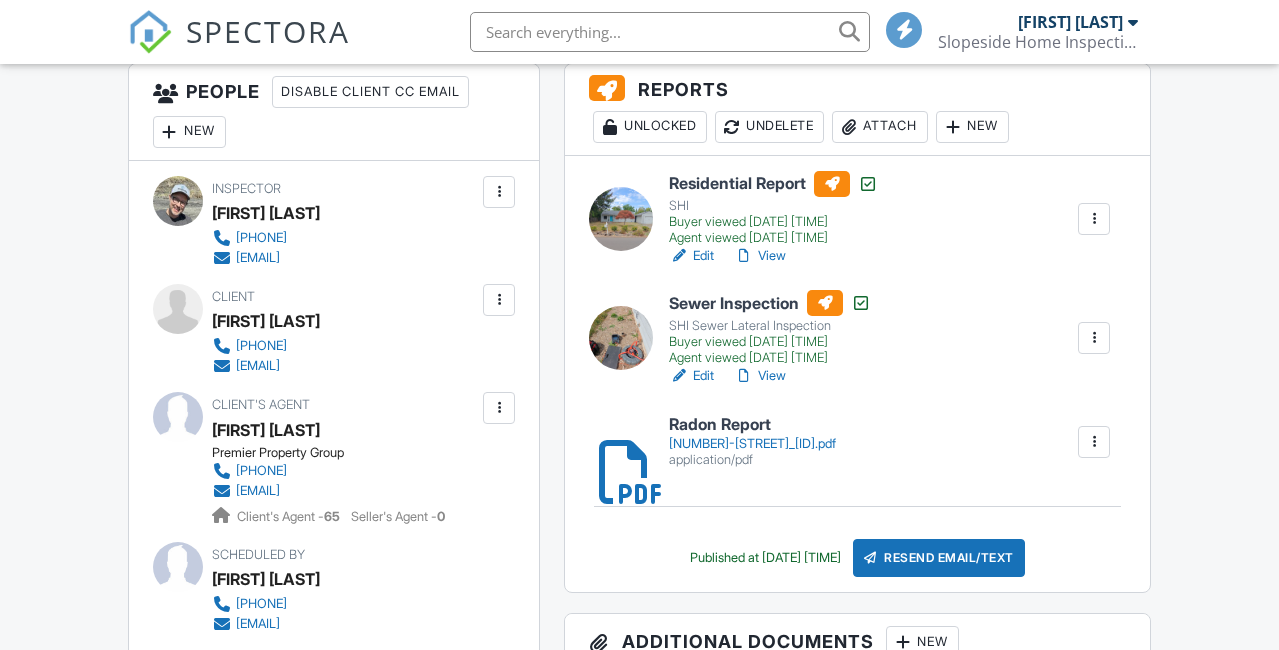 click on "View" at bounding box center [760, 376] 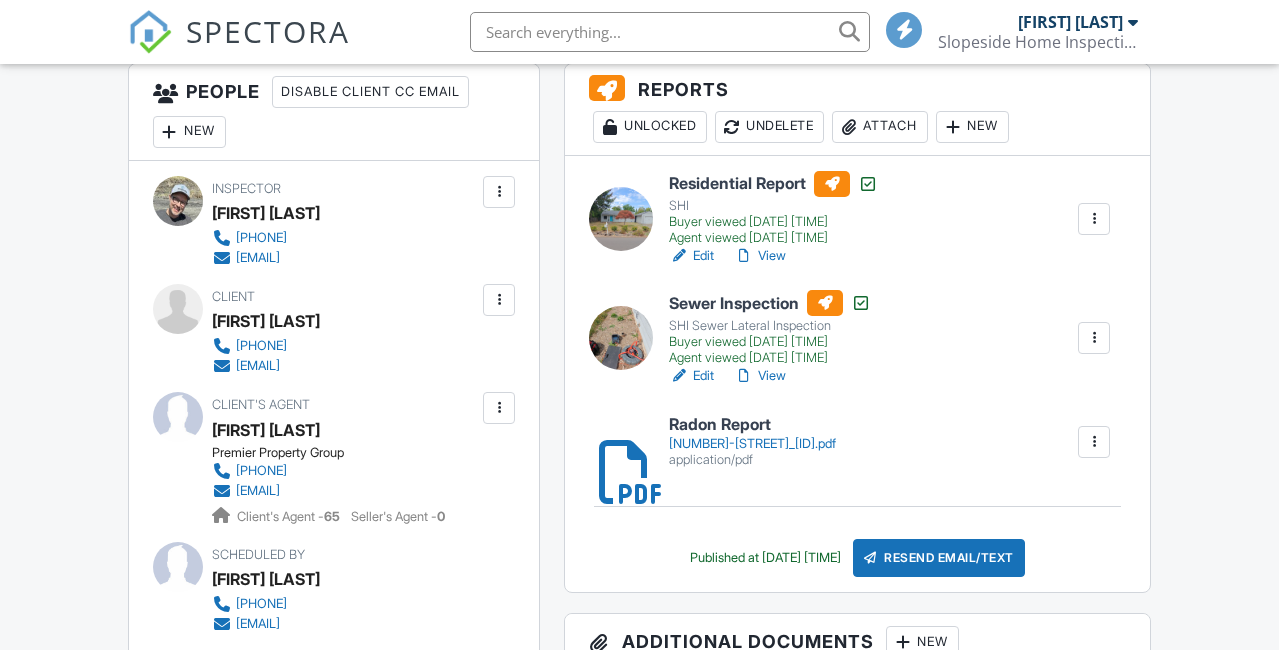 scroll, scrollTop: 544, scrollLeft: 0, axis: vertical 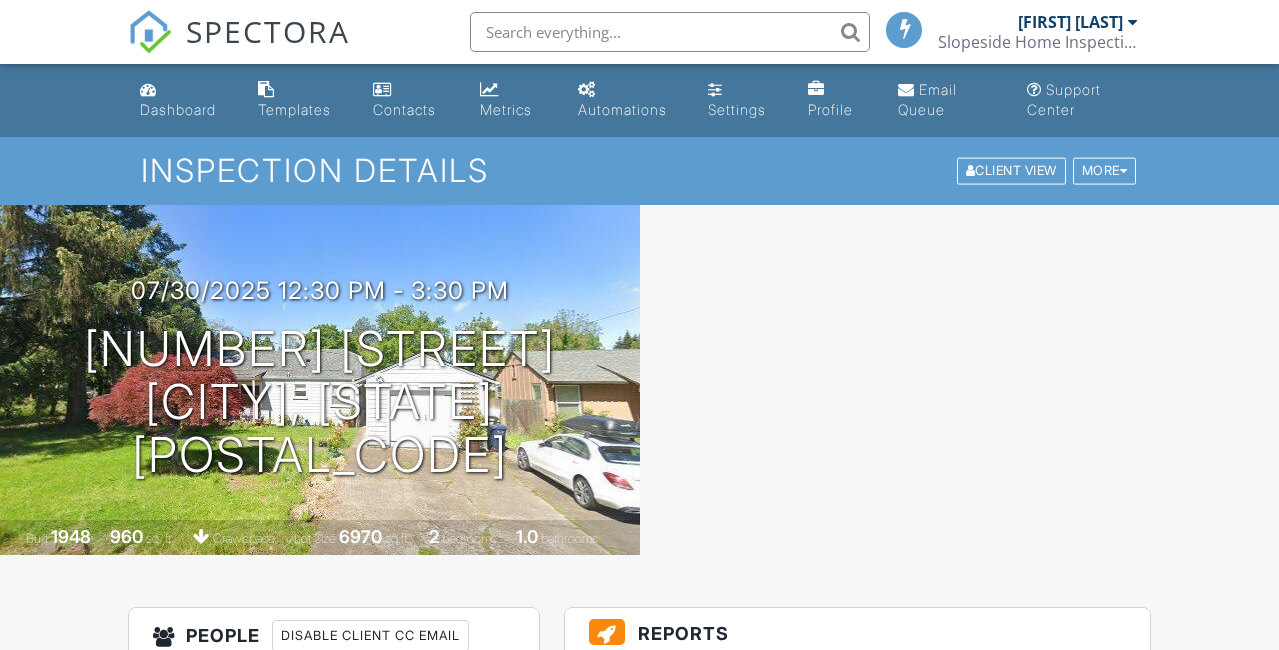 click on "SPECTORA" at bounding box center (268, 31) 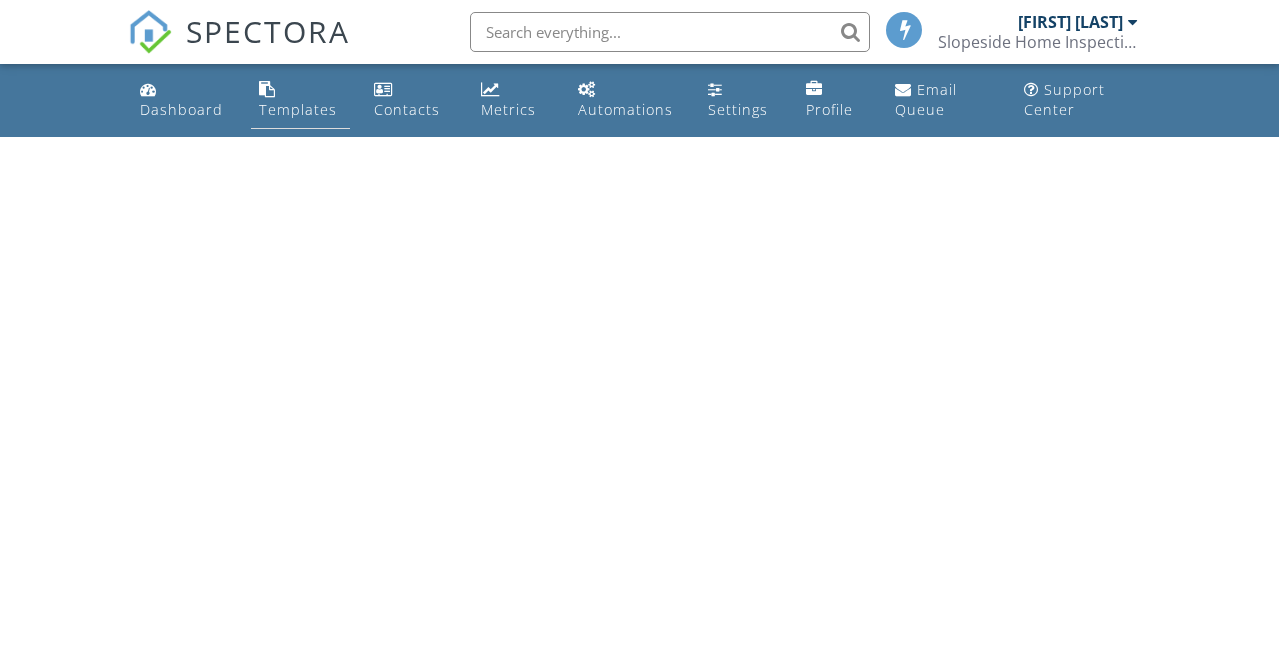 scroll, scrollTop: 0, scrollLeft: 0, axis: both 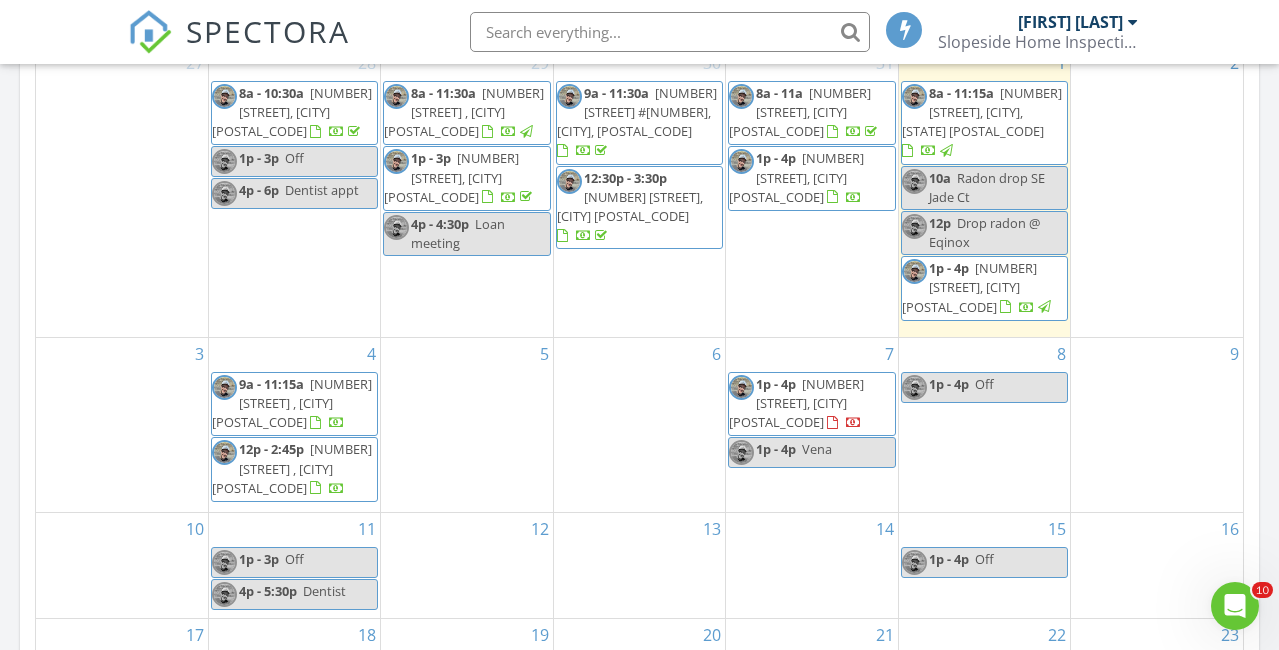 click on "4
9a - 11:15a
3315 SE Equinox Ln , Hillsboro 97123
12p - 2:45p
11707 SW Vinegar Ter , Beaverton 97006" at bounding box center (294, 425) 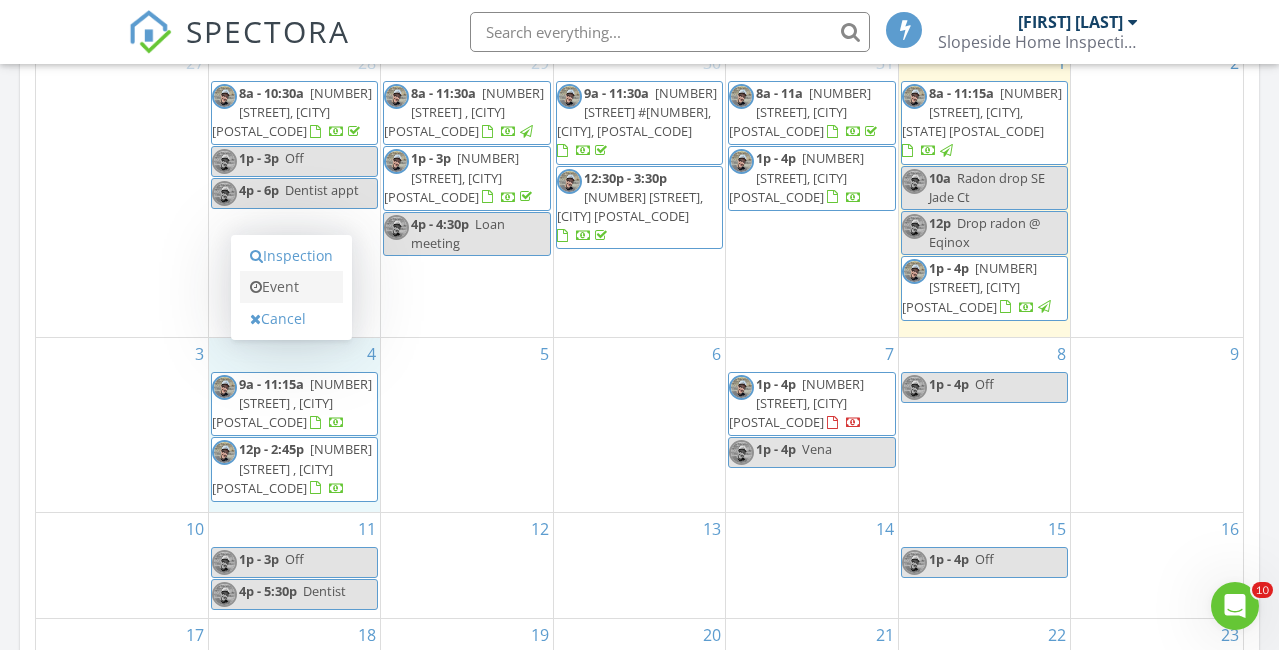 click on "Event" at bounding box center (291, 287) 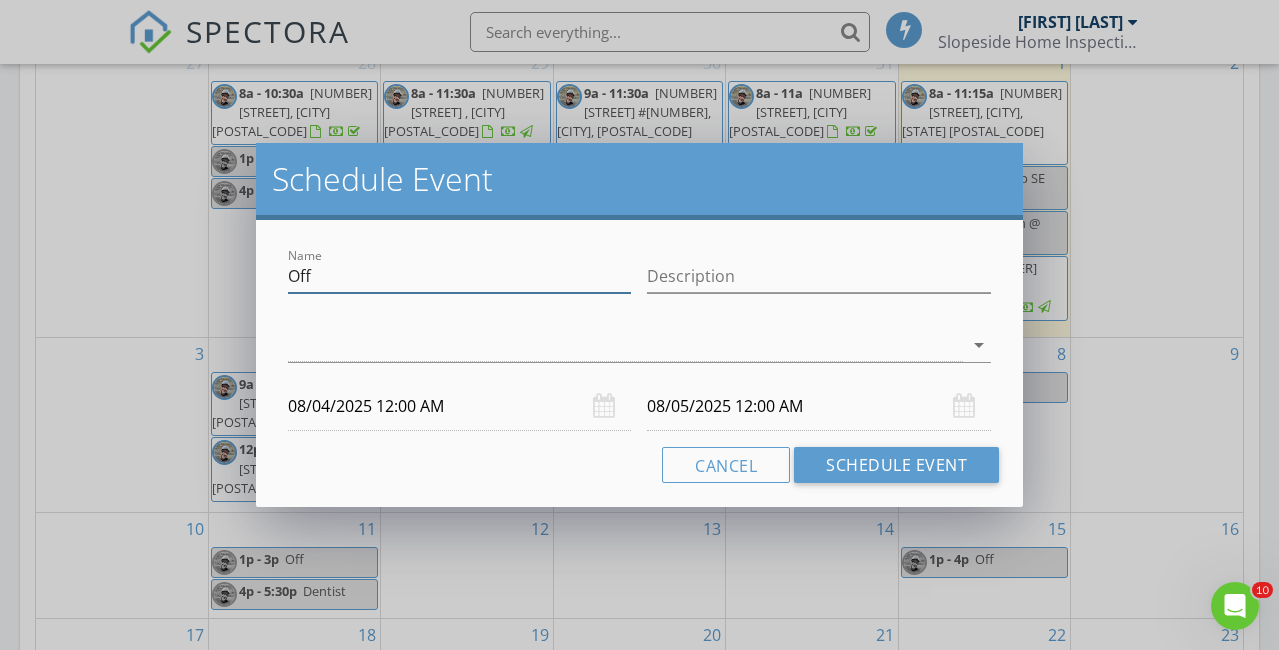 click on "Off" at bounding box center (460, 276) 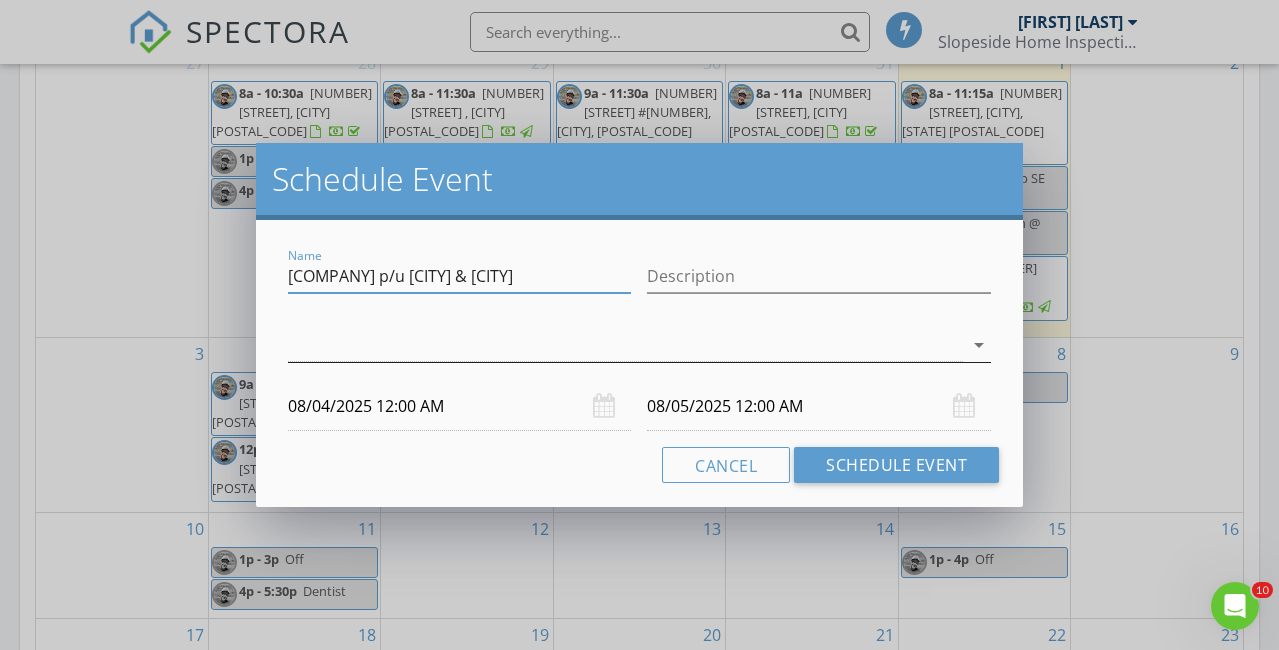 type on "Radon p/u Milwaukie & Vancouver" 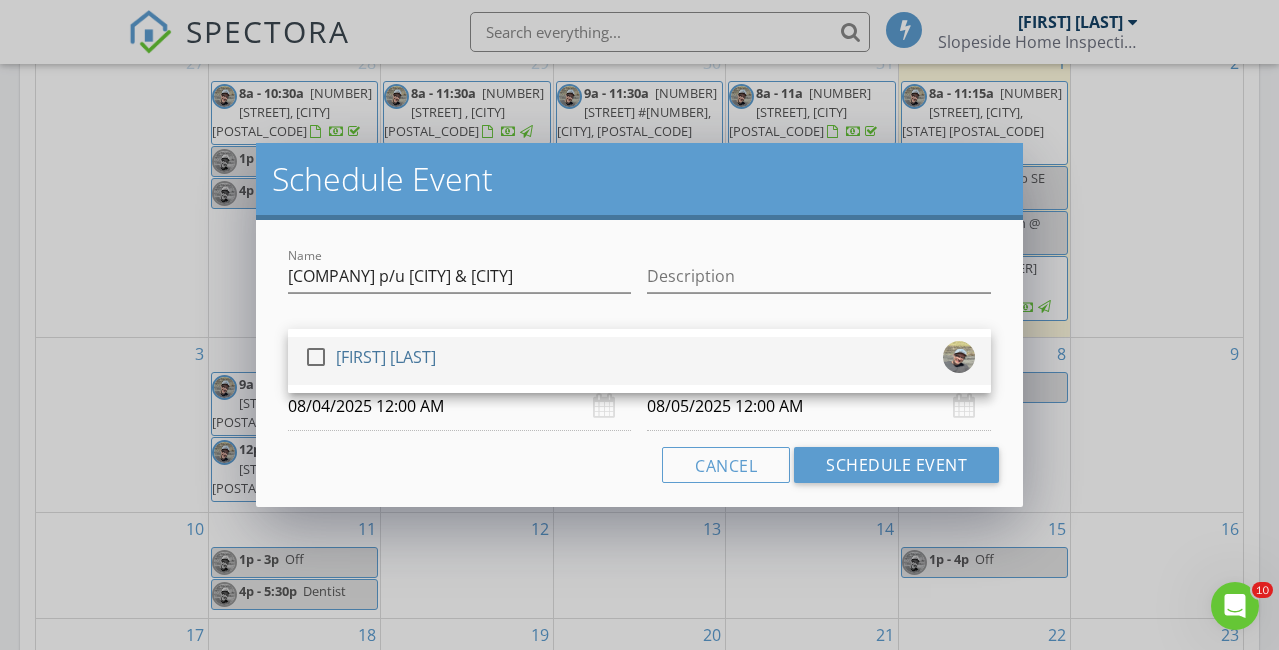 click at bounding box center [316, 357] 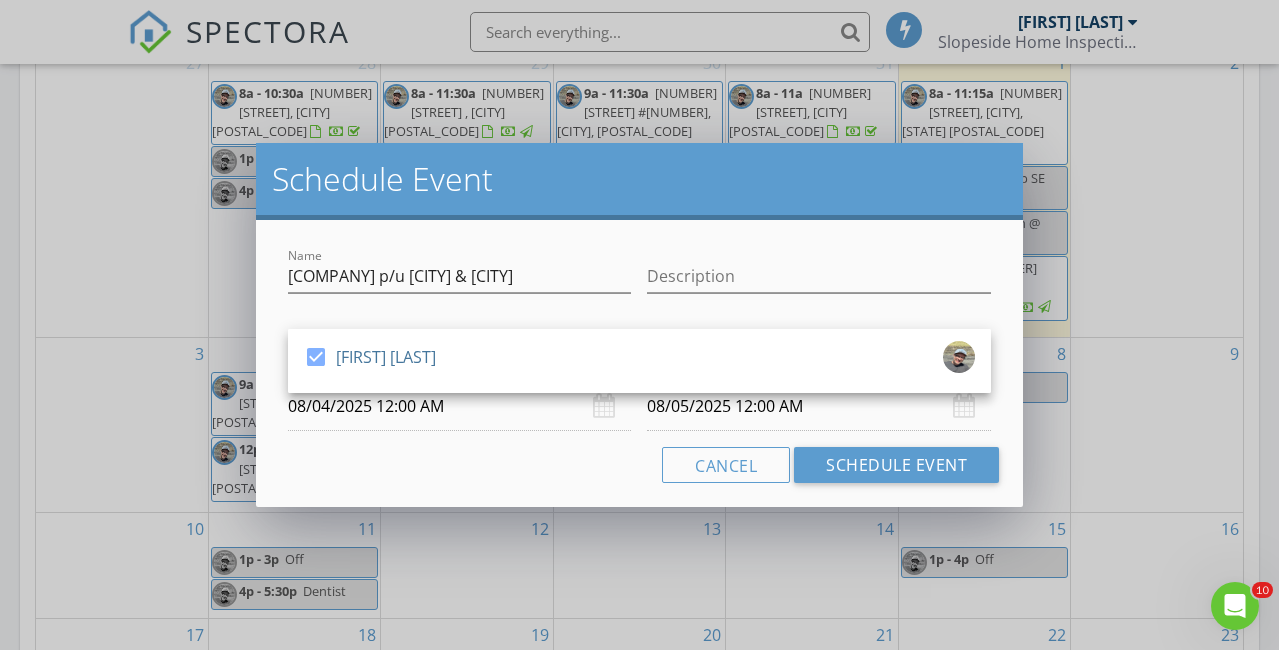 click on "08/04/2025 12:00 AM" at bounding box center [460, 406] 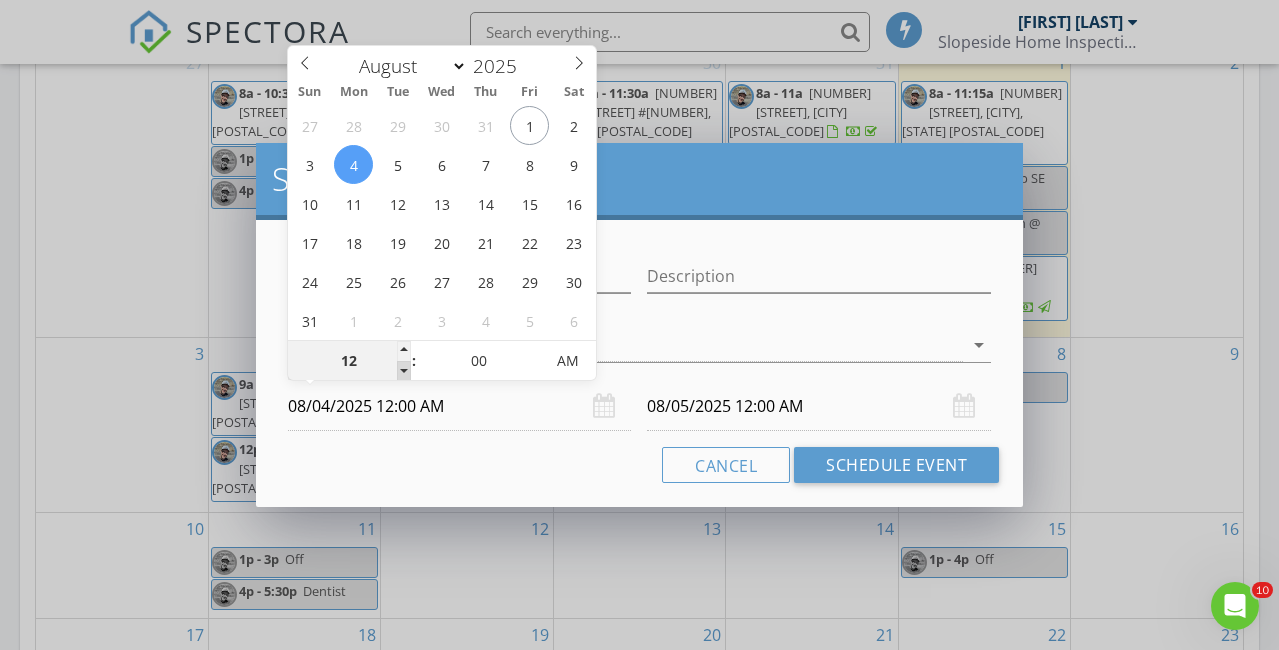 click at bounding box center (404, 371) 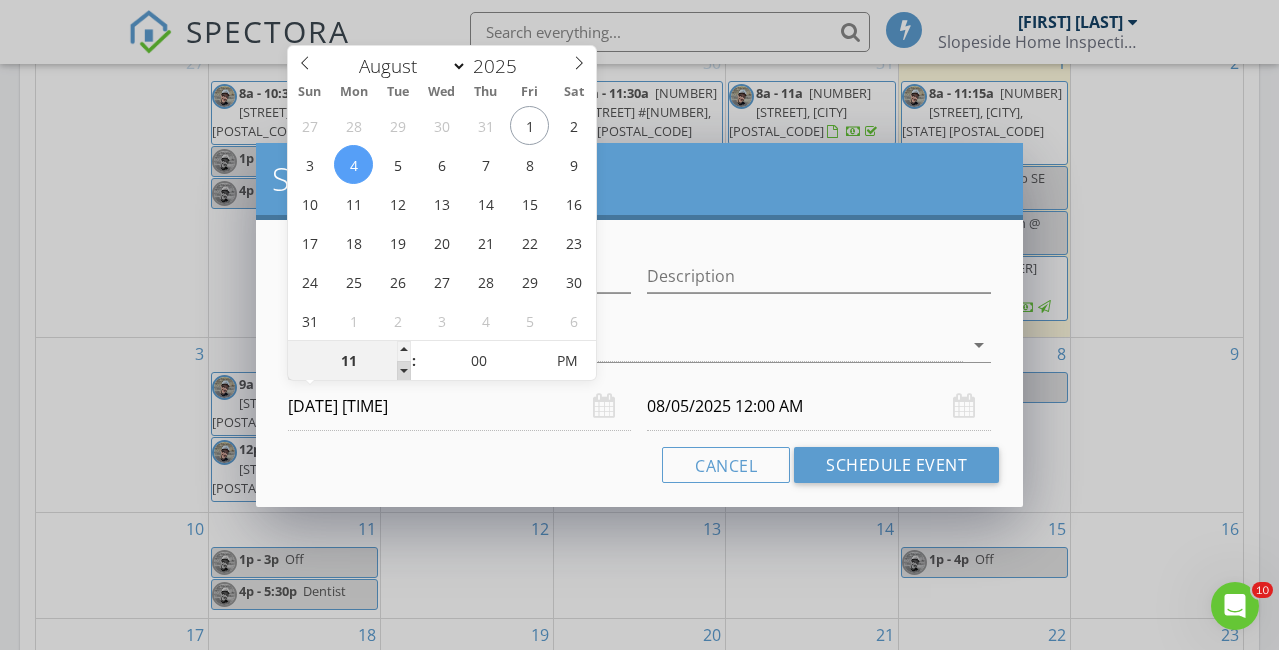 type on "08/05/2025 11:00 PM" 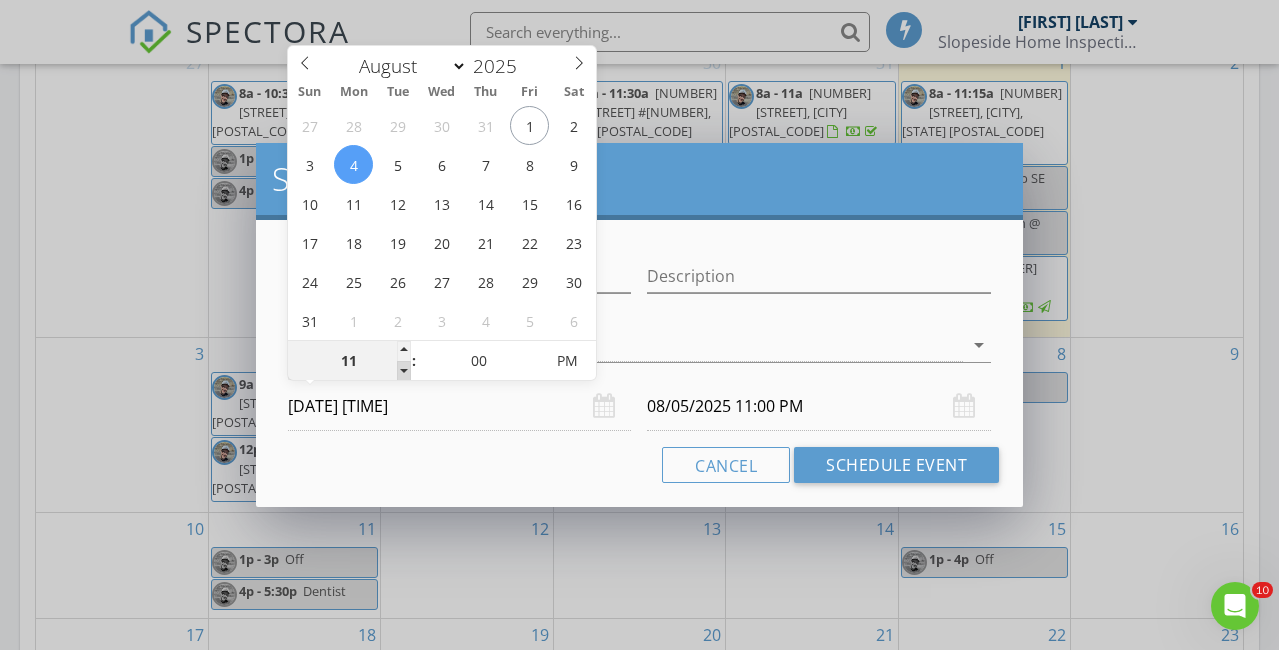 type on "10" 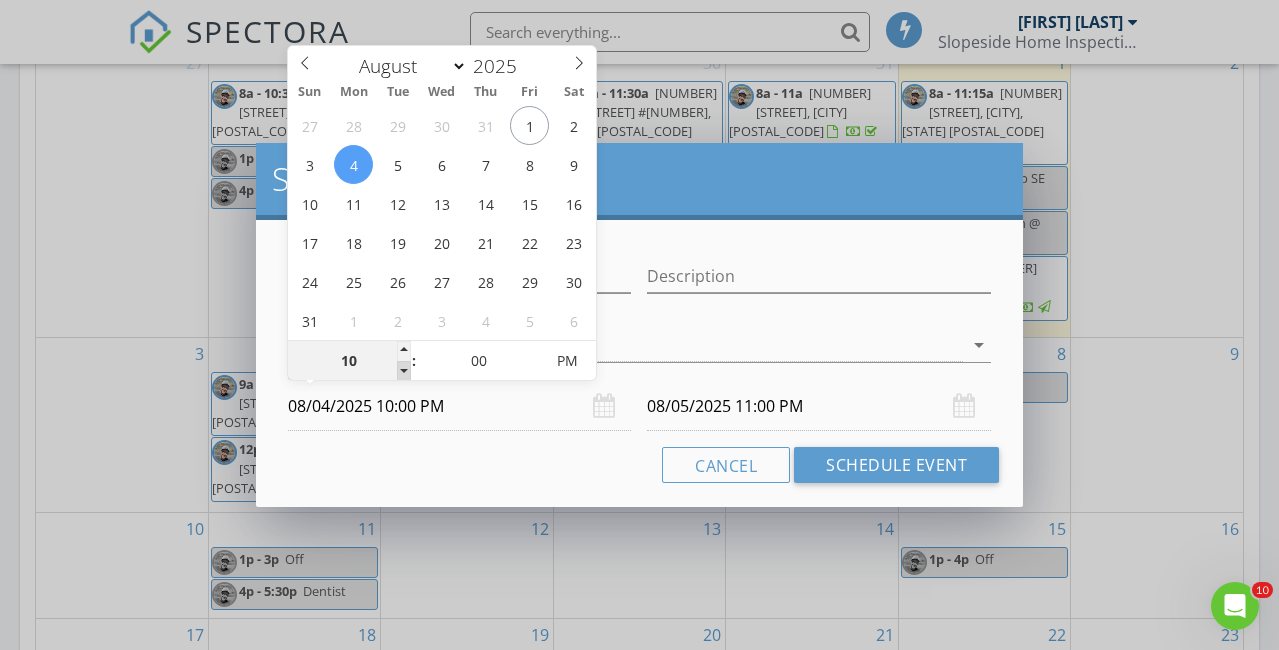 click at bounding box center (404, 371) 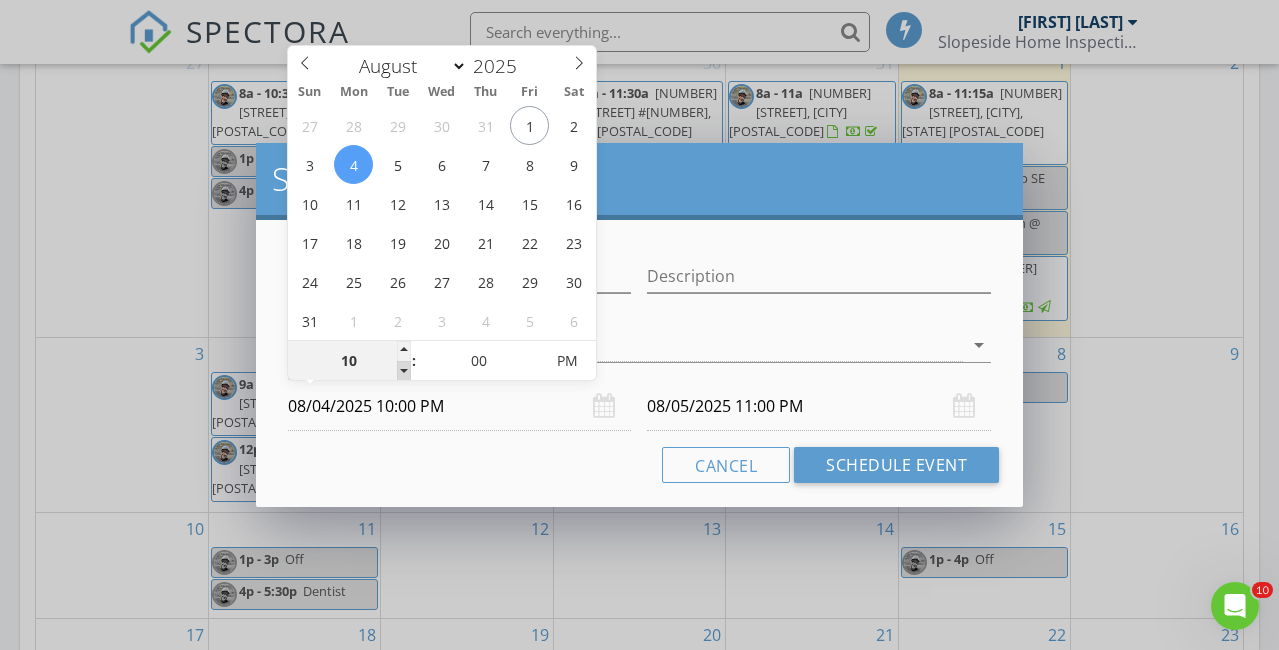 type on "08/05/2025 10:00 PM" 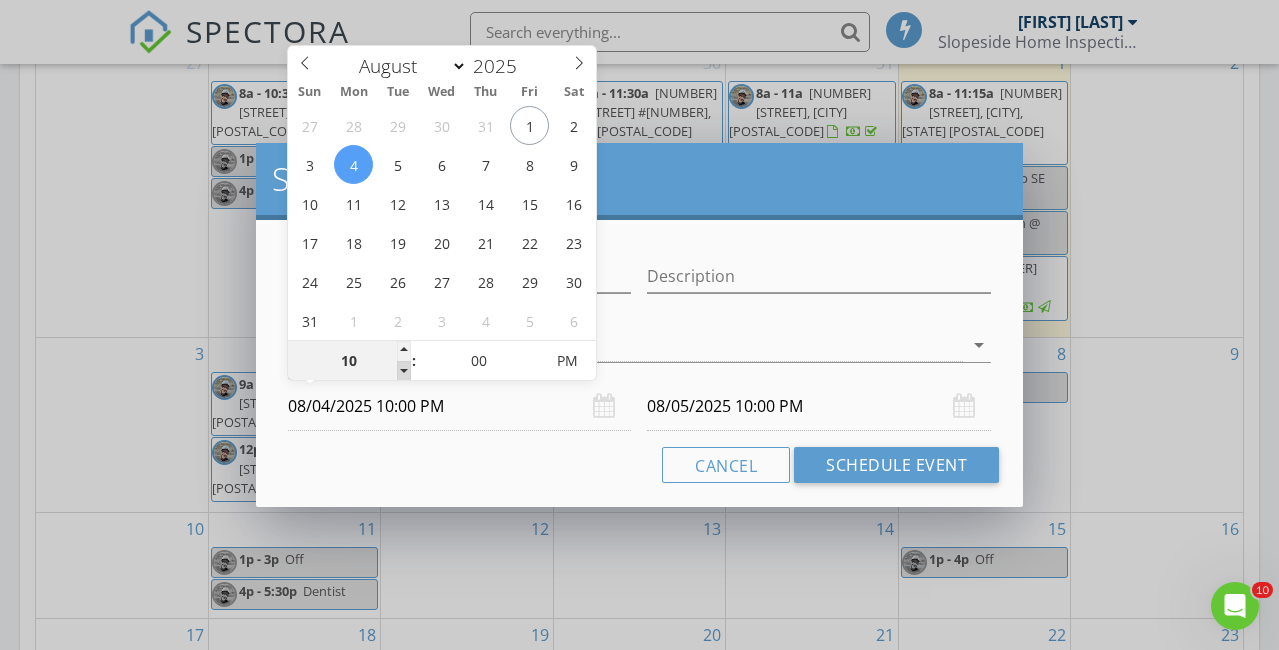 click at bounding box center [404, 371] 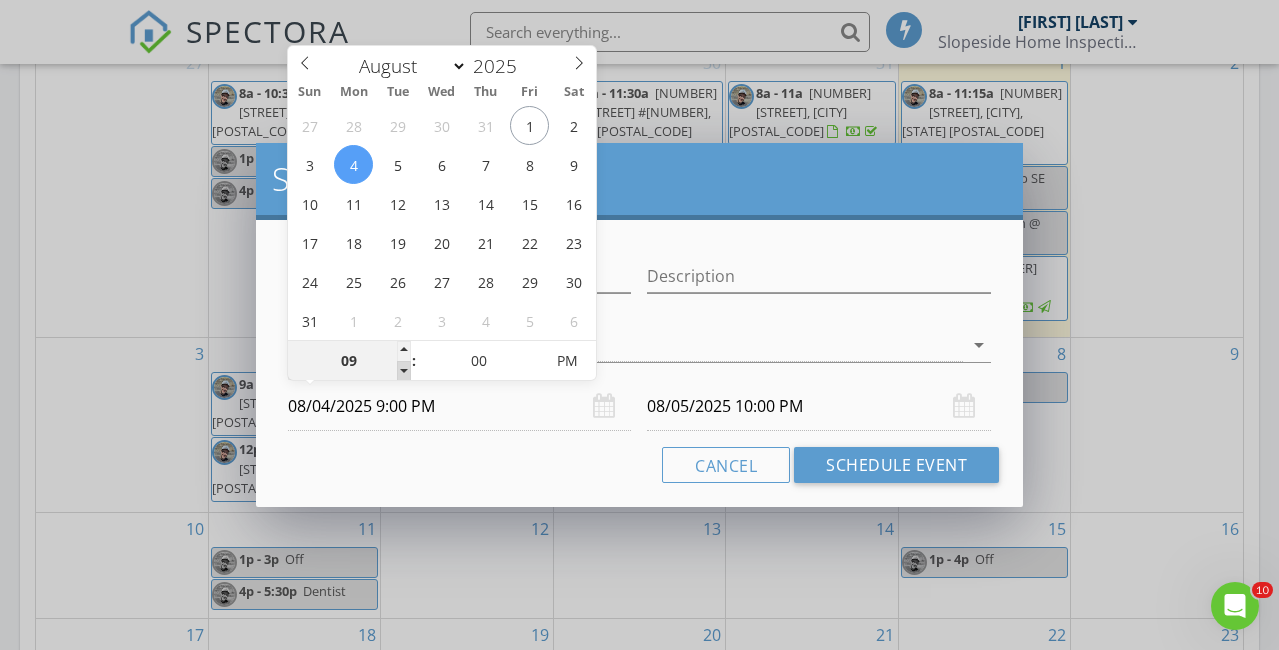 type on "08/05/2025 9:00 PM" 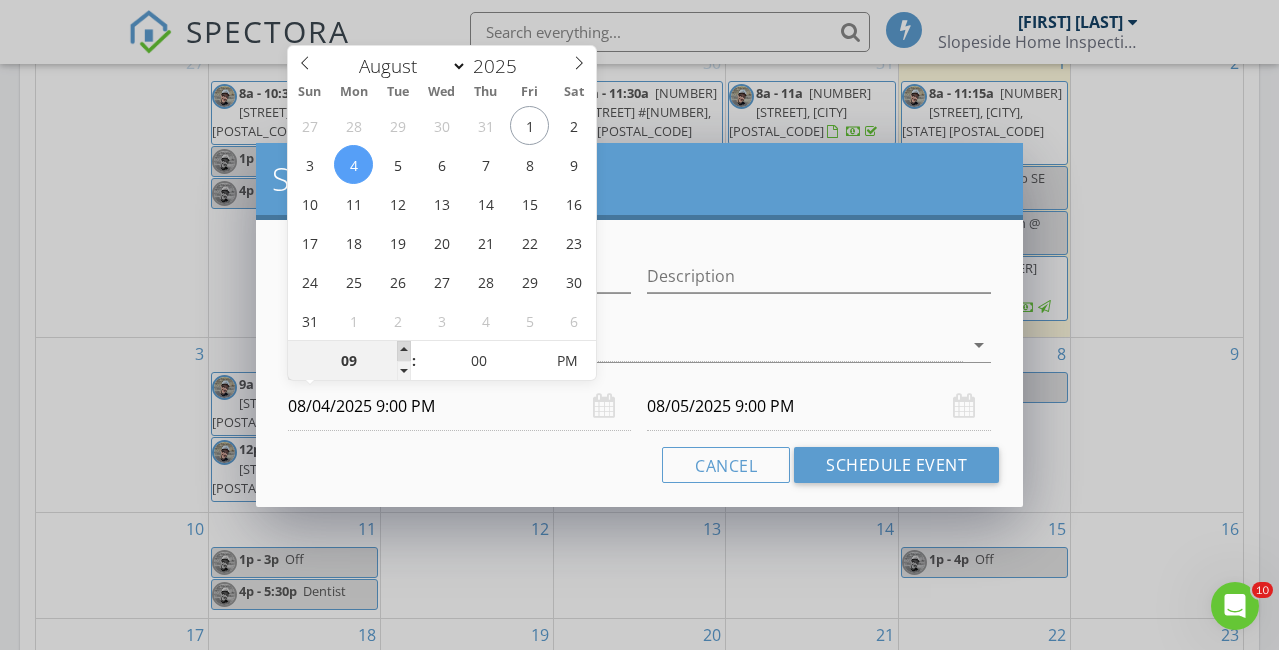 click at bounding box center (404, 351) 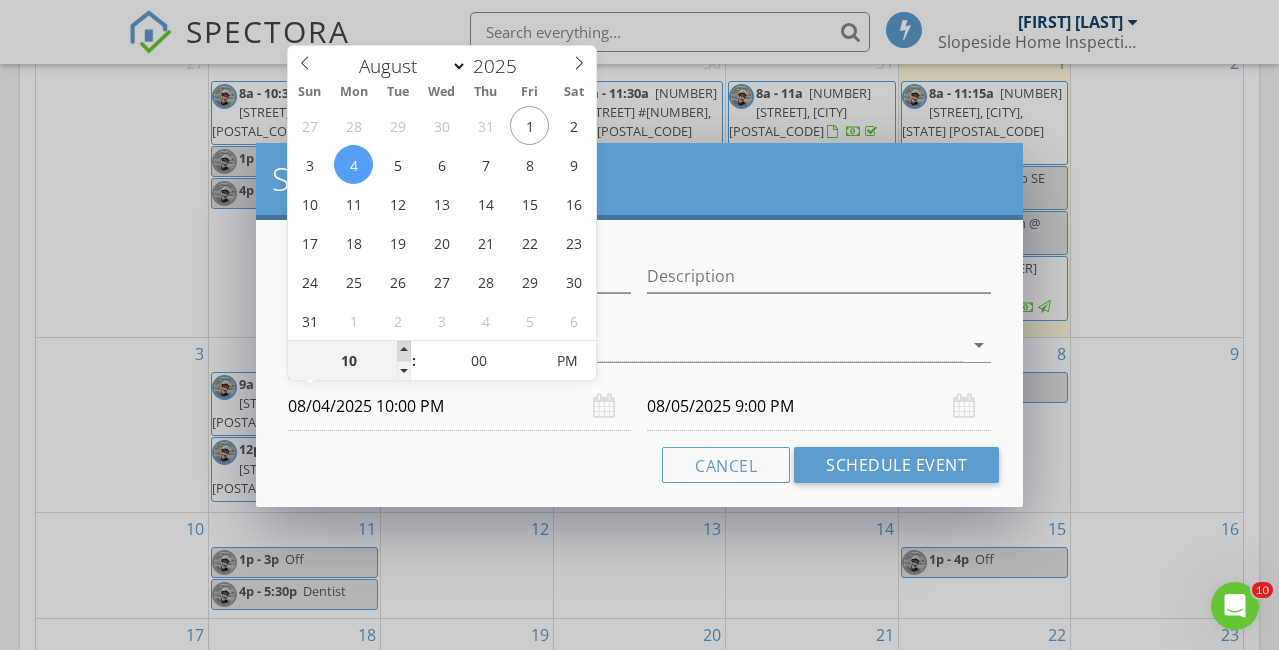 type on "10" 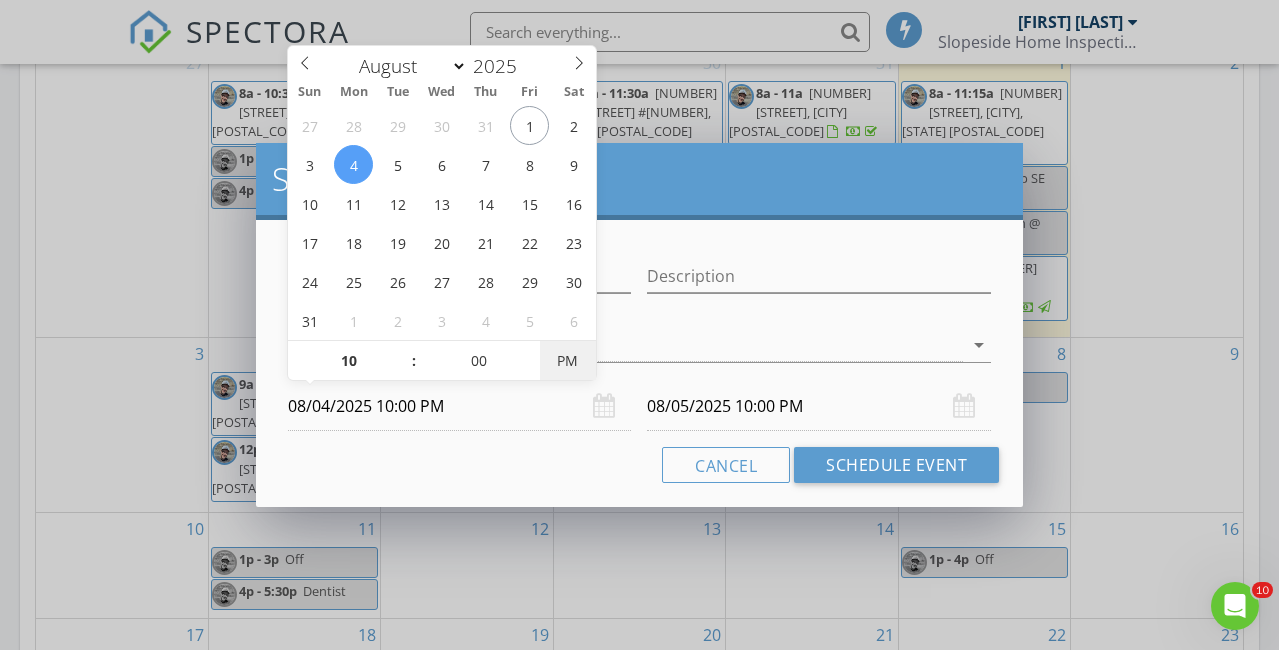 click on "PM" at bounding box center (567, 361) 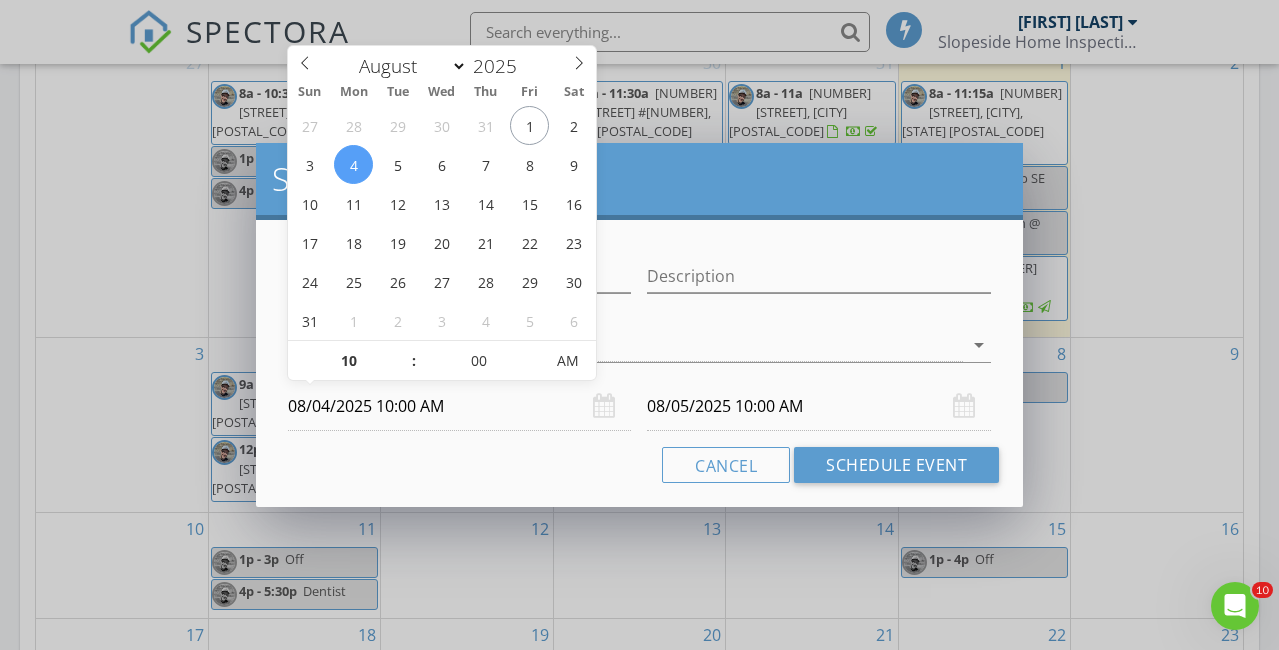click on "08/05/2025 10:00 AM" at bounding box center [819, 406] 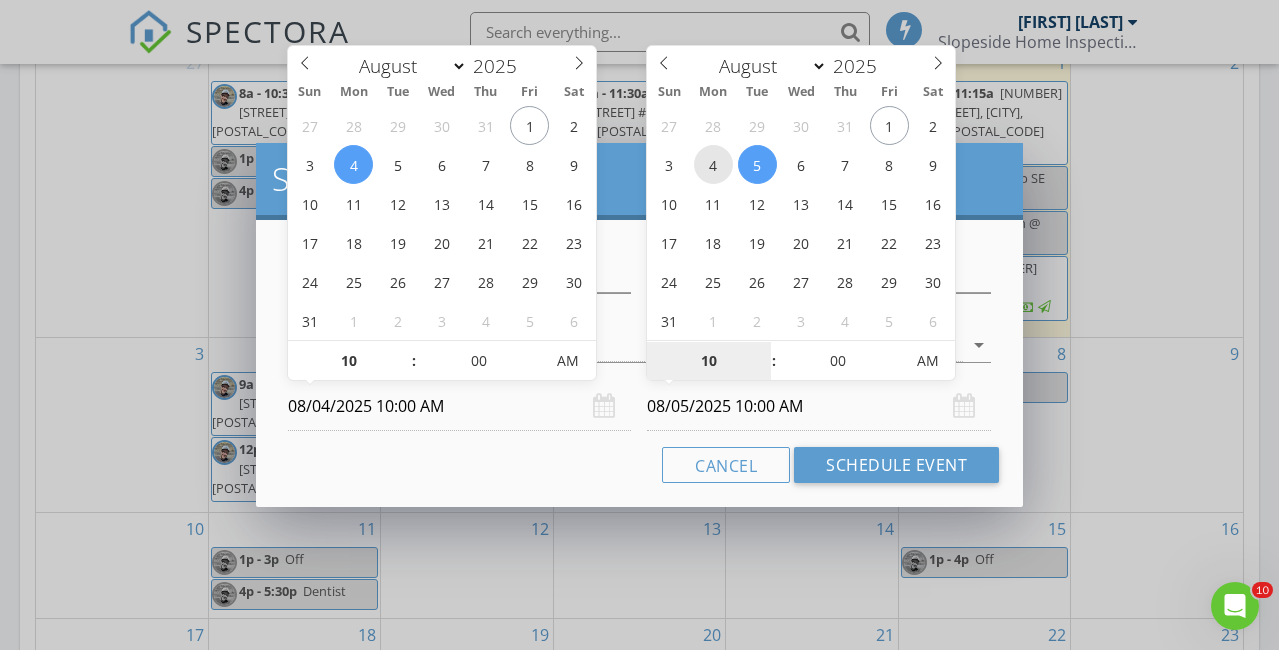 type on "08/04/2025 10:00 AM" 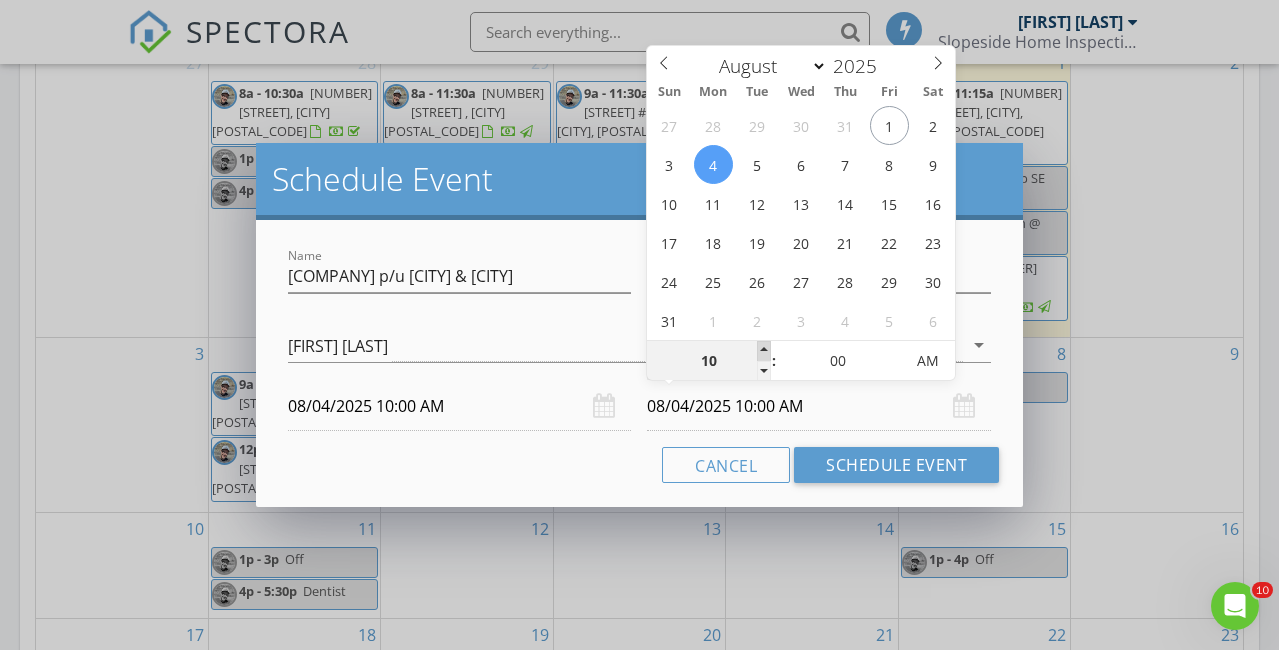 click at bounding box center [764, 351] 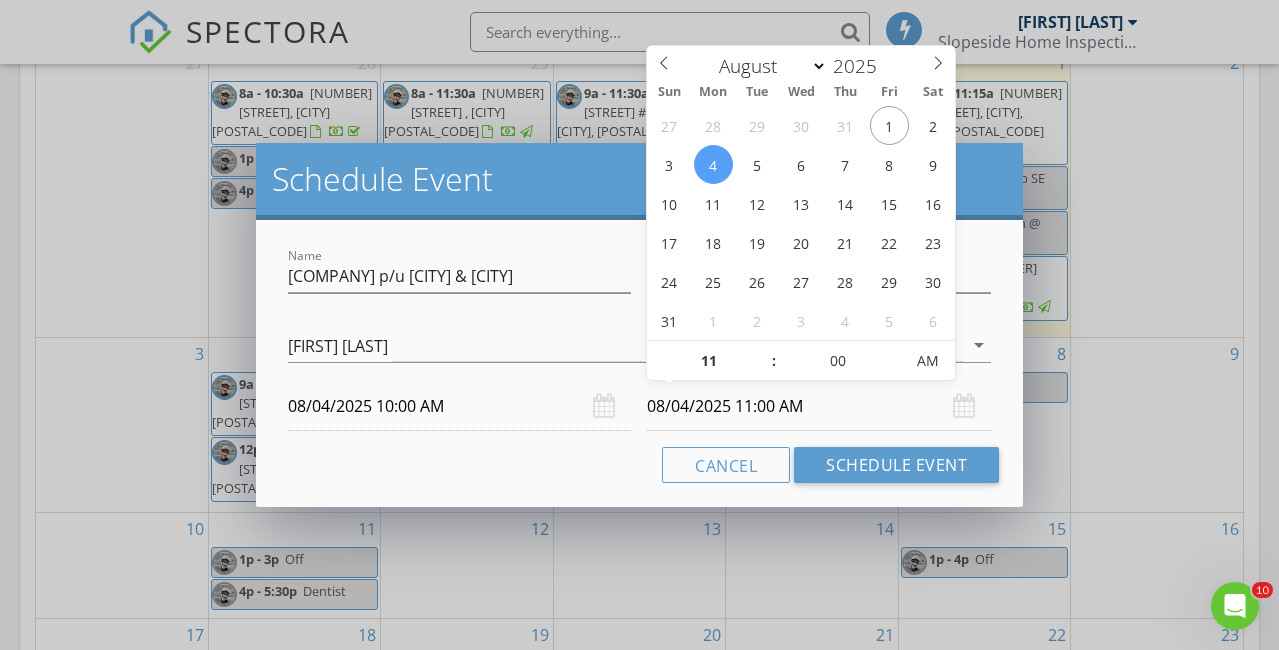 click on "Name Radon p/u Milwaukie & Vancouver" at bounding box center [460, 278] 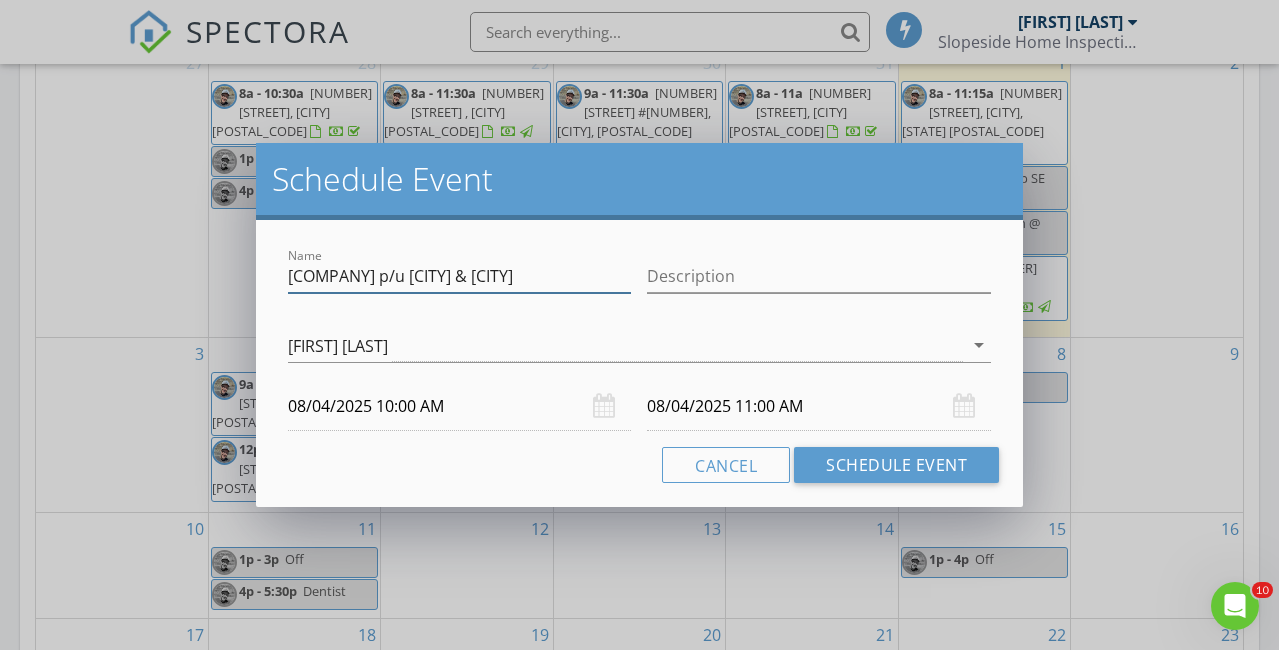 click on "Radon p/u Milwaukie & Vancouver" at bounding box center [460, 276] 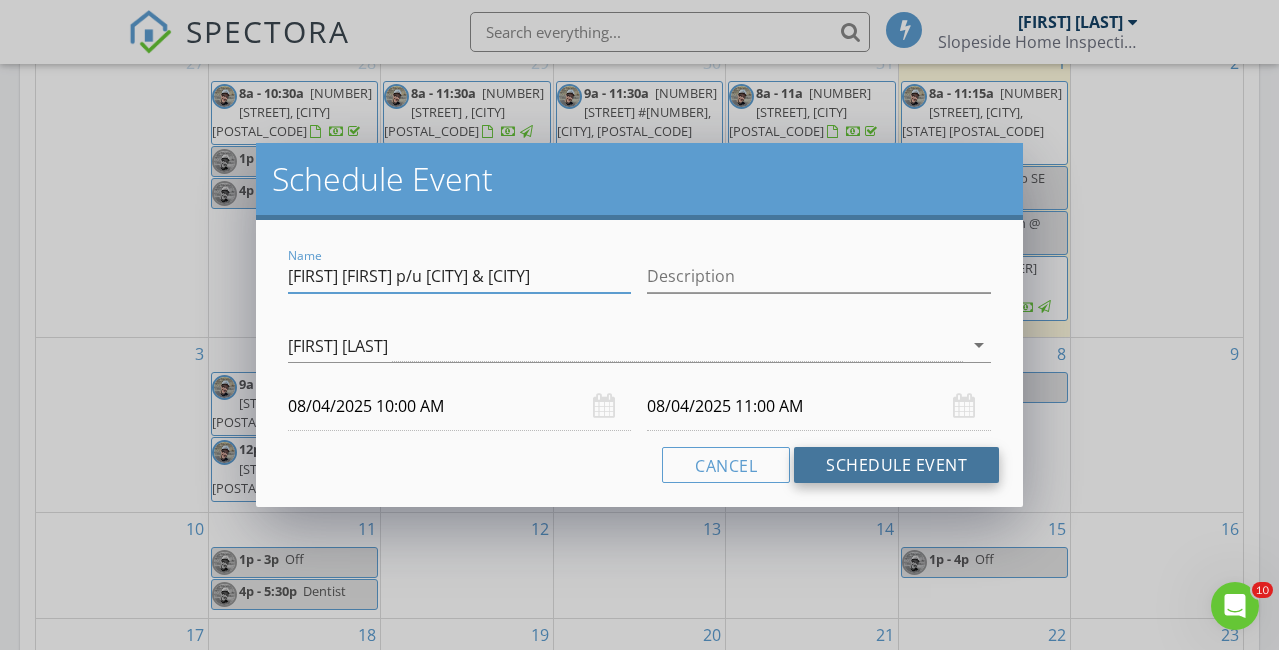 type on "[FIRST] p/u [CITY] & [CITY]" 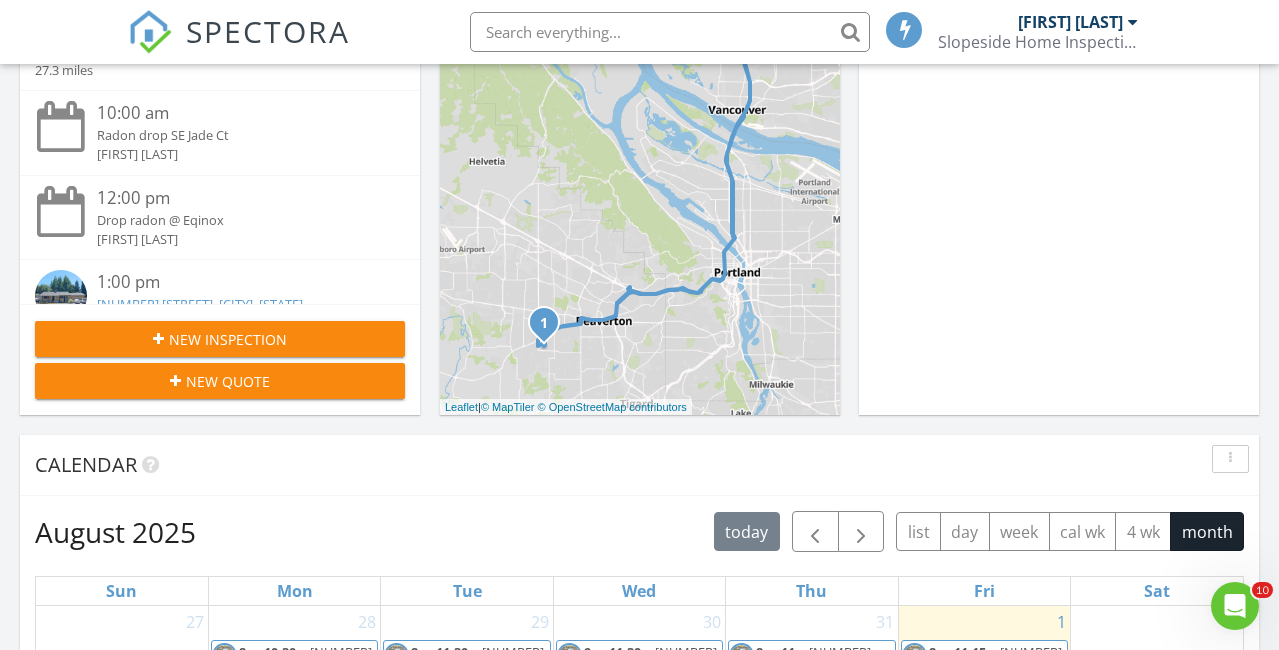 scroll, scrollTop: 0, scrollLeft: 0, axis: both 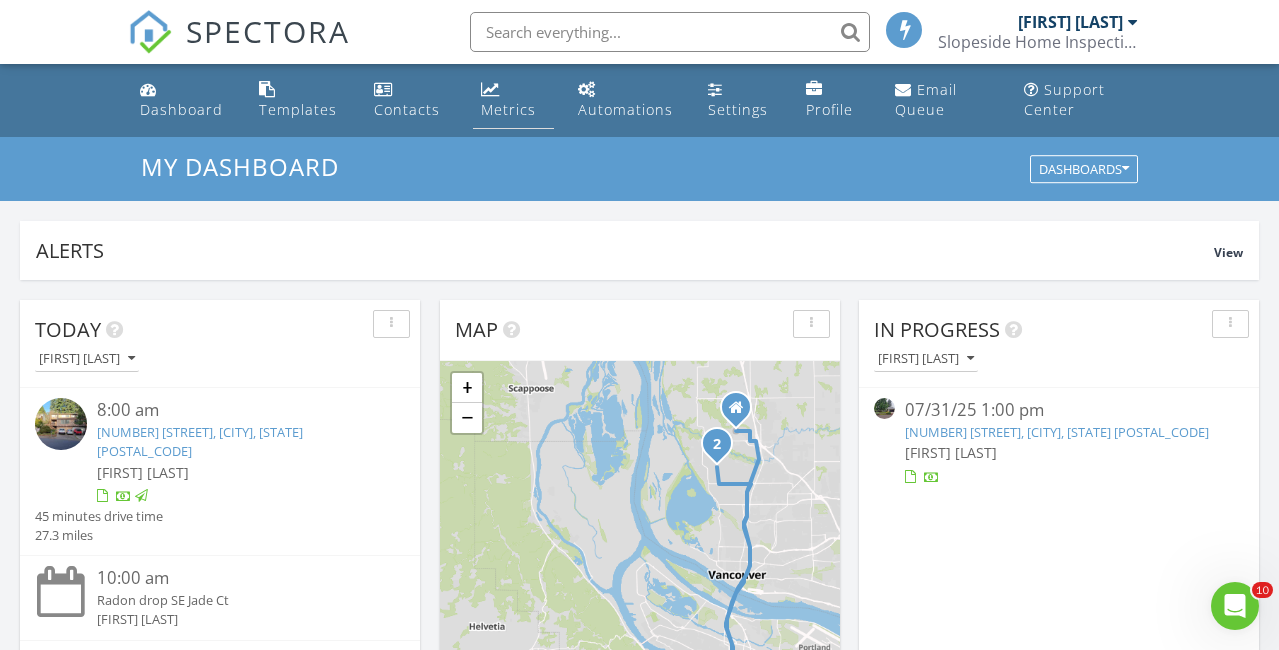 click on "Metrics" at bounding box center (513, 100) 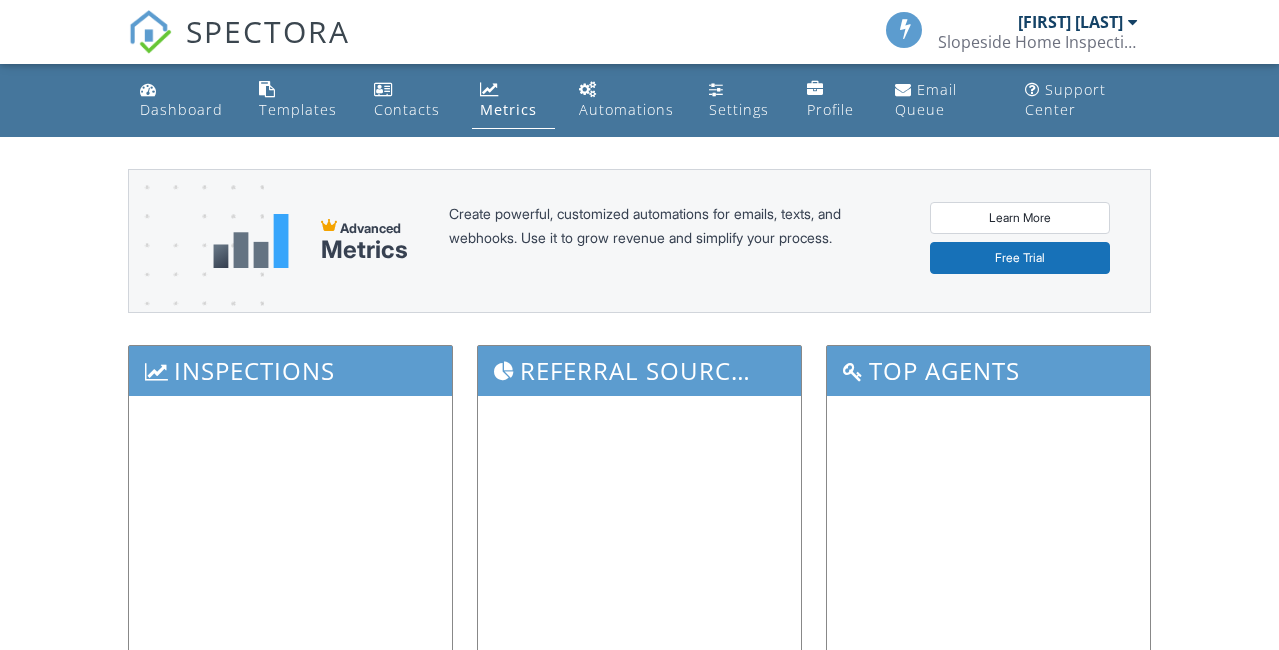 scroll, scrollTop: 0, scrollLeft: 0, axis: both 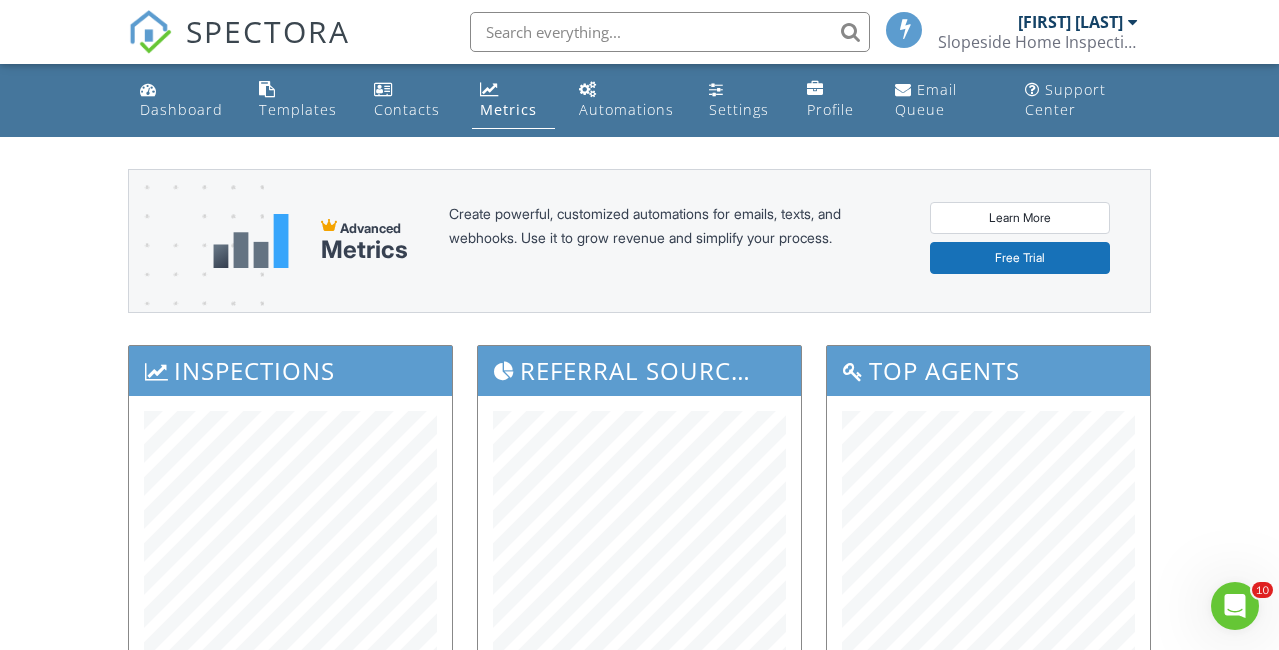 click on "SPECTORA" at bounding box center [268, 31] 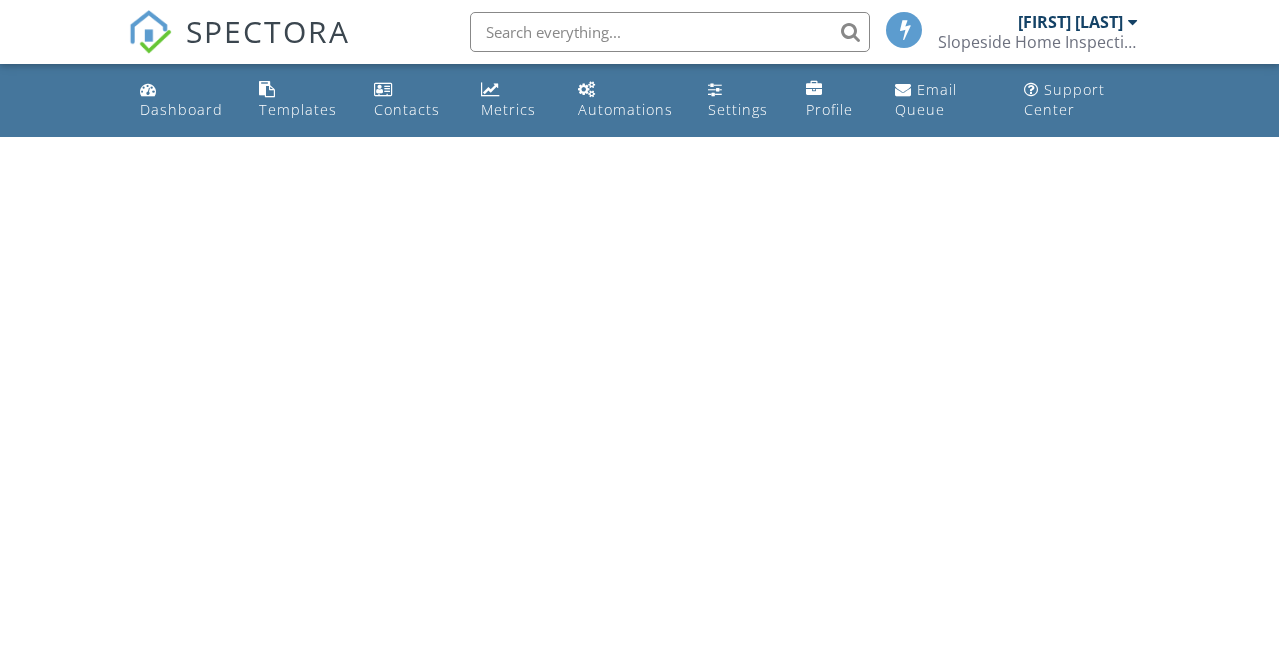 scroll, scrollTop: 0, scrollLeft: 0, axis: both 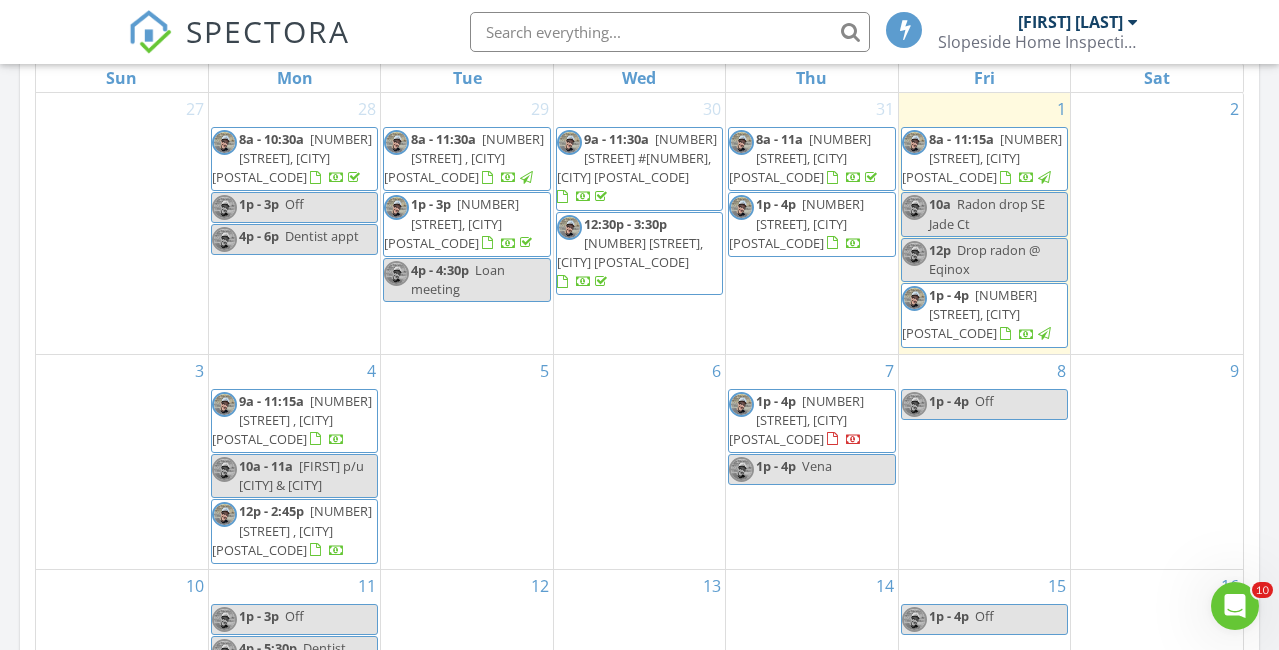 click on "5" at bounding box center [466, 462] 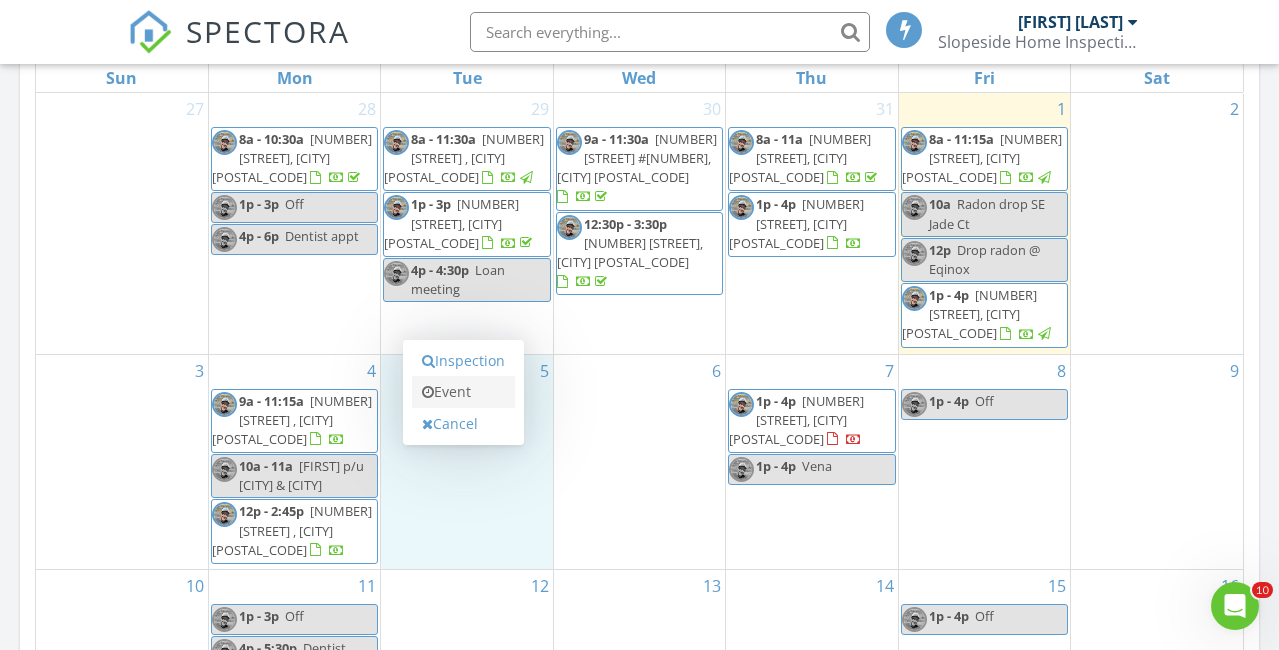 click on "Event" at bounding box center (463, 392) 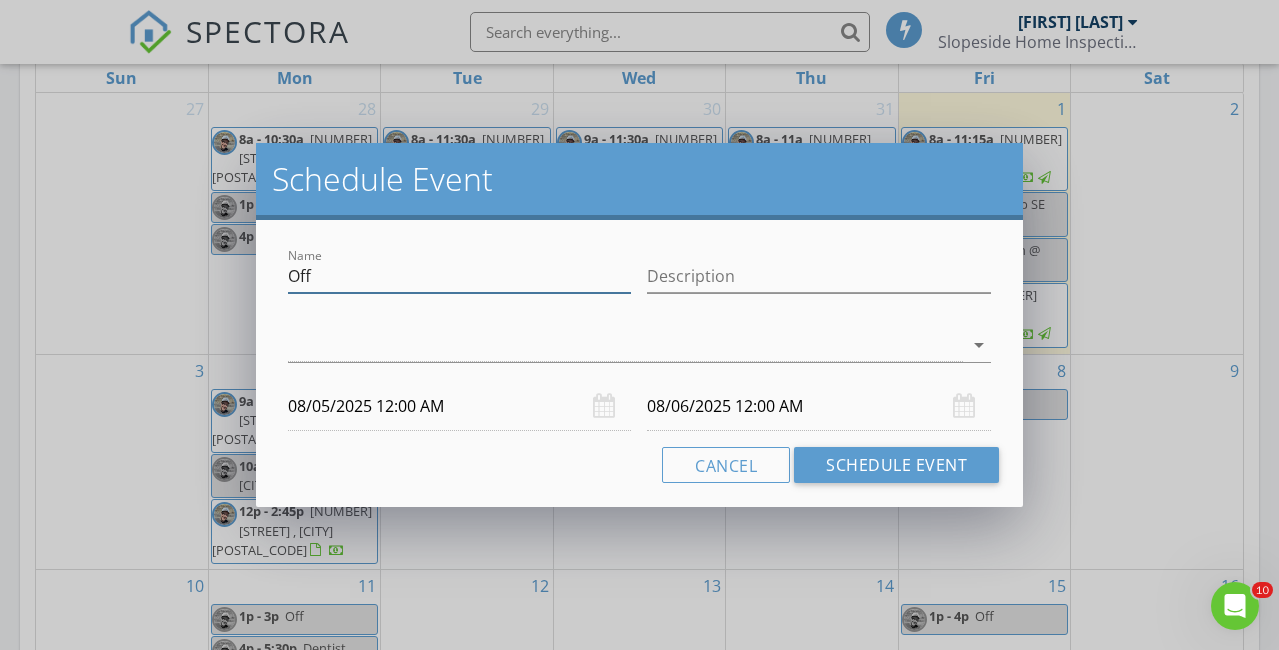 click on "Off" at bounding box center (460, 276) 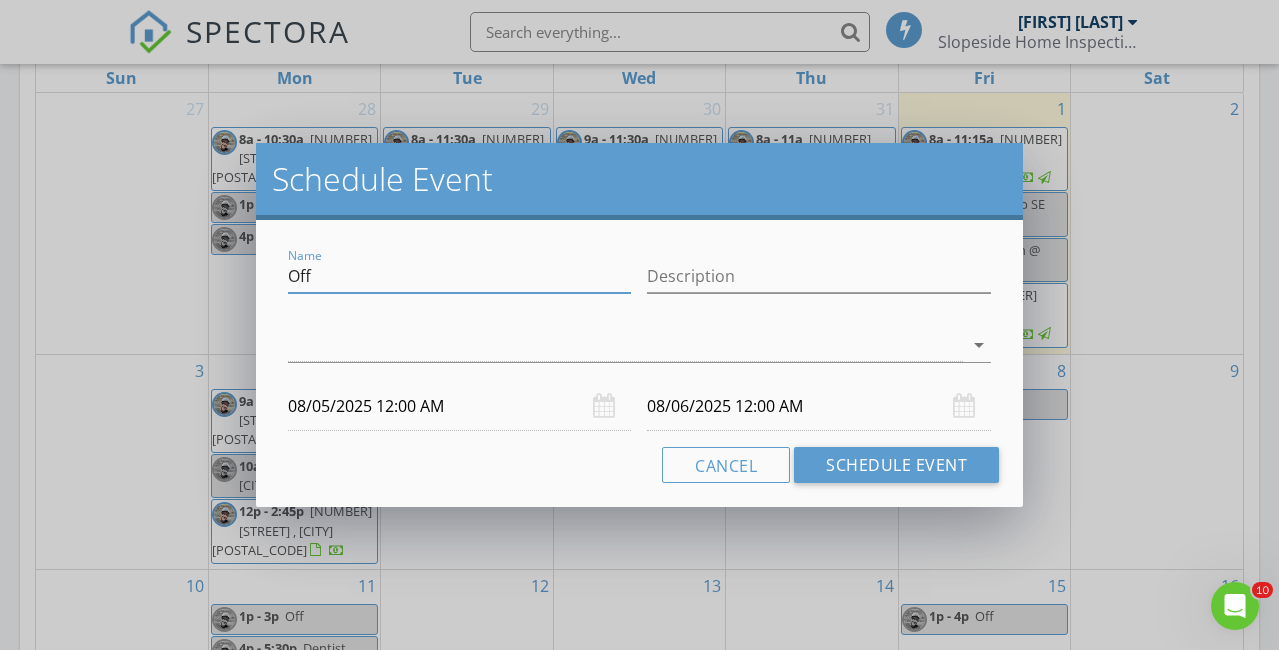 click on "Off" at bounding box center [460, 276] 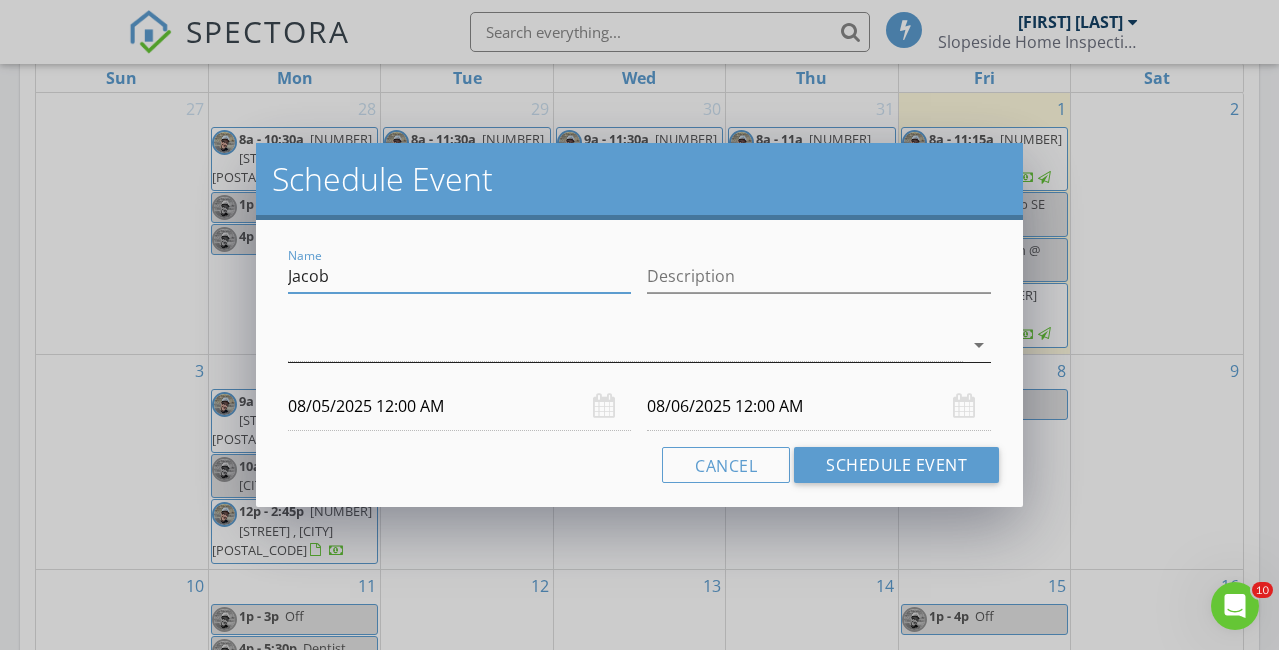 type on "Jacob" 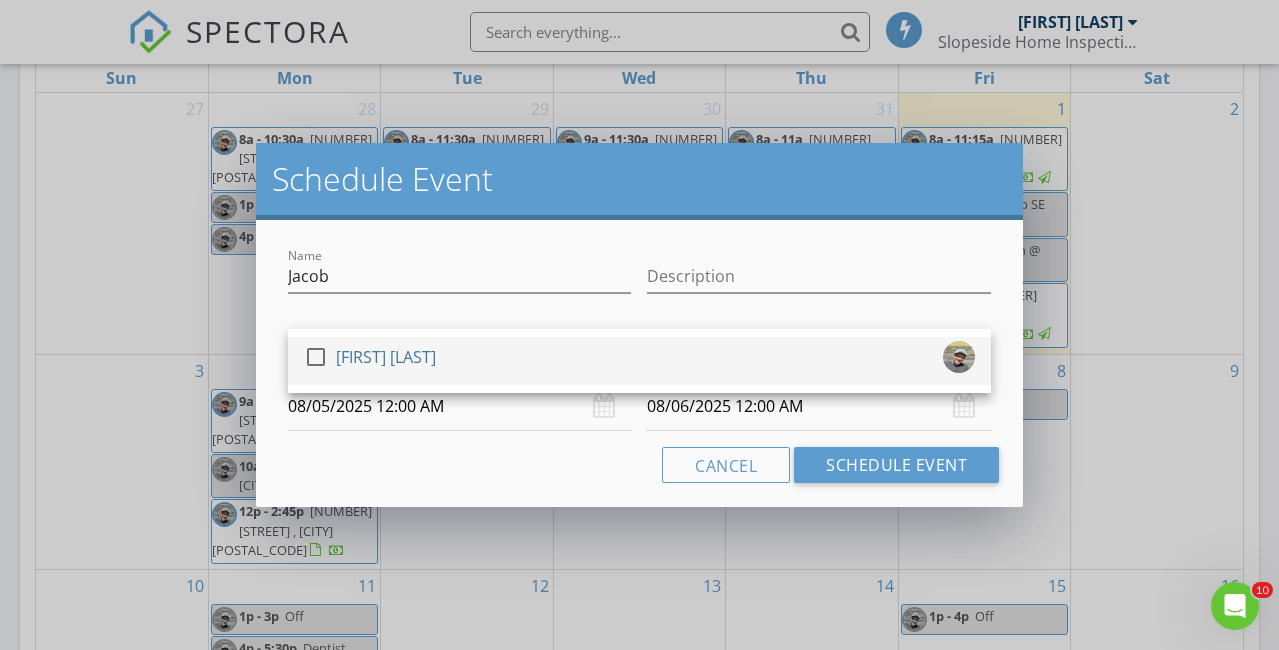 click at bounding box center (316, 357) 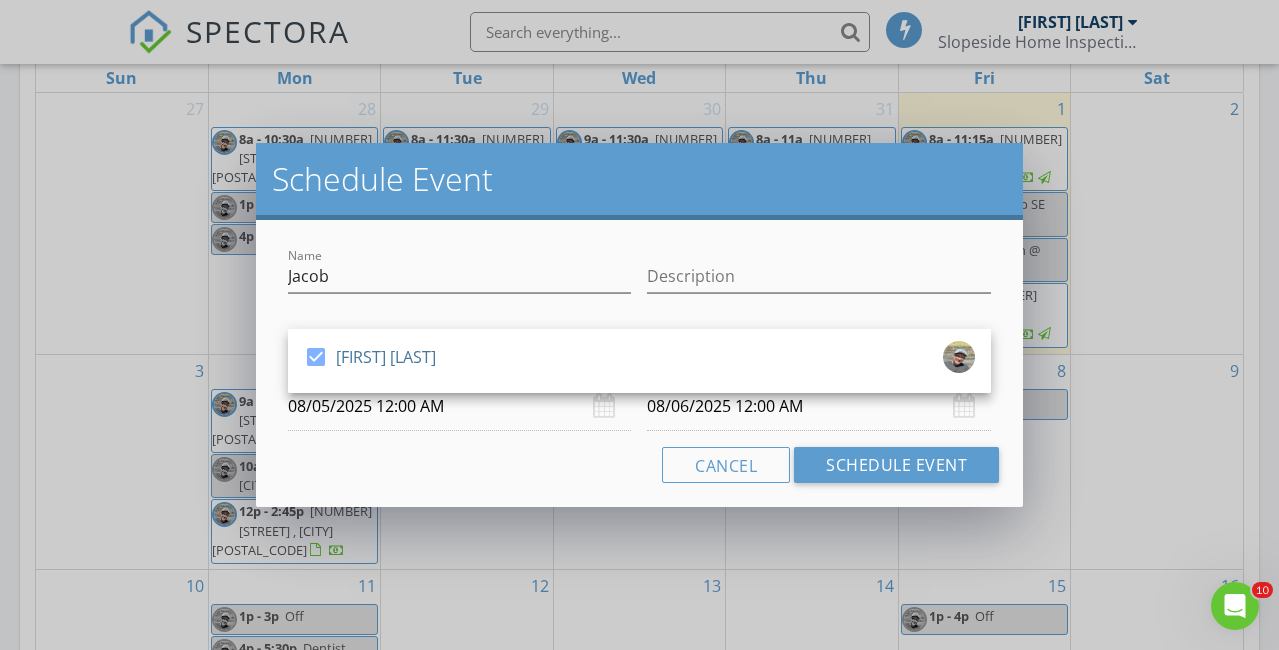 click on "08/05/2025 12:00 AM" at bounding box center (460, 406) 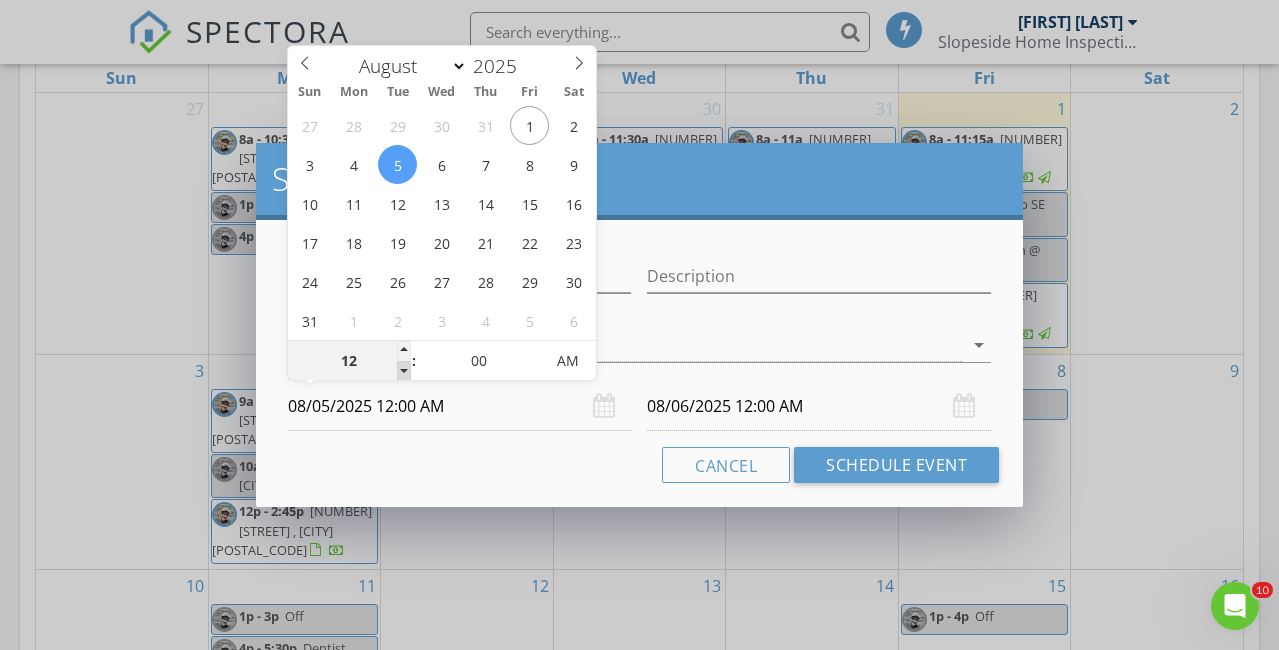 click at bounding box center (404, 371) 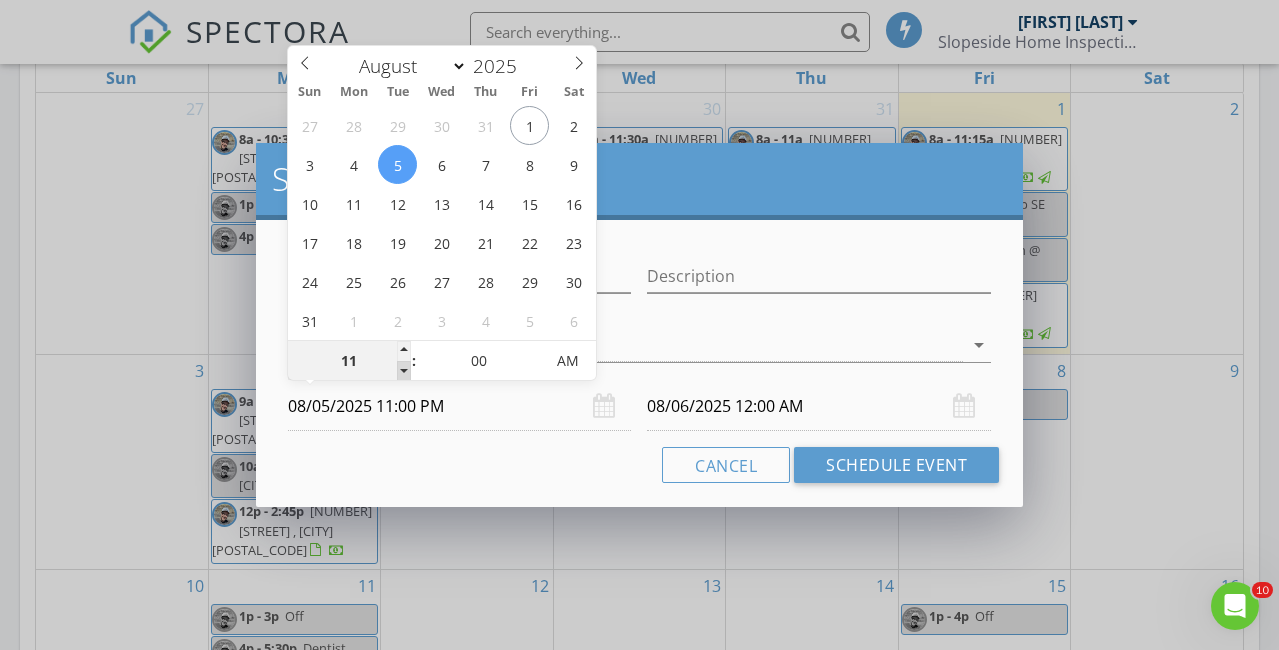 click at bounding box center [404, 371] 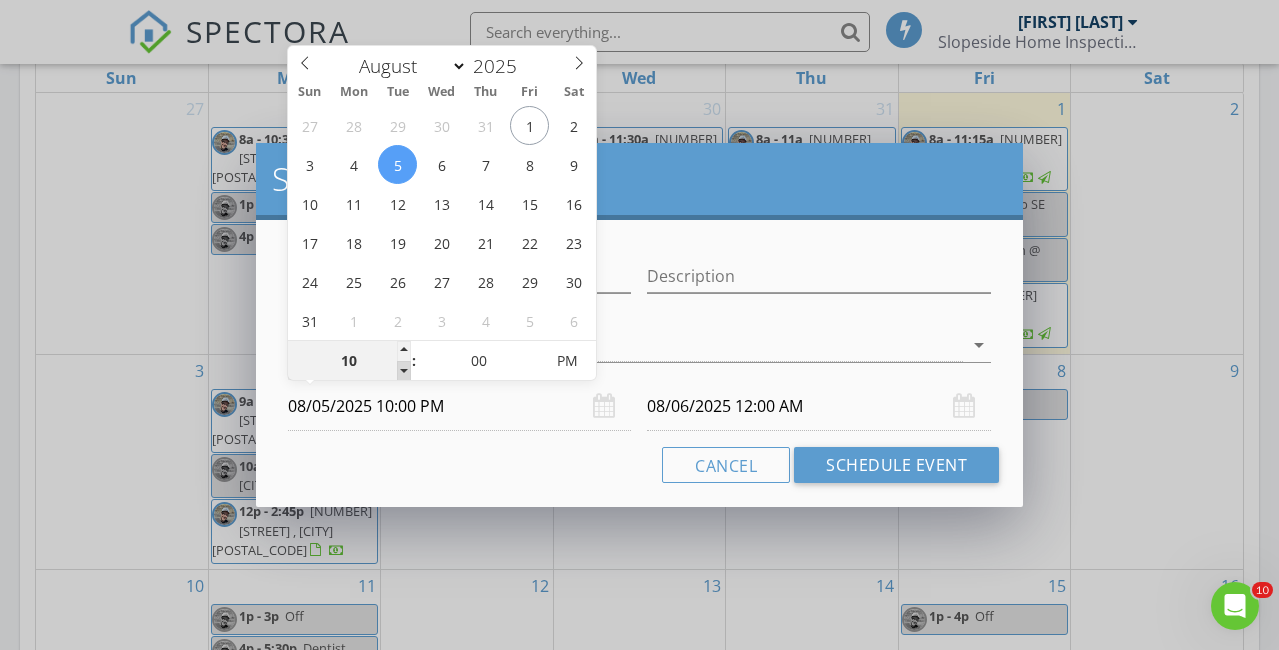 click at bounding box center [404, 371] 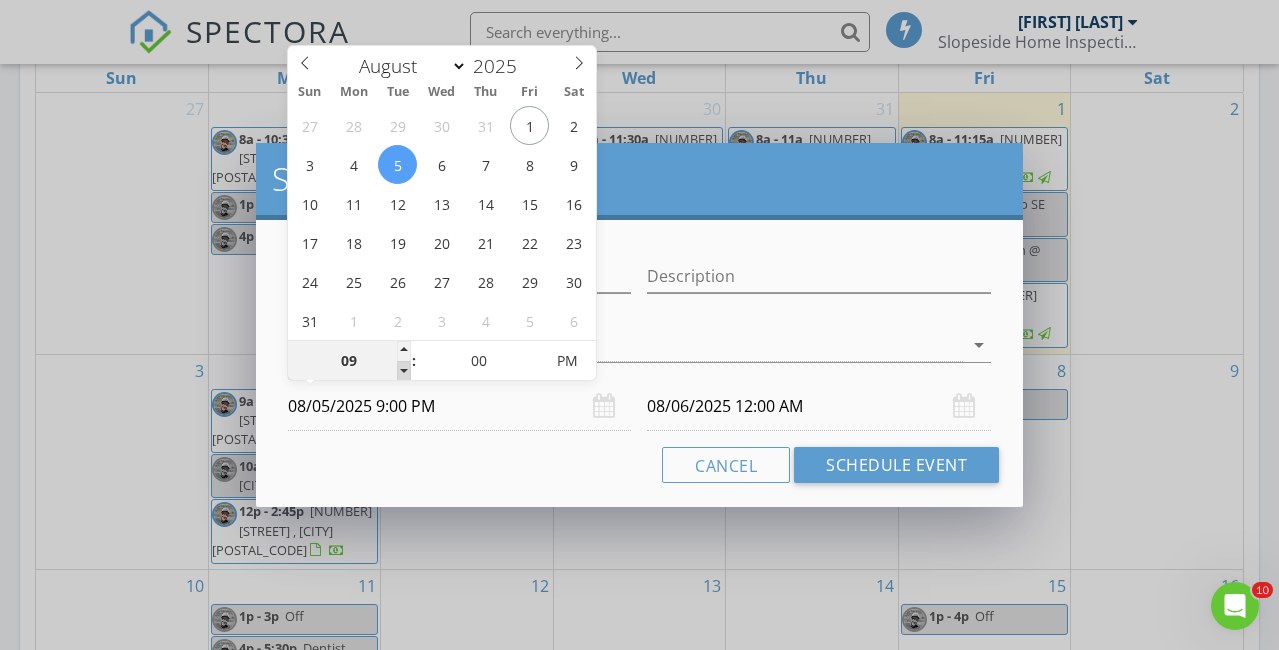 type on "08" 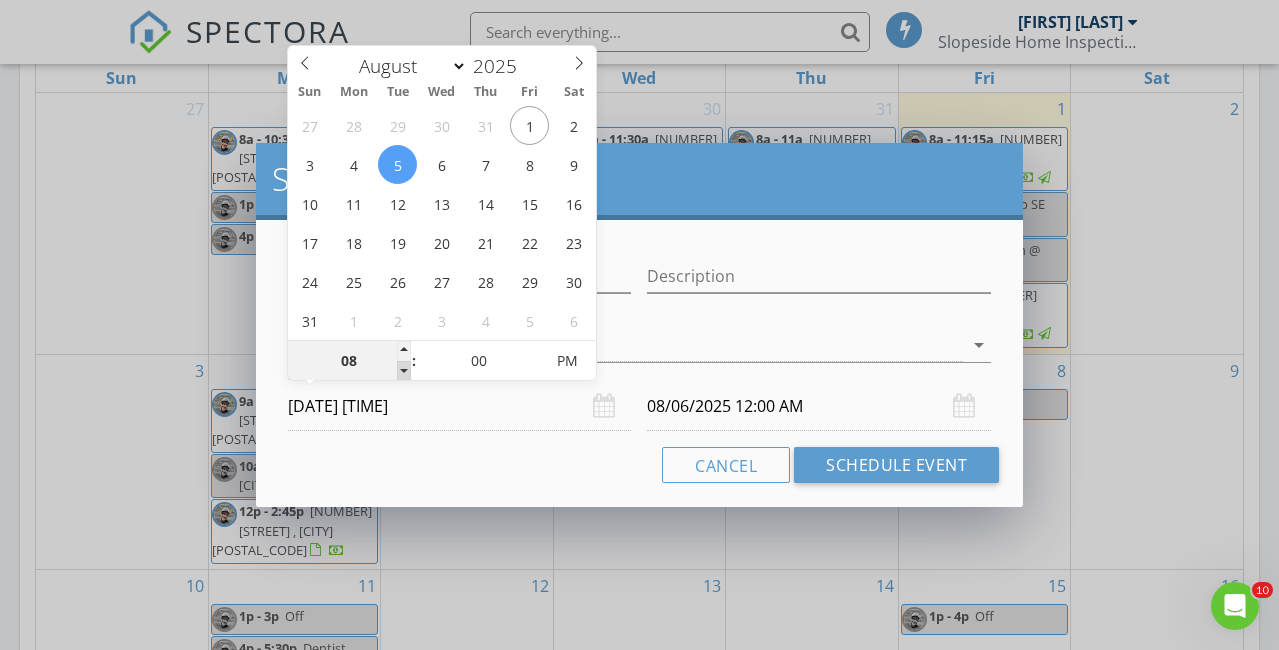 click at bounding box center [404, 371] 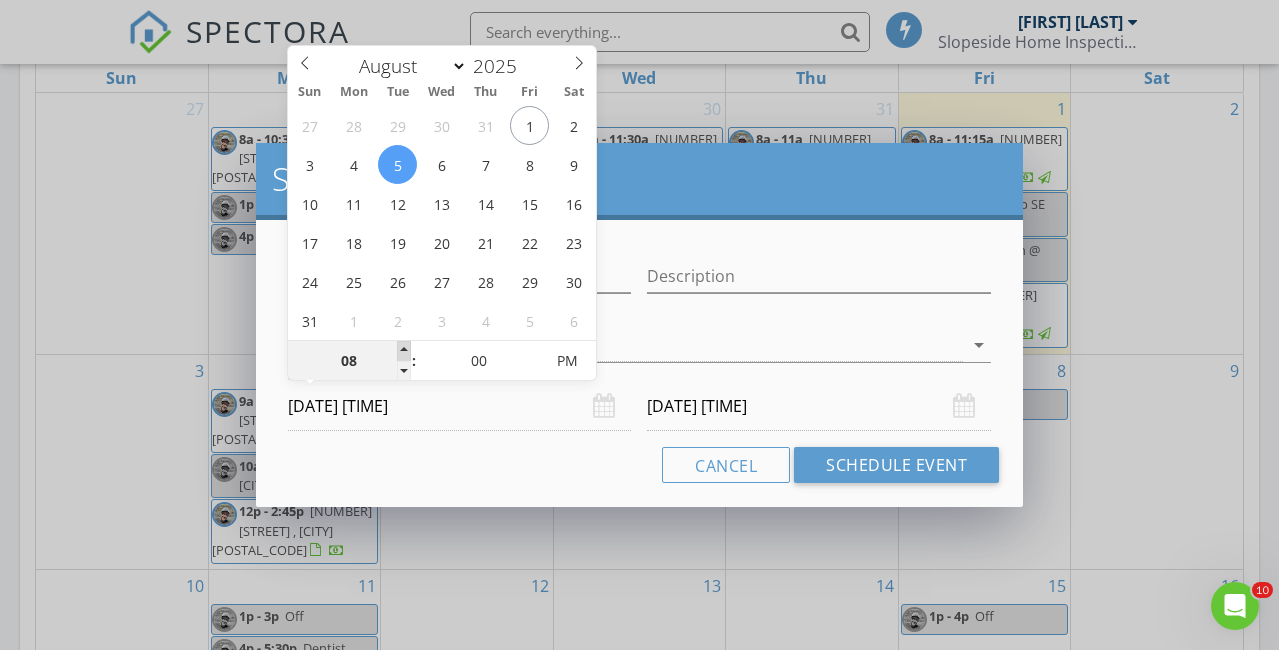 click at bounding box center [404, 351] 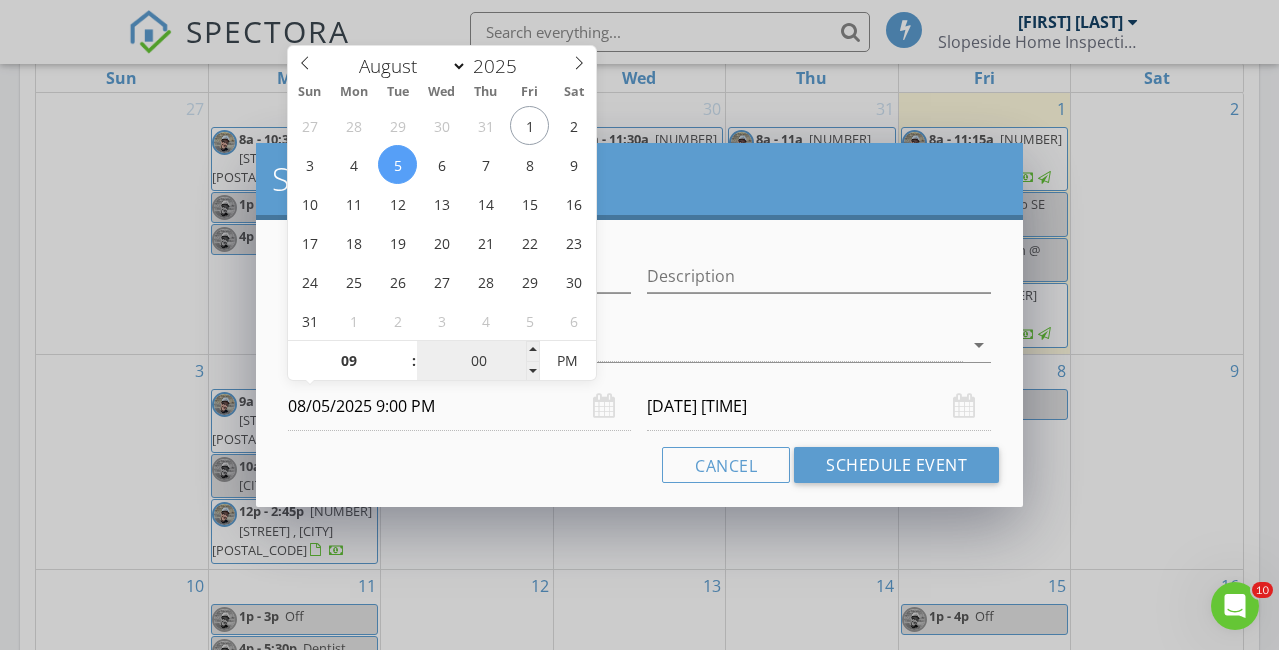 type on "08/06/2025 9:00 PM" 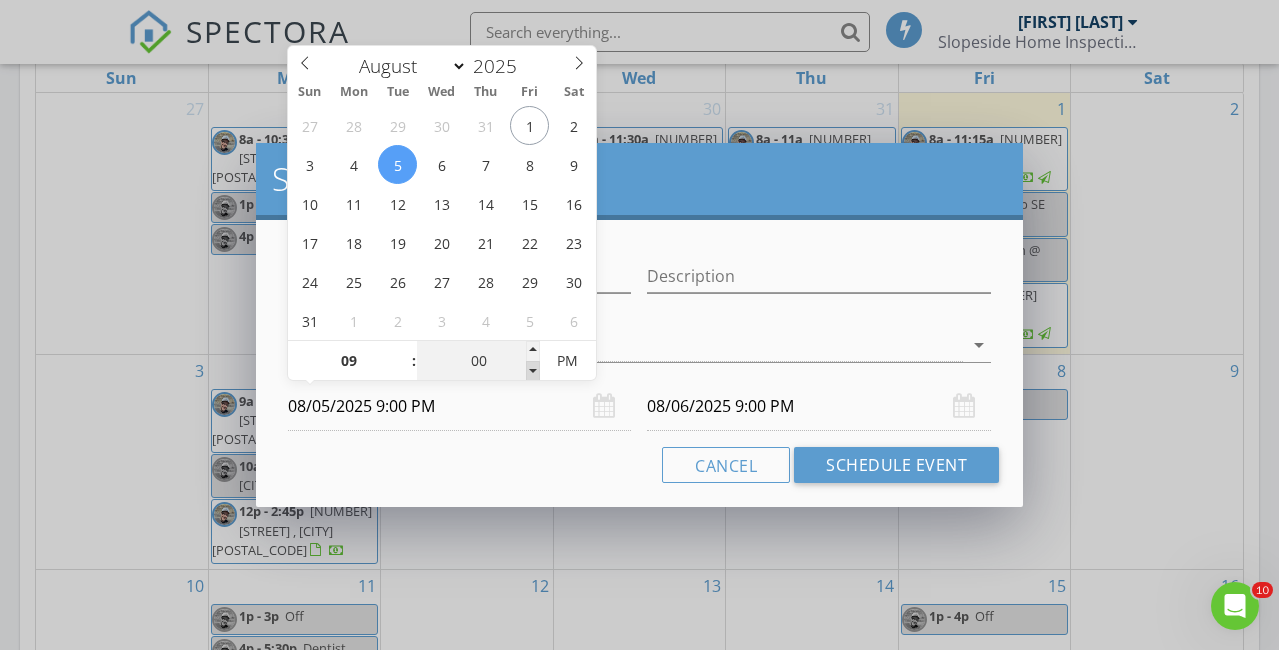 click at bounding box center (533, 371) 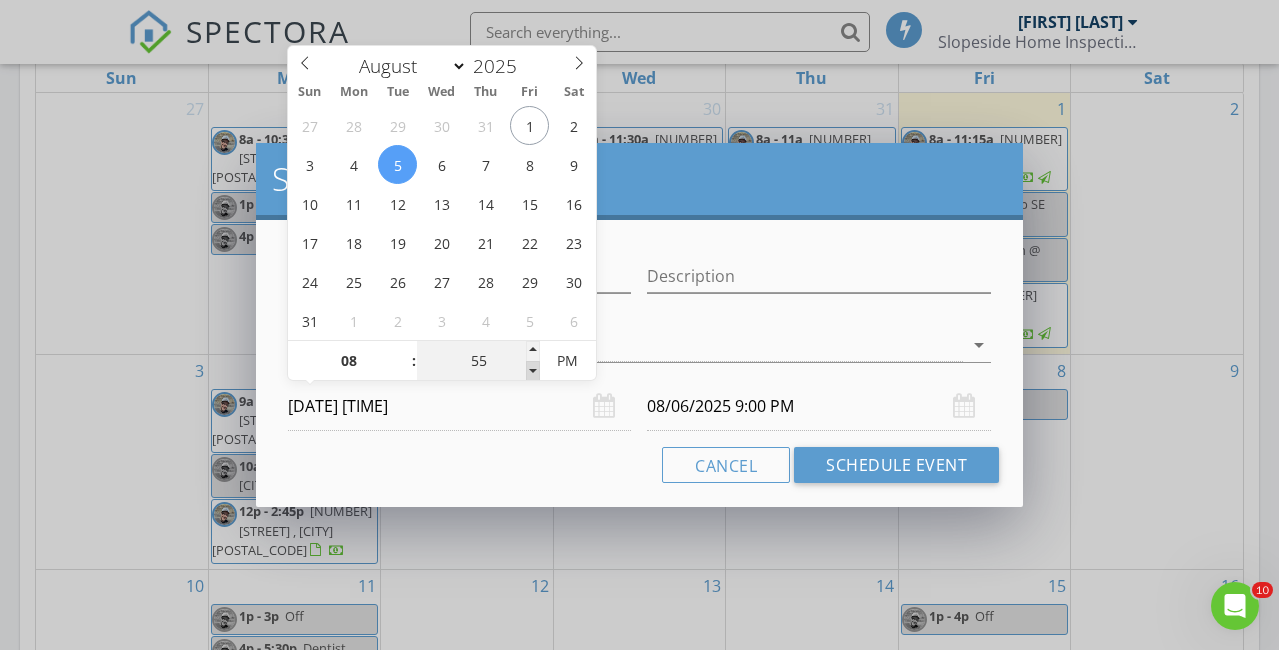 click at bounding box center (533, 371) 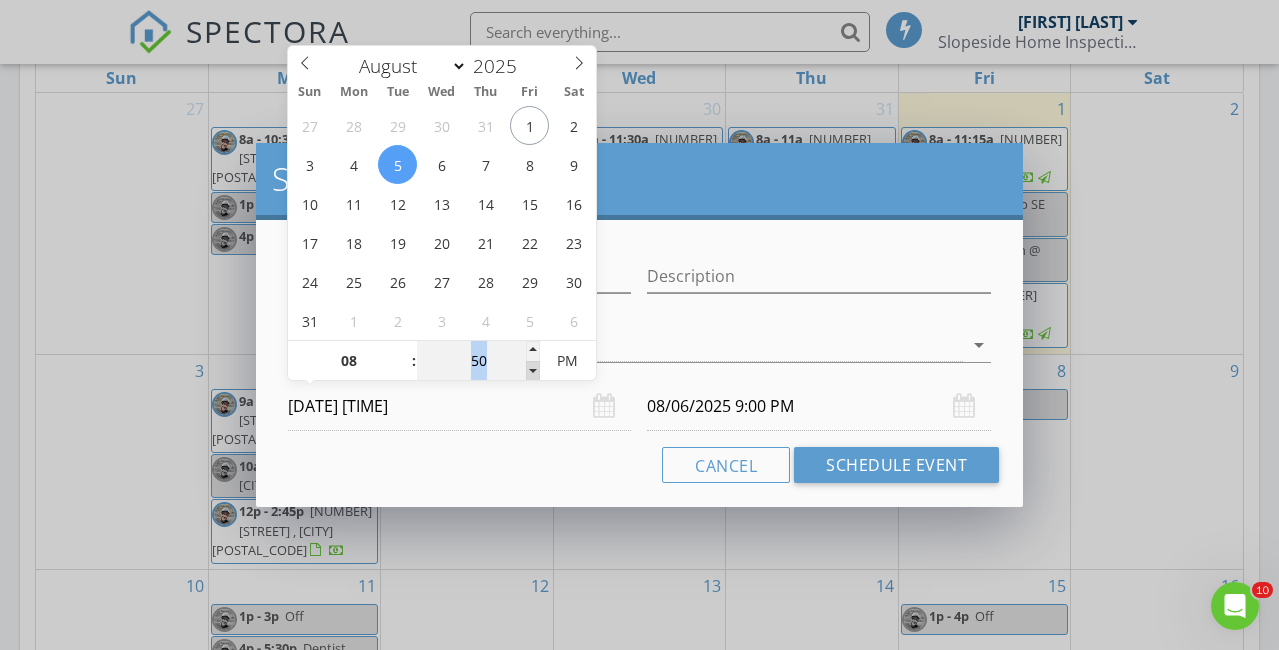 click at bounding box center (533, 371) 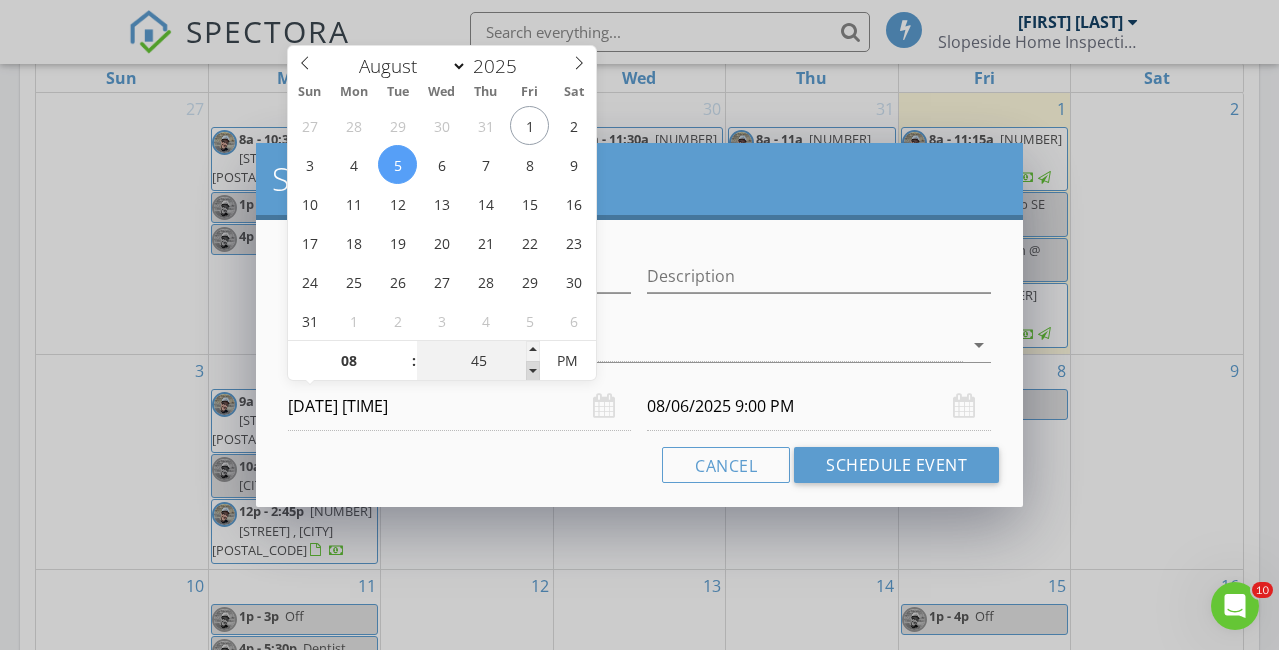 type on "40" 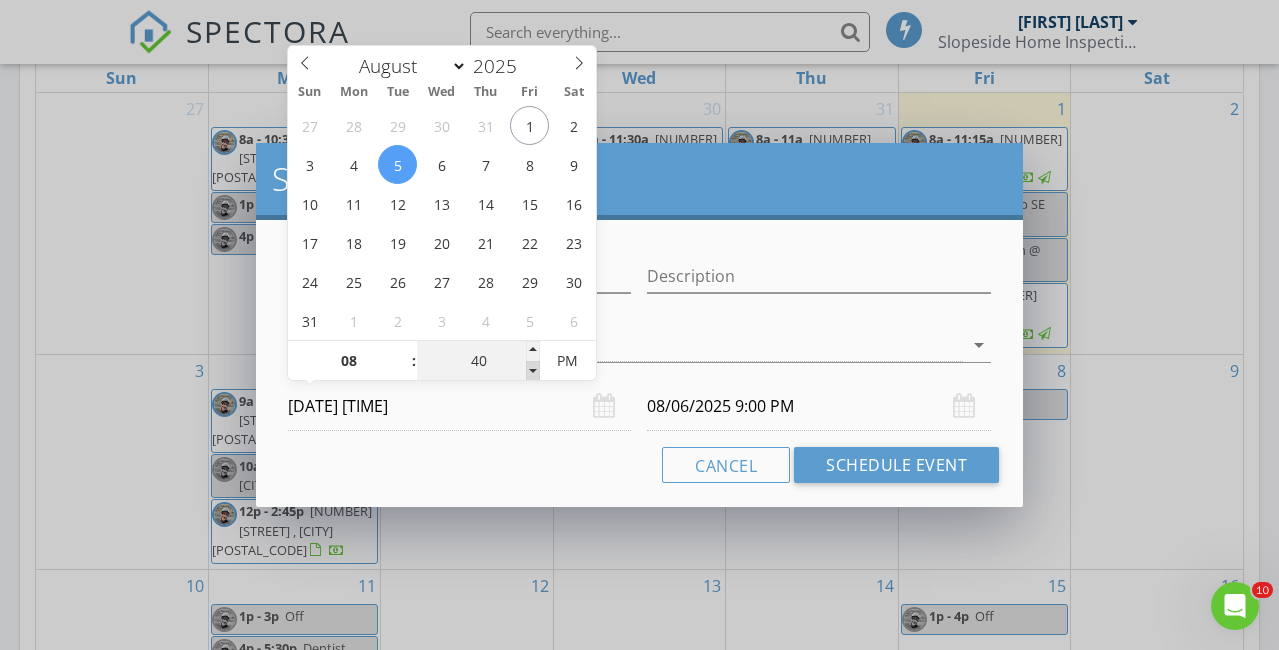 click at bounding box center (533, 371) 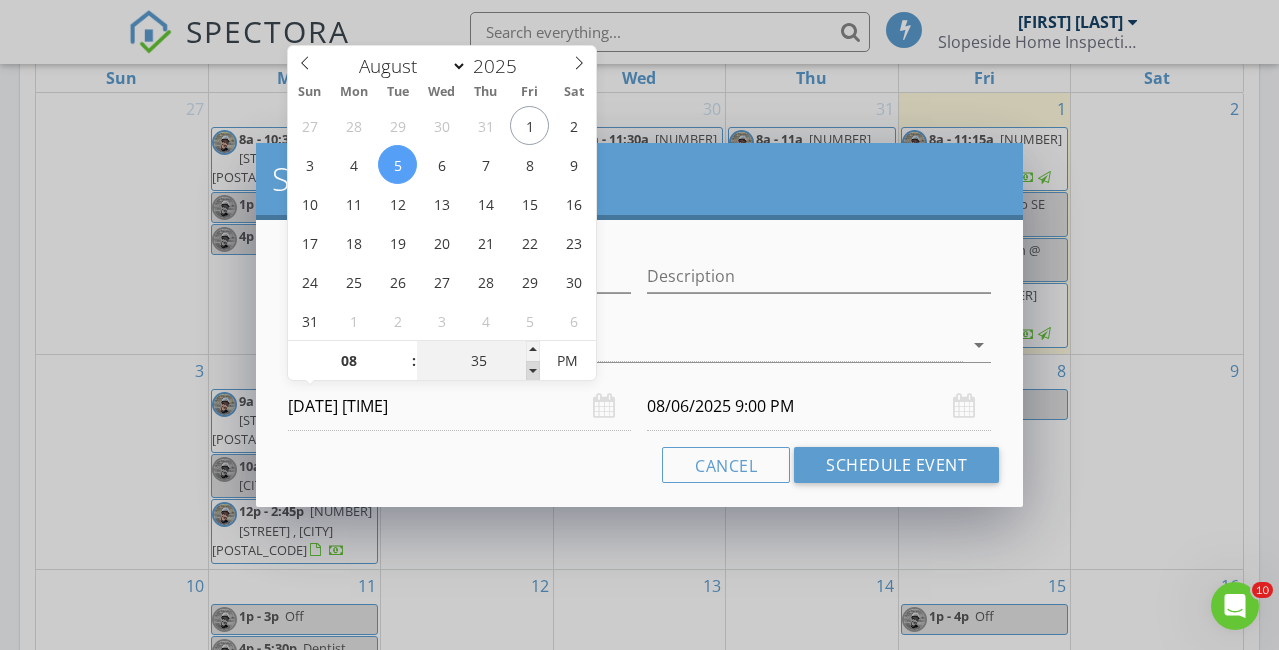 type on "30" 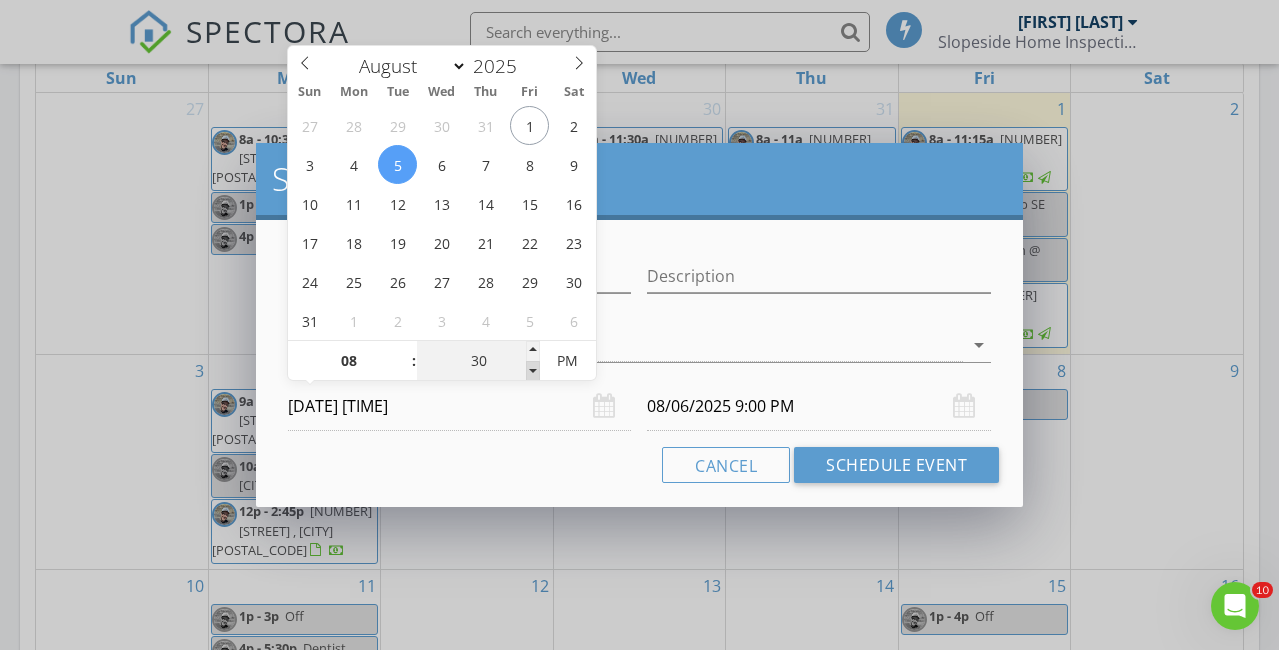 click at bounding box center (533, 371) 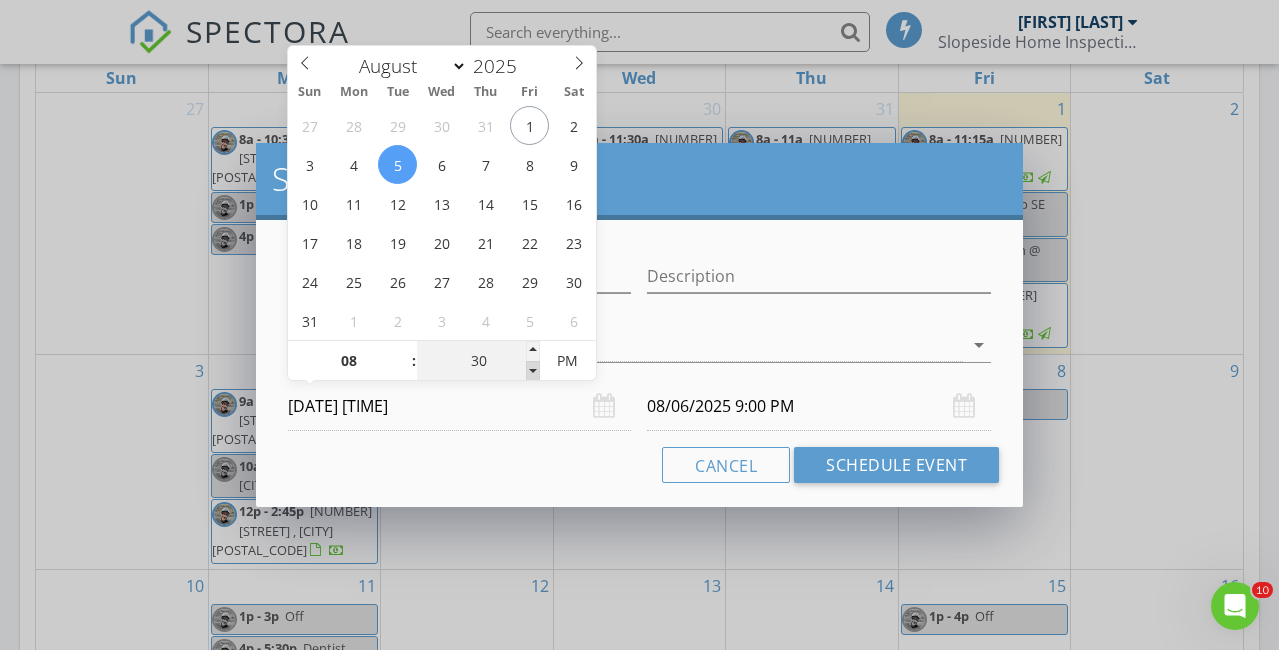 type on "[DATE] [TIME]" 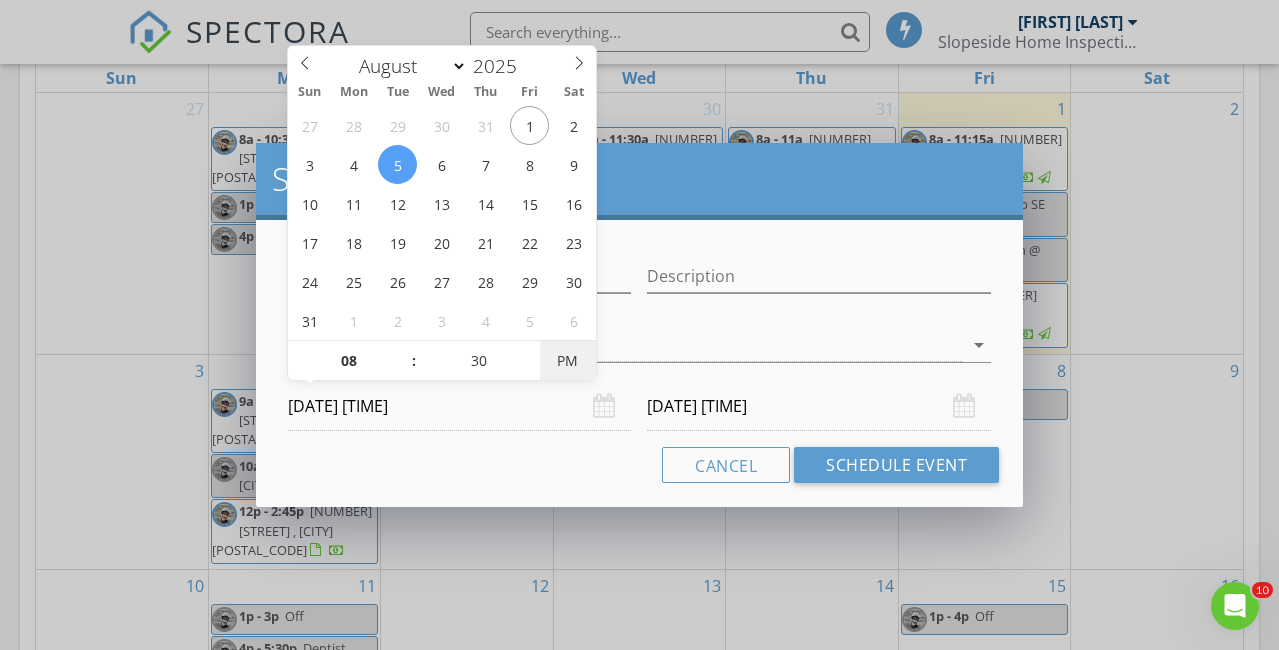 click on "PM" at bounding box center [567, 361] 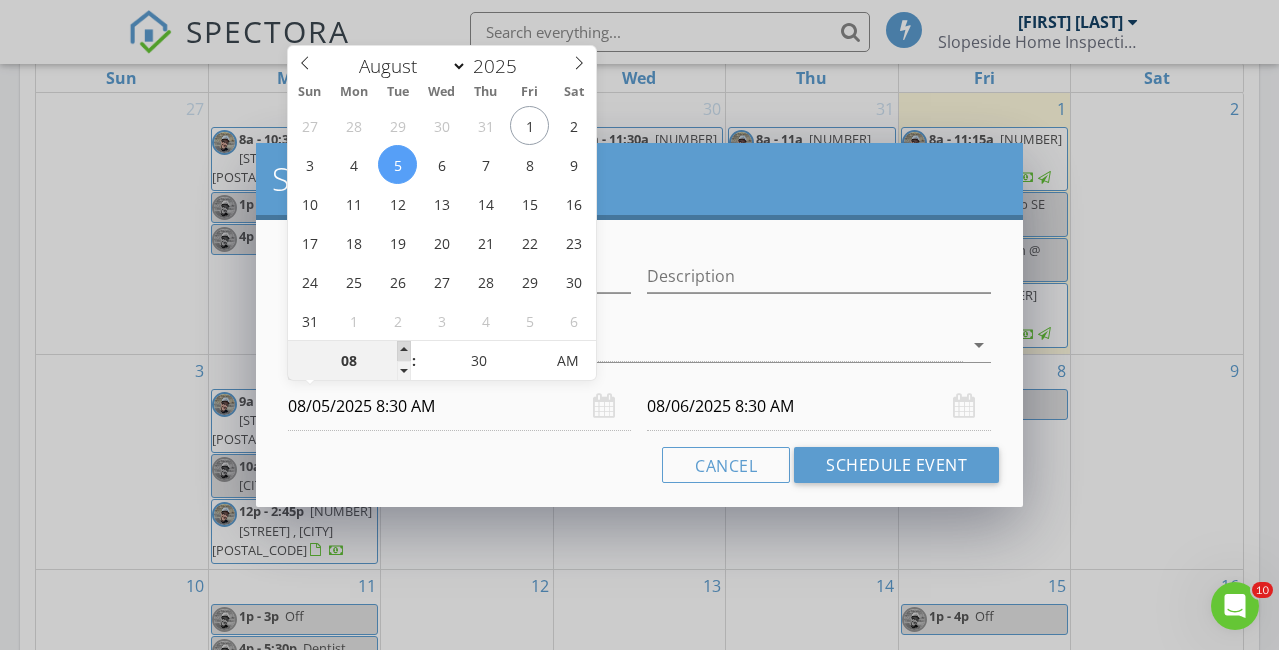 click at bounding box center [404, 351] 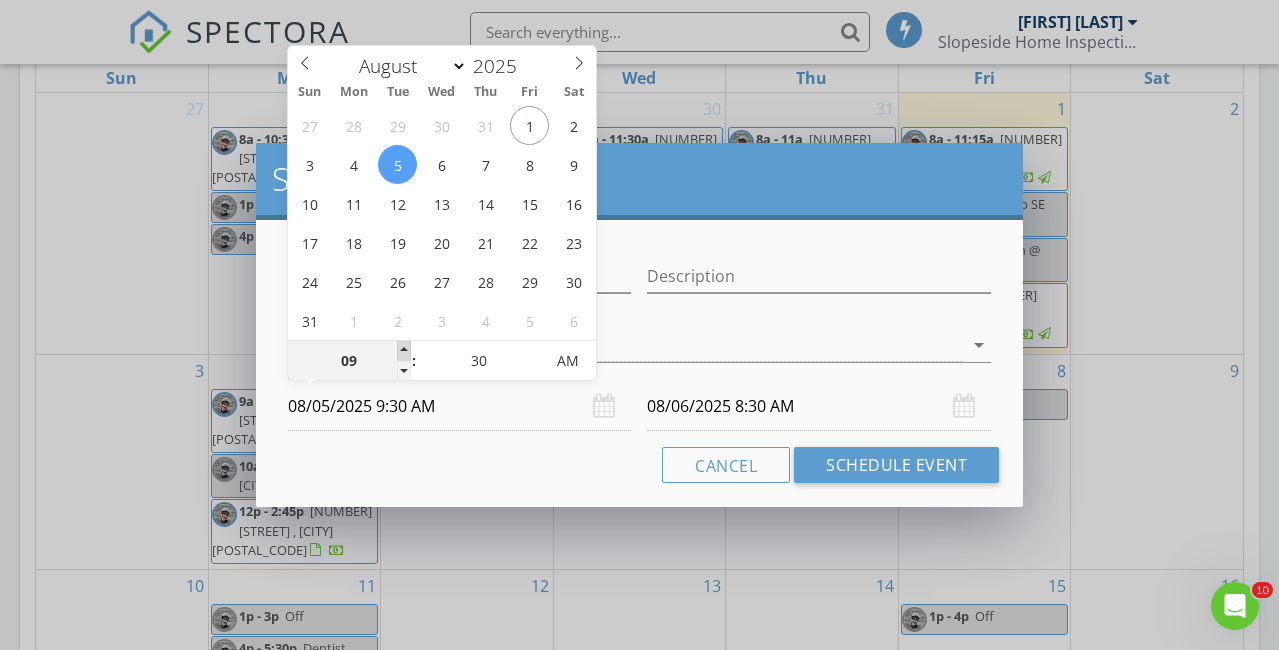 type on "08/06/2025 9:30 AM" 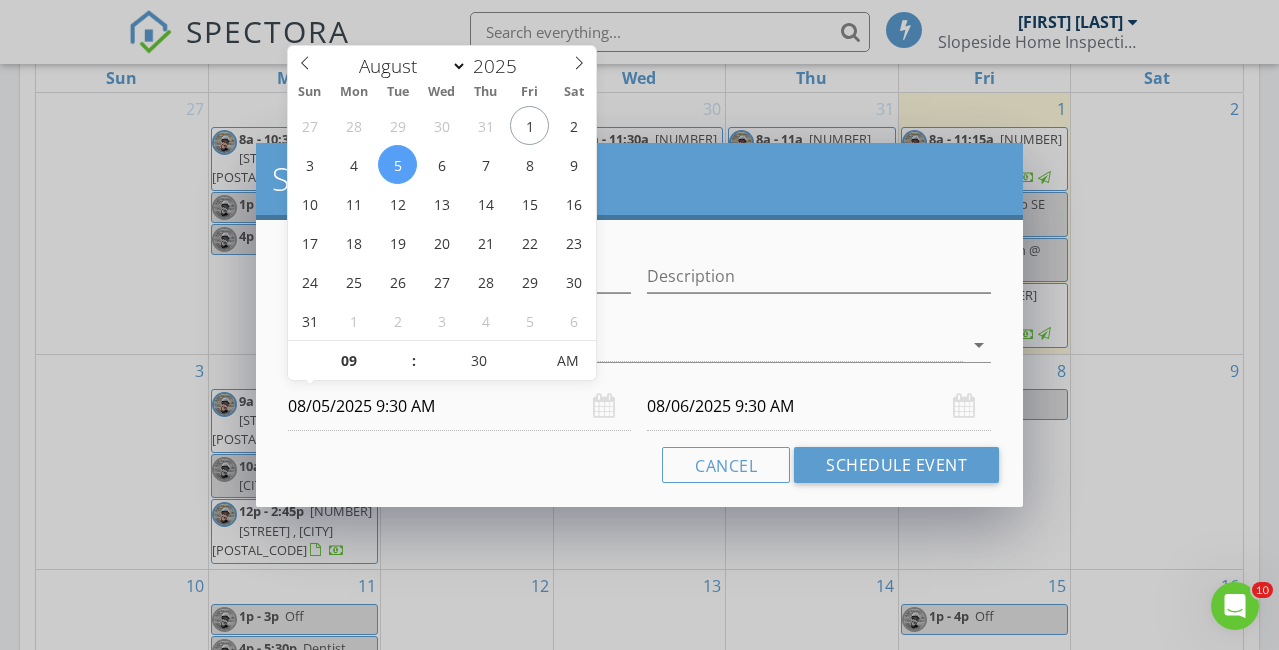click on "08/06/2025 9:30 AM" at bounding box center (819, 406) 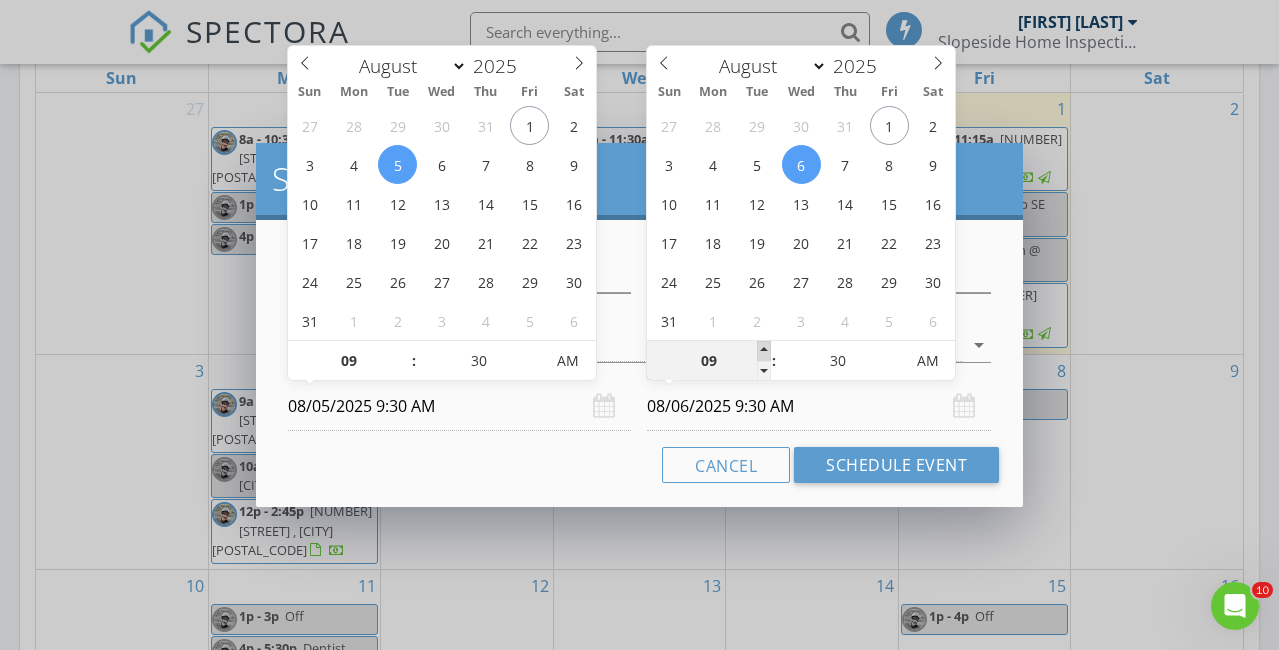 click at bounding box center [764, 351] 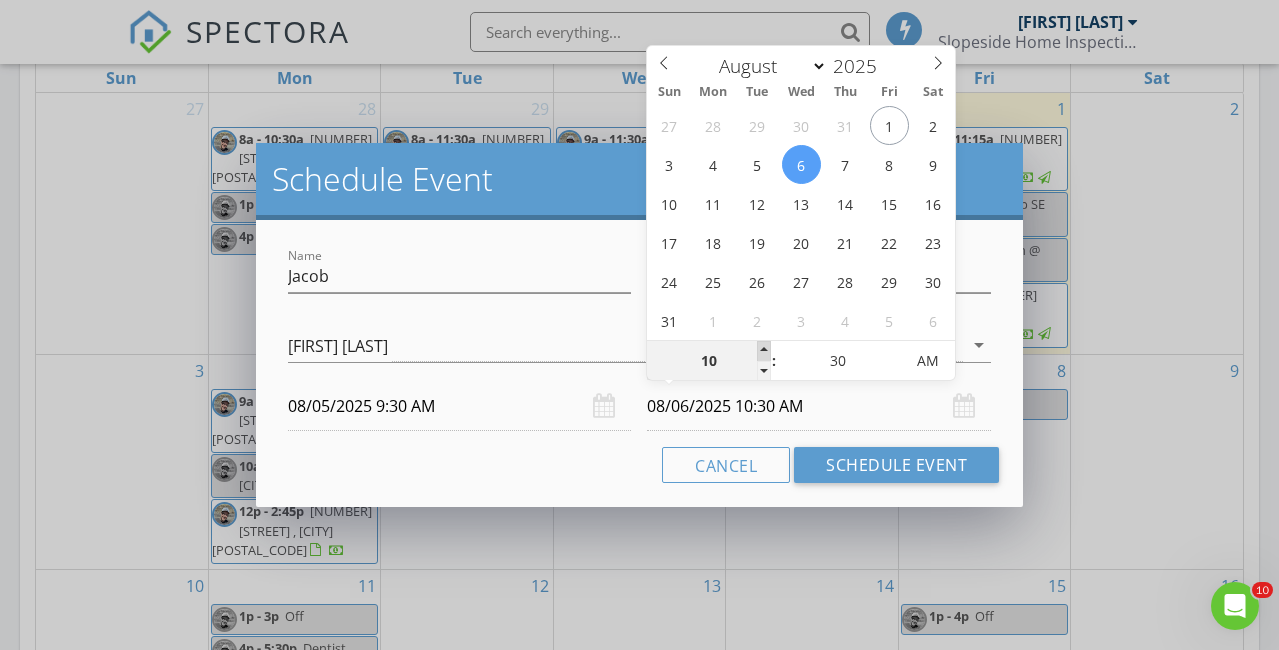 type on "11" 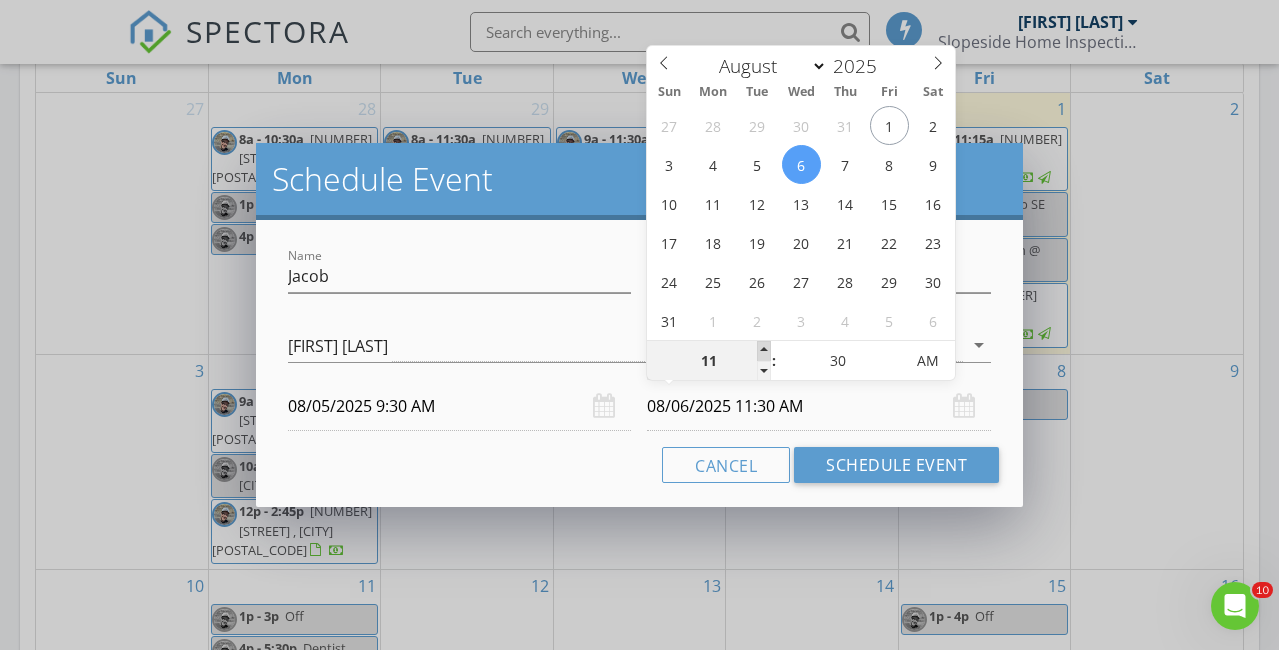 click at bounding box center [764, 351] 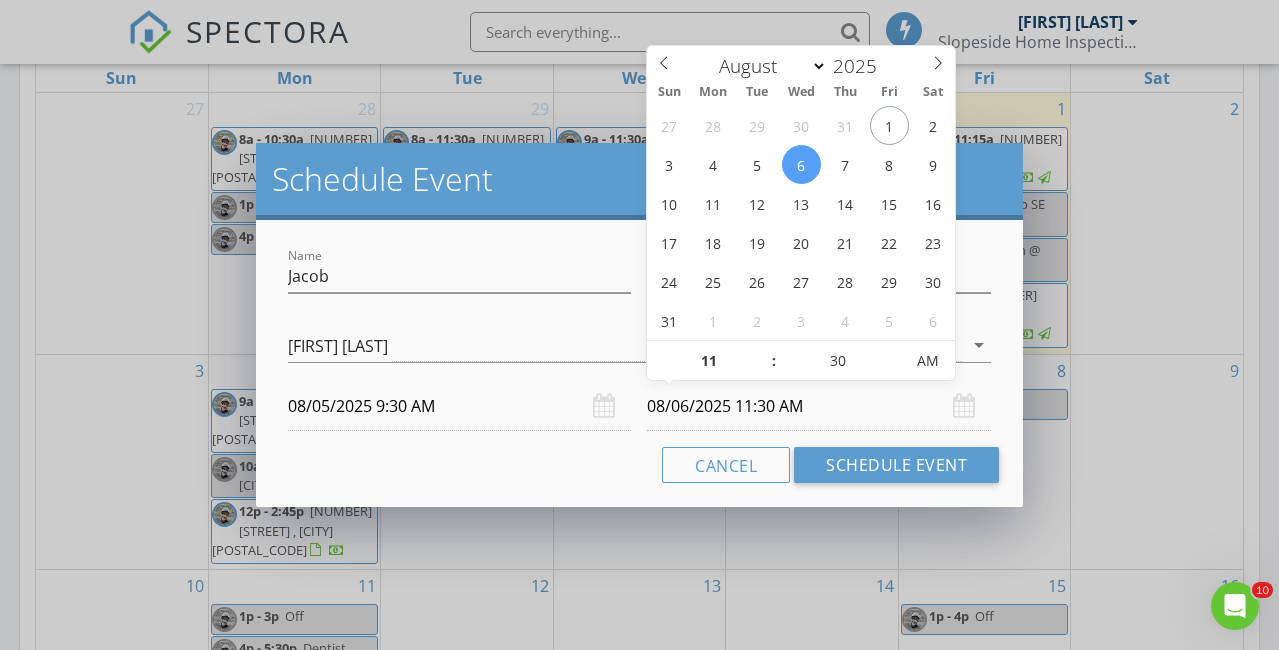 click on "08/05/2025 9:30 AM" at bounding box center (460, 406) 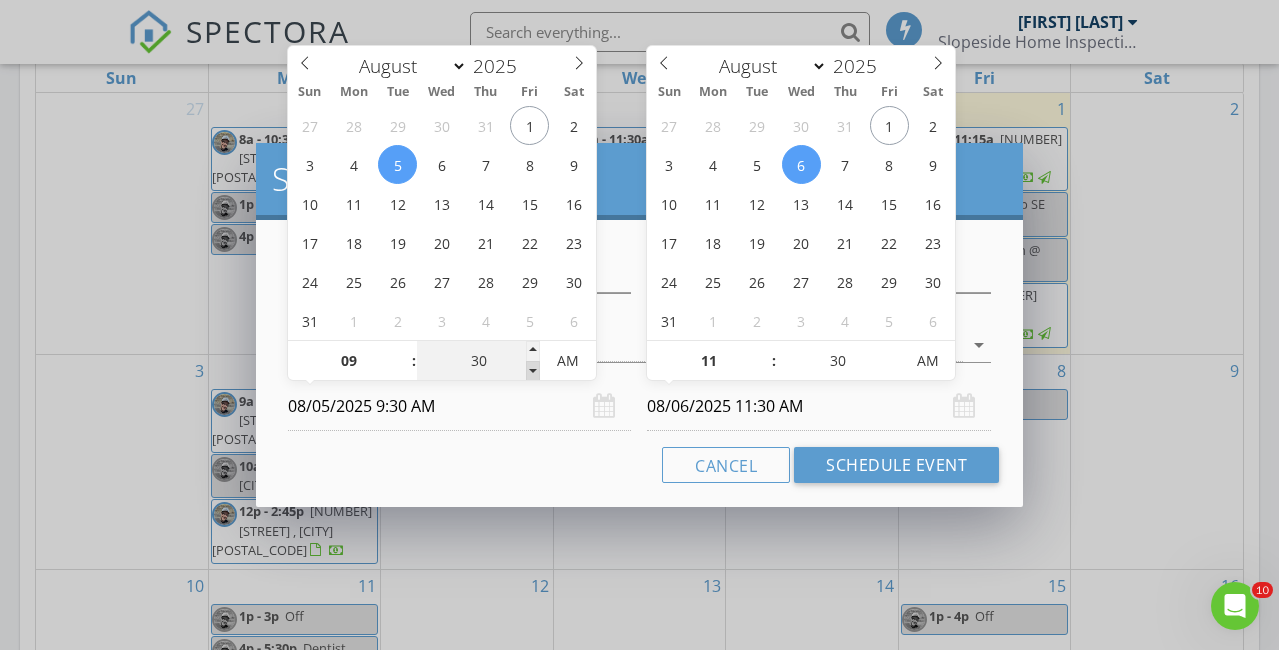 click at bounding box center [533, 371] 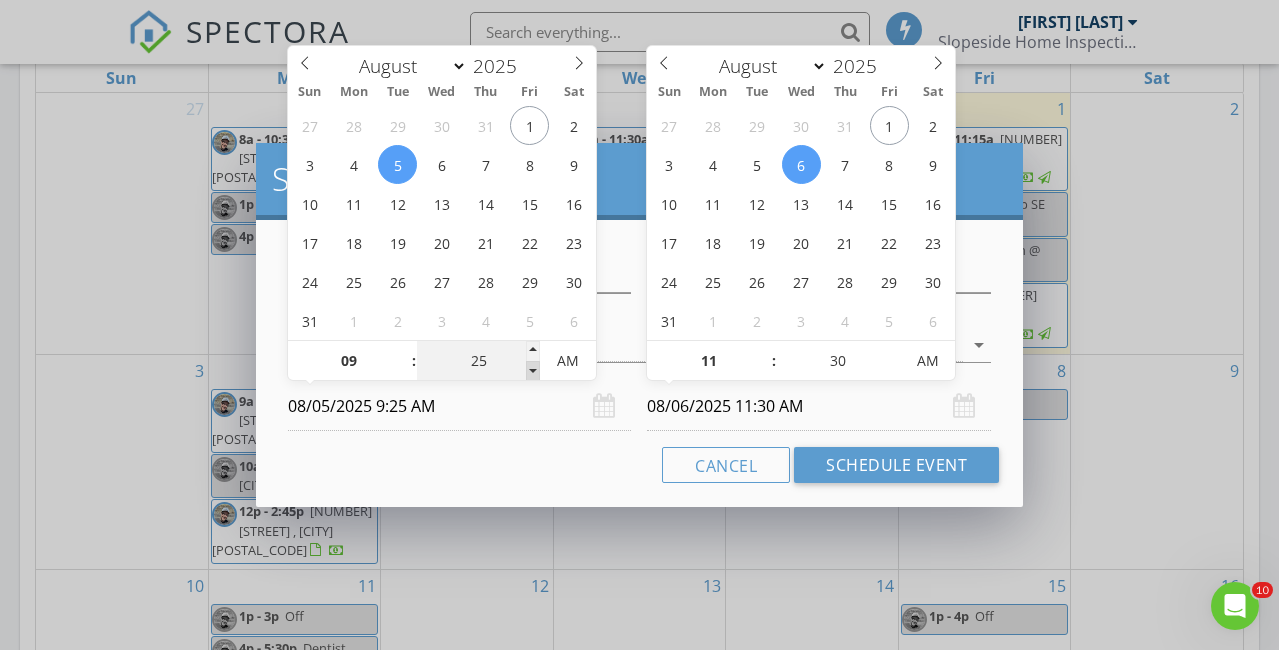 click at bounding box center [533, 371] 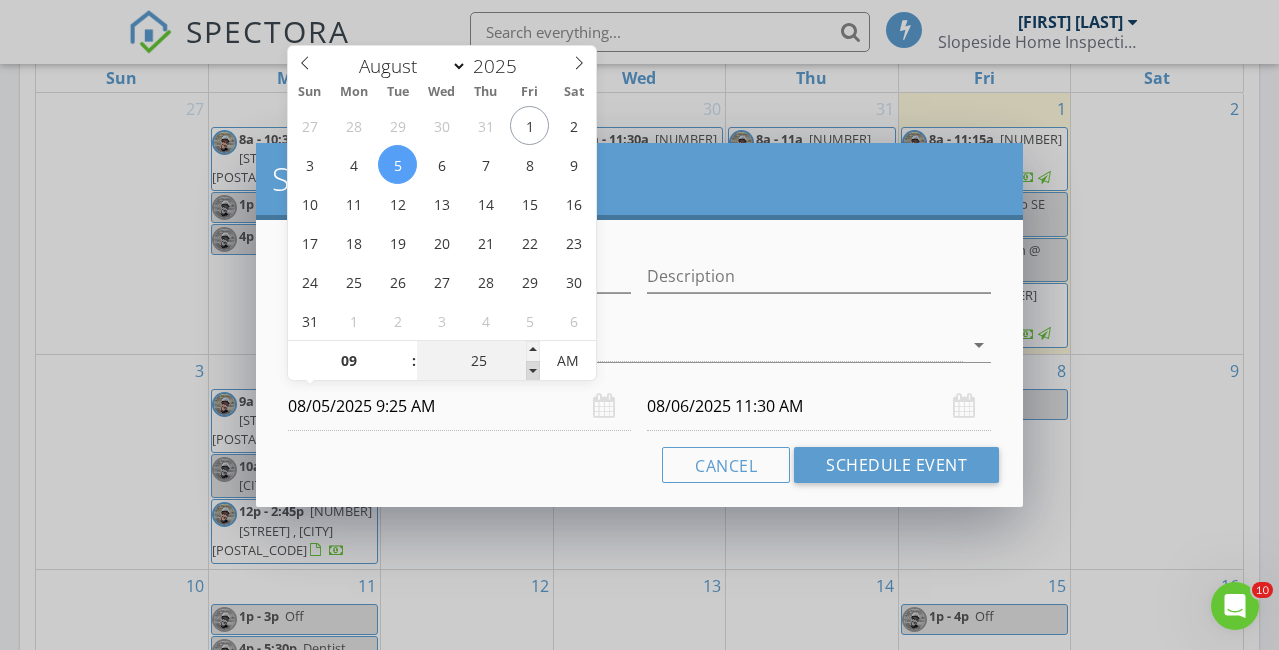type on "20" 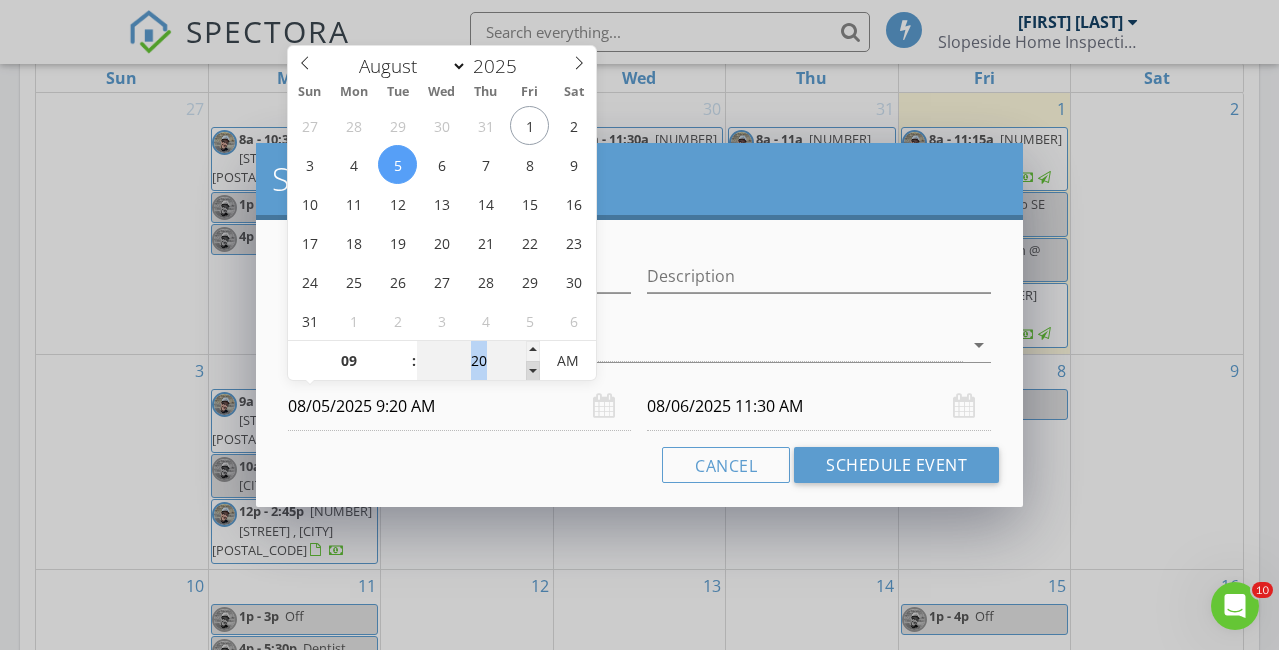 click at bounding box center [533, 371] 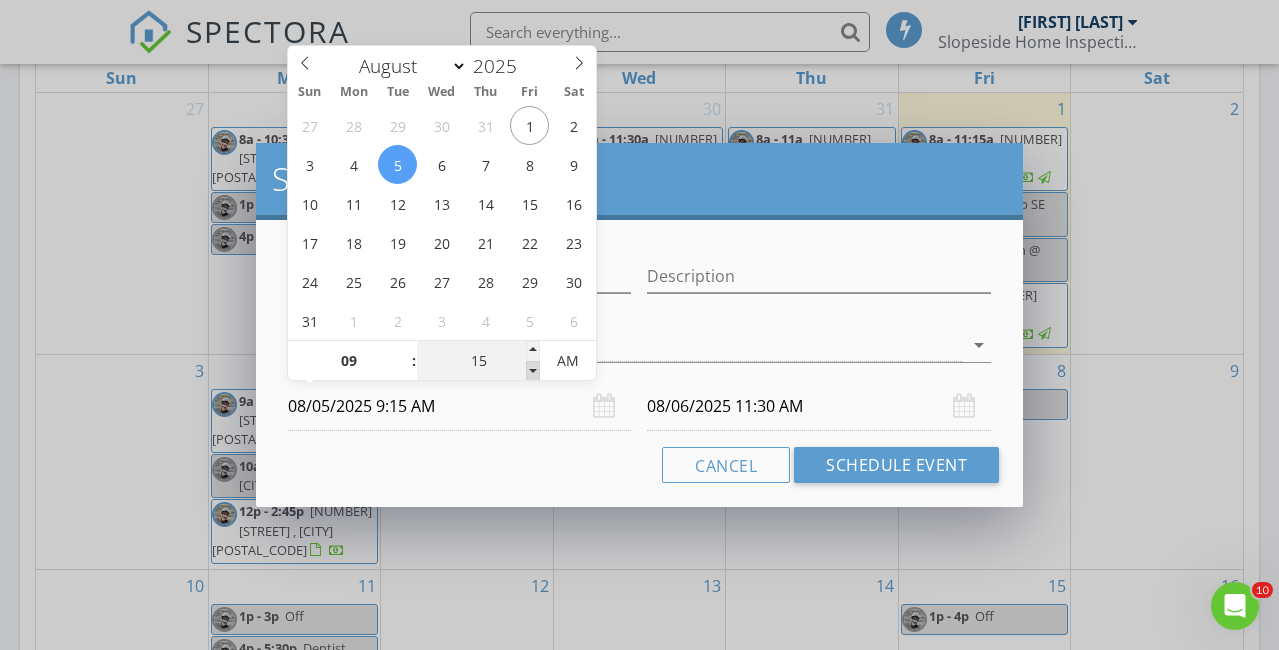 type on "10" 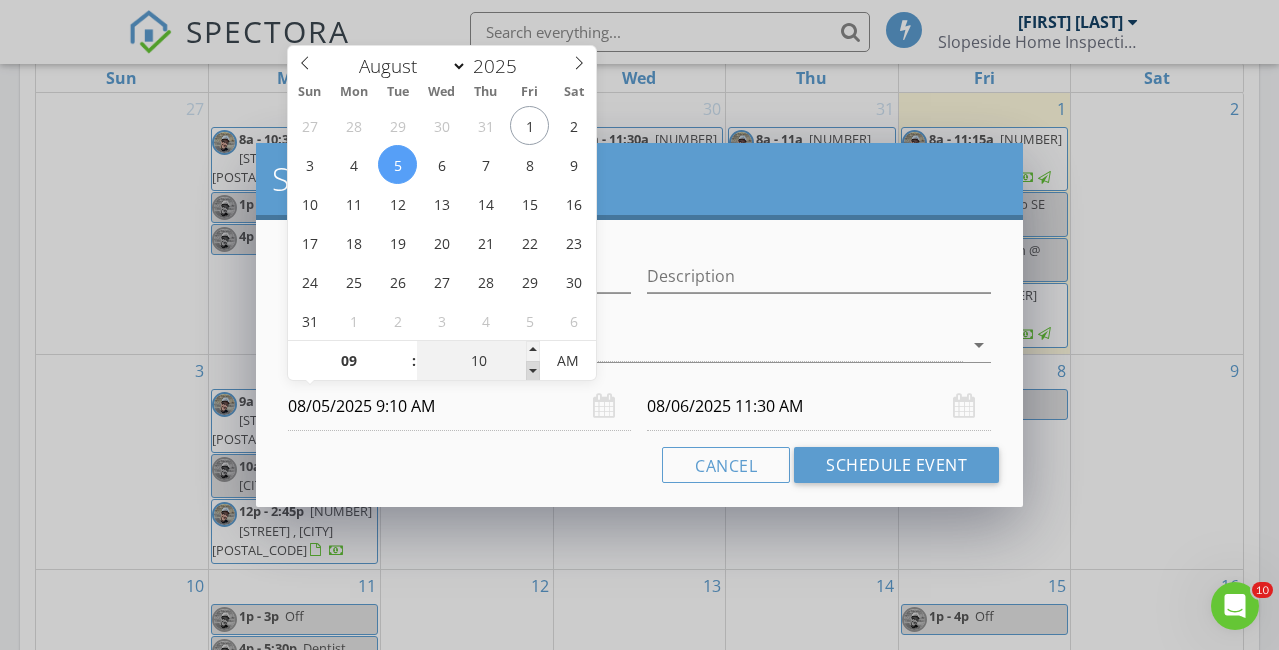 click at bounding box center [533, 371] 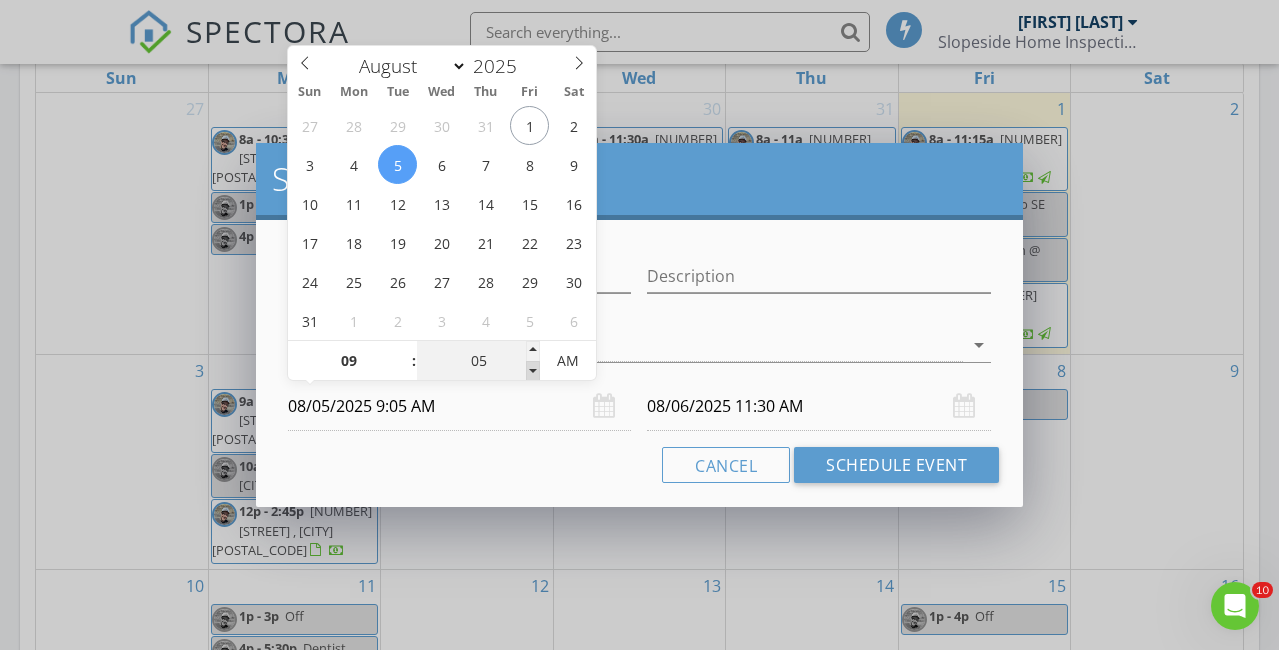 type on "05" 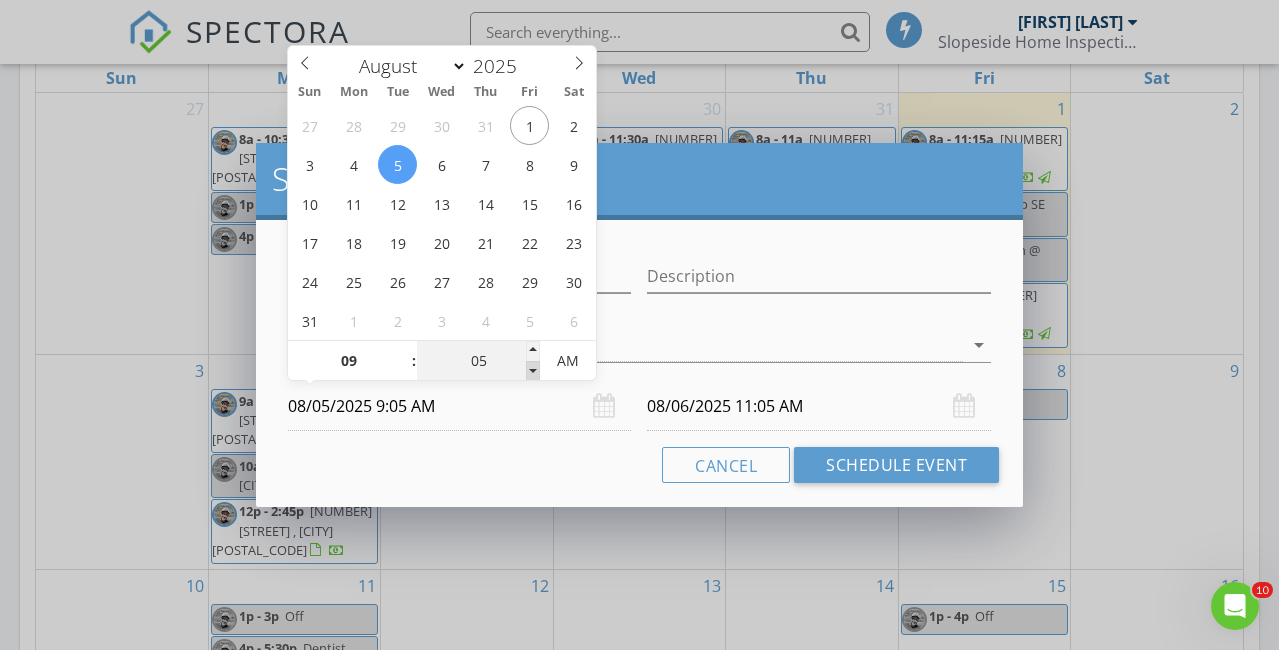 type on "00" 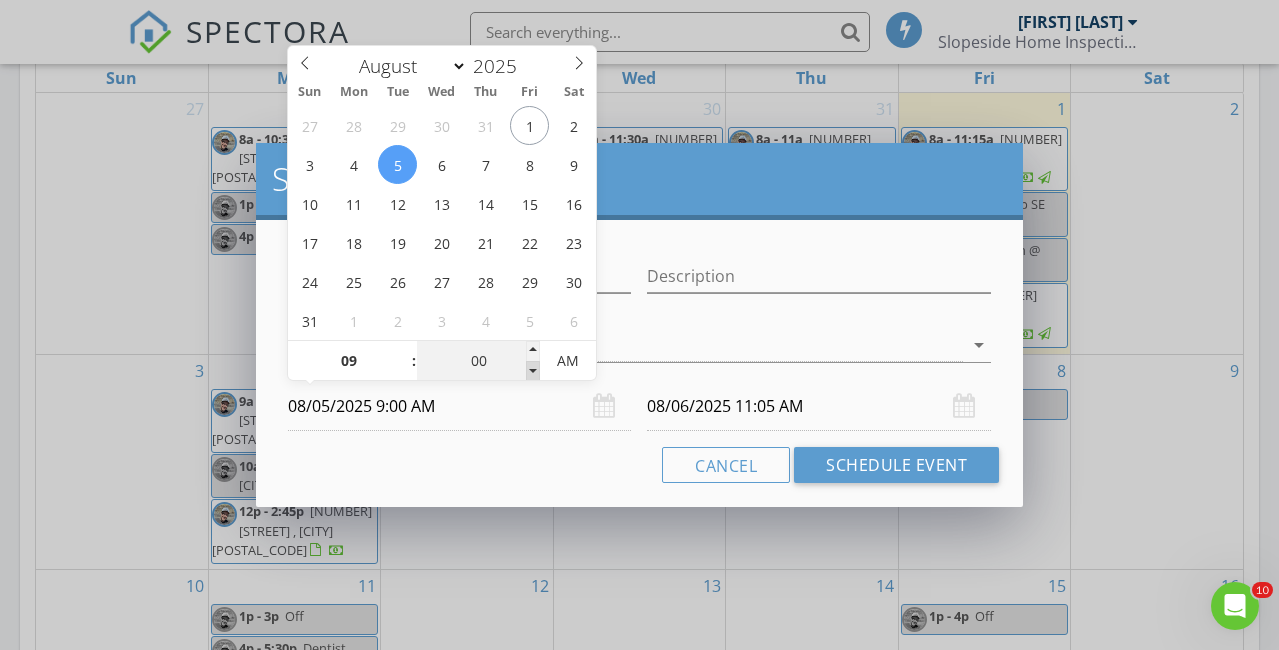 click at bounding box center [533, 371] 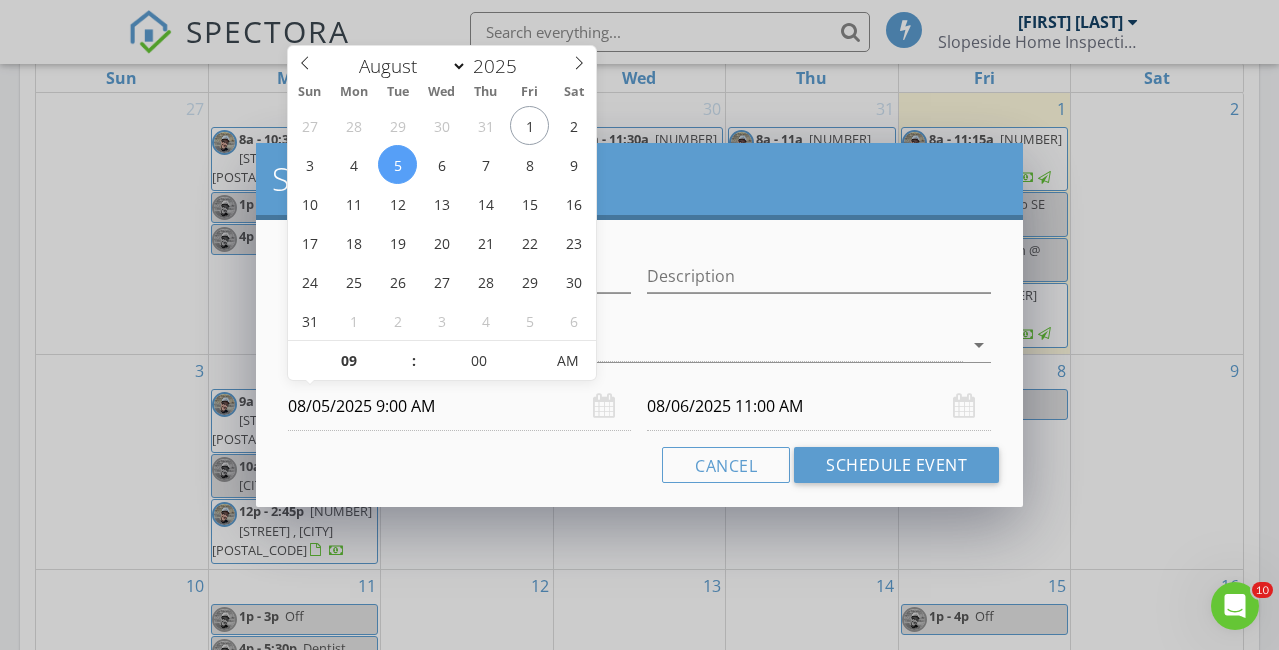 click on "08/06/2025 11:00 AM" at bounding box center (819, 406) 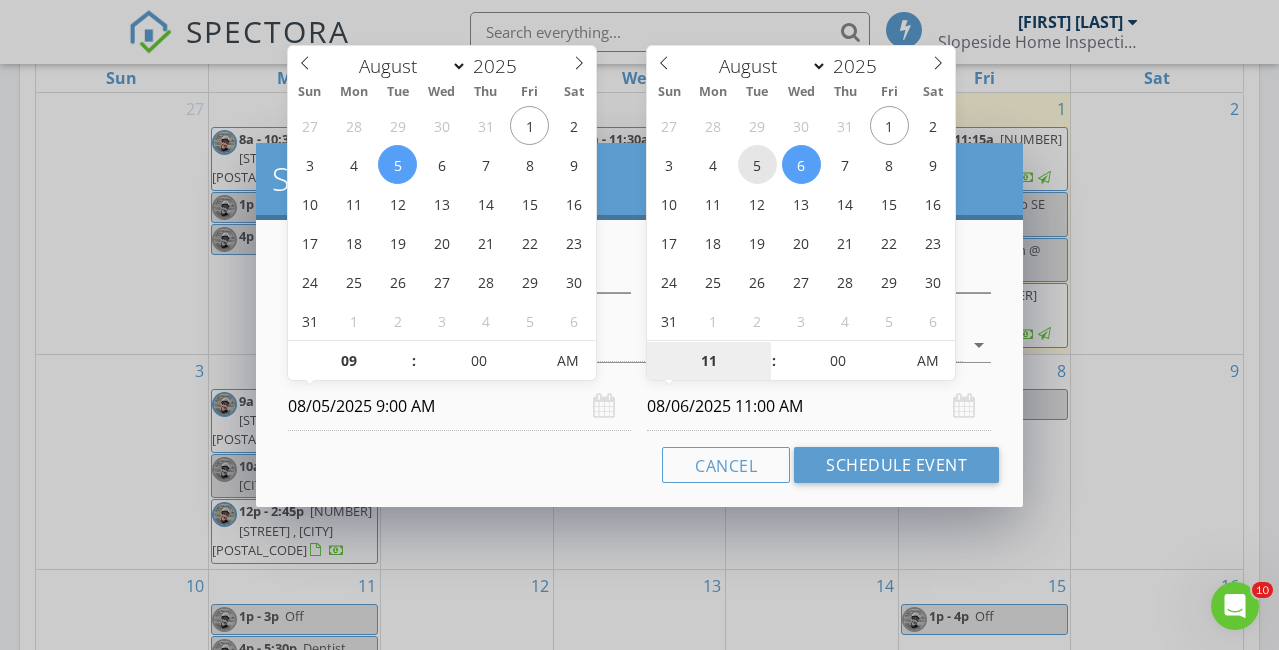 type on "08/05/2025 11:00 AM" 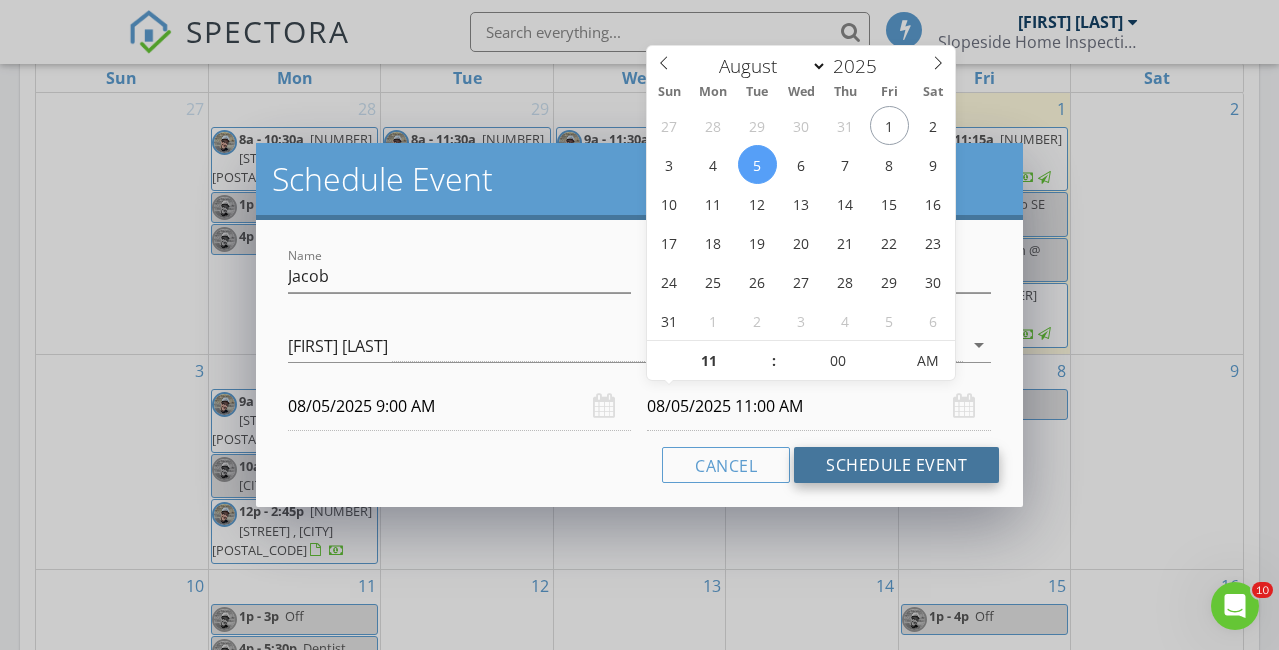 click on "Schedule Event" at bounding box center (896, 465) 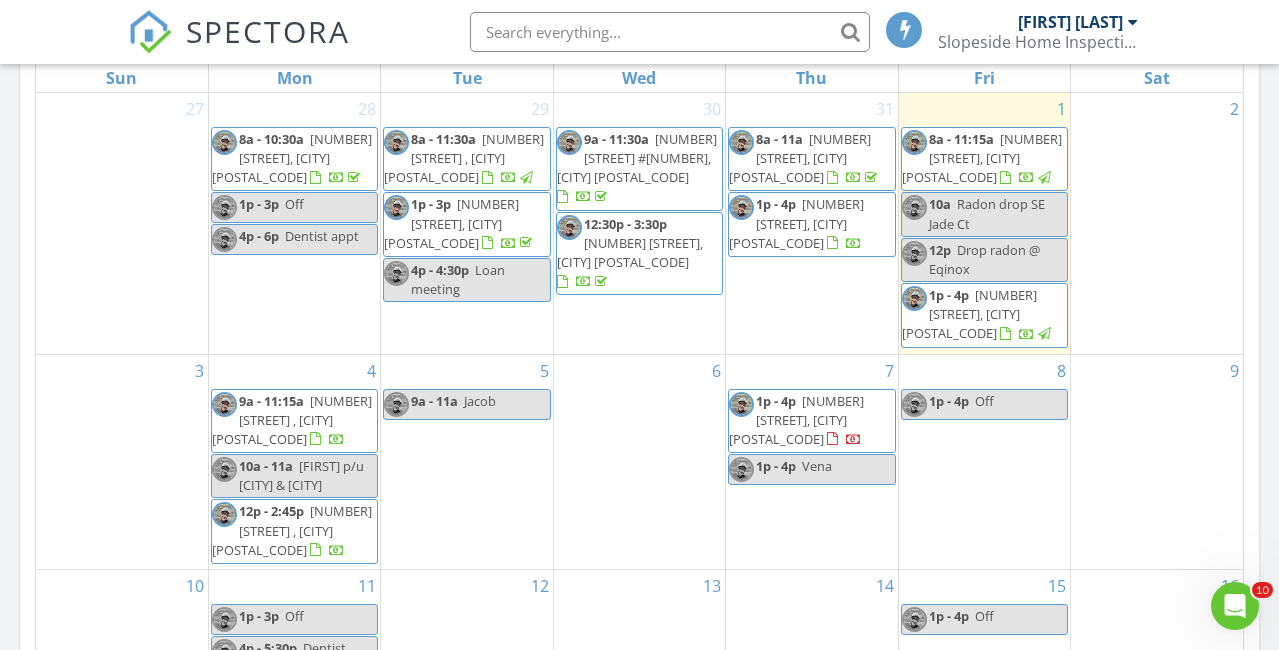 scroll, scrollTop: 0, scrollLeft: 0, axis: both 